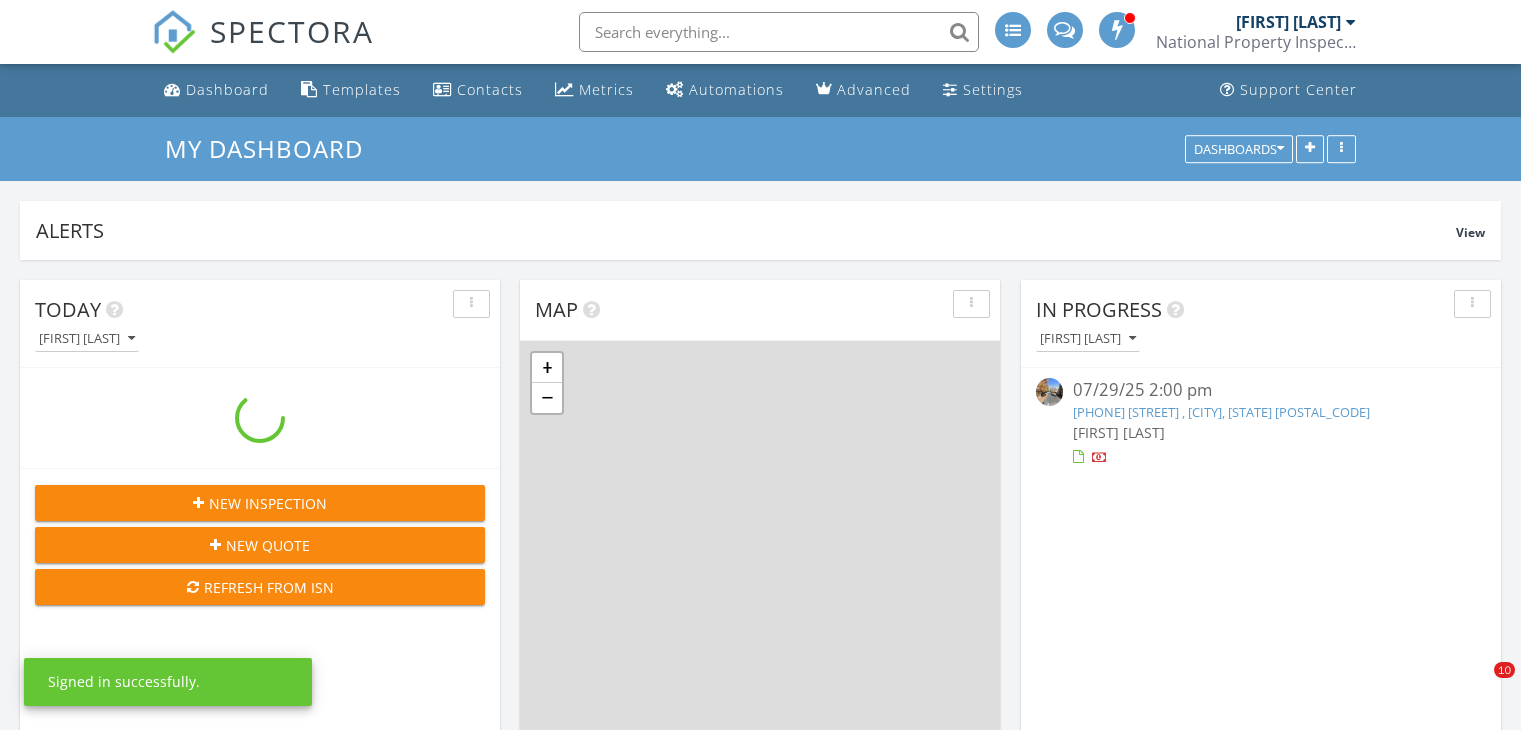 scroll, scrollTop: 0, scrollLeft: 0, axis: both 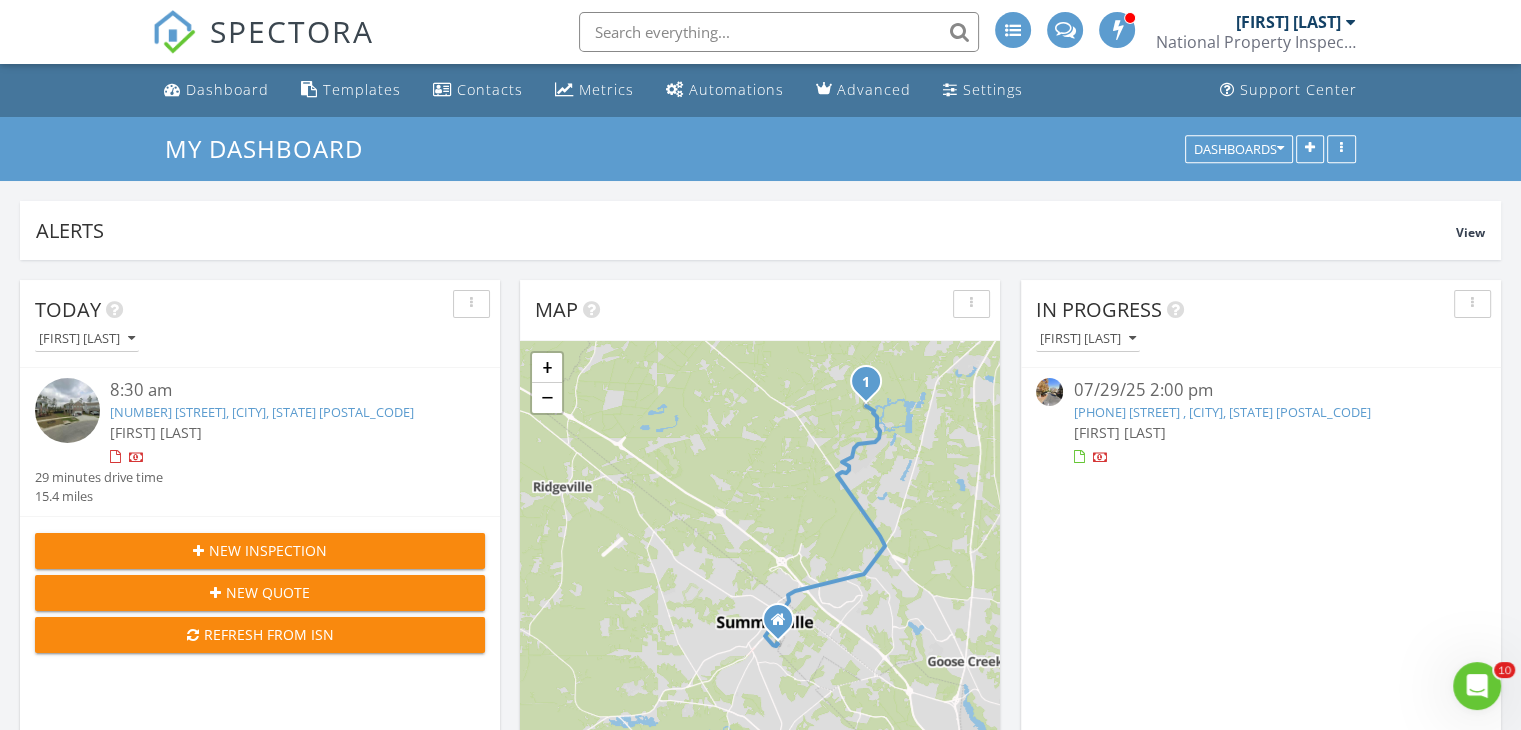 click on "106 Claremont, Summerville, SC 29486" at bounding box center [262, 412] 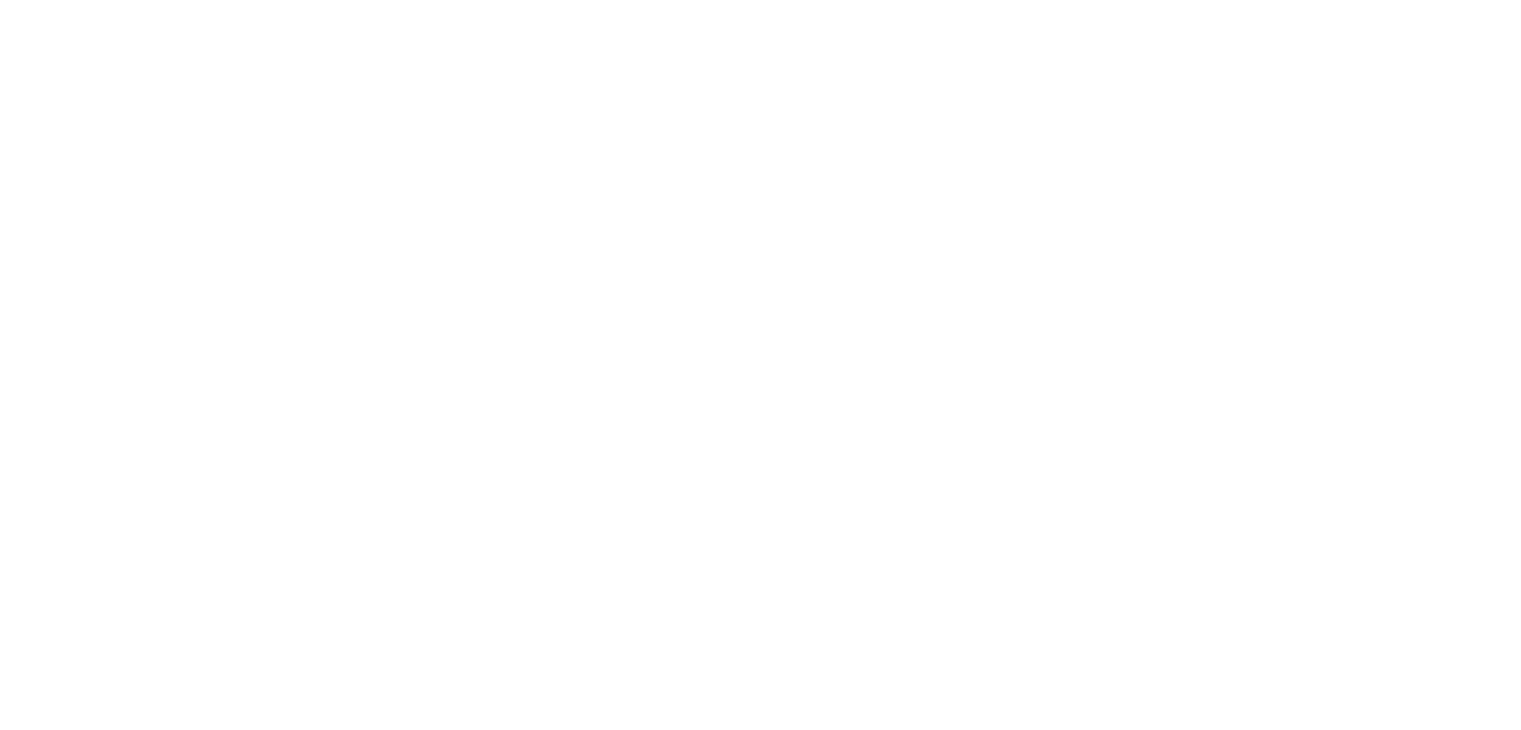 scroll, scrollTop: 0, scrollLeft: 0, axis: both 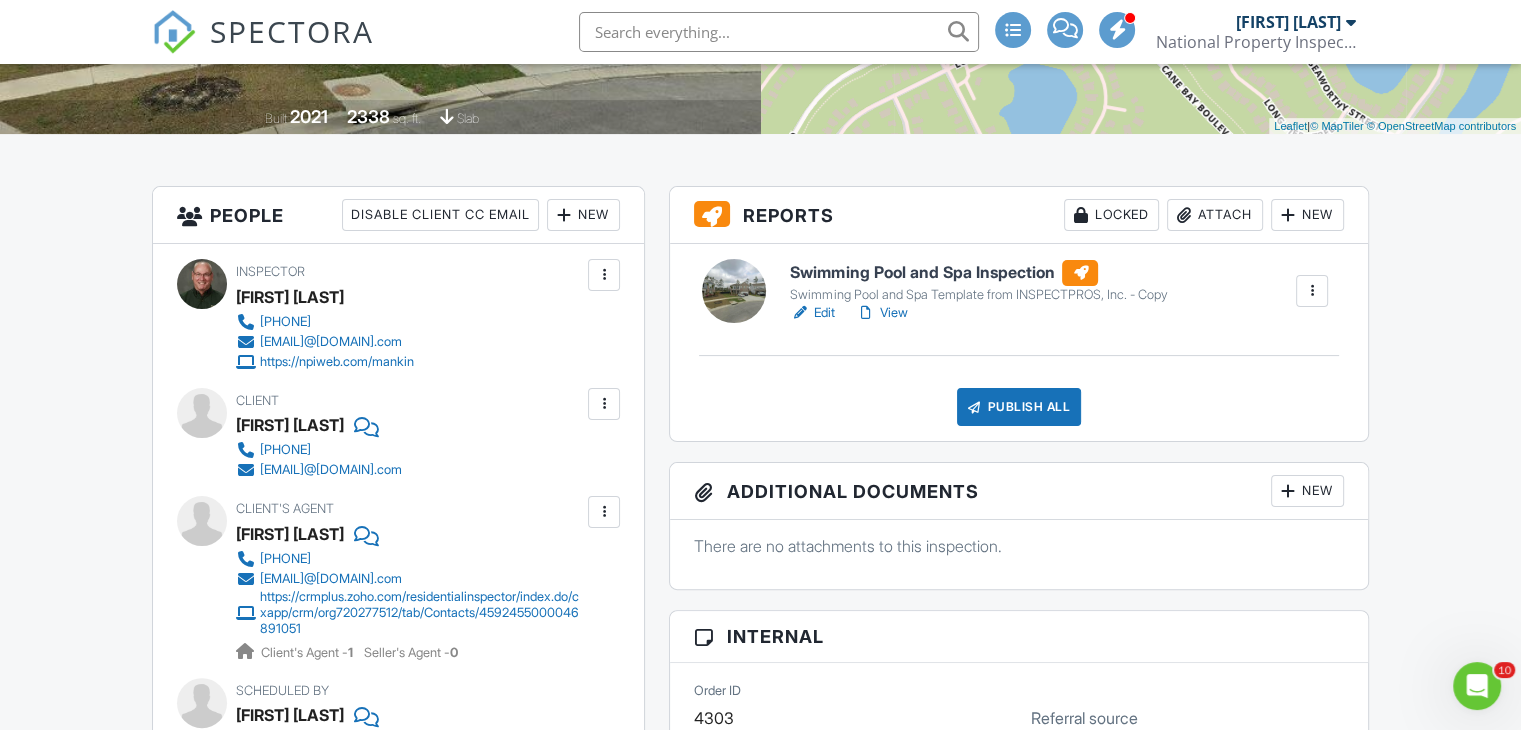 click at bounding box center (1312, 291) 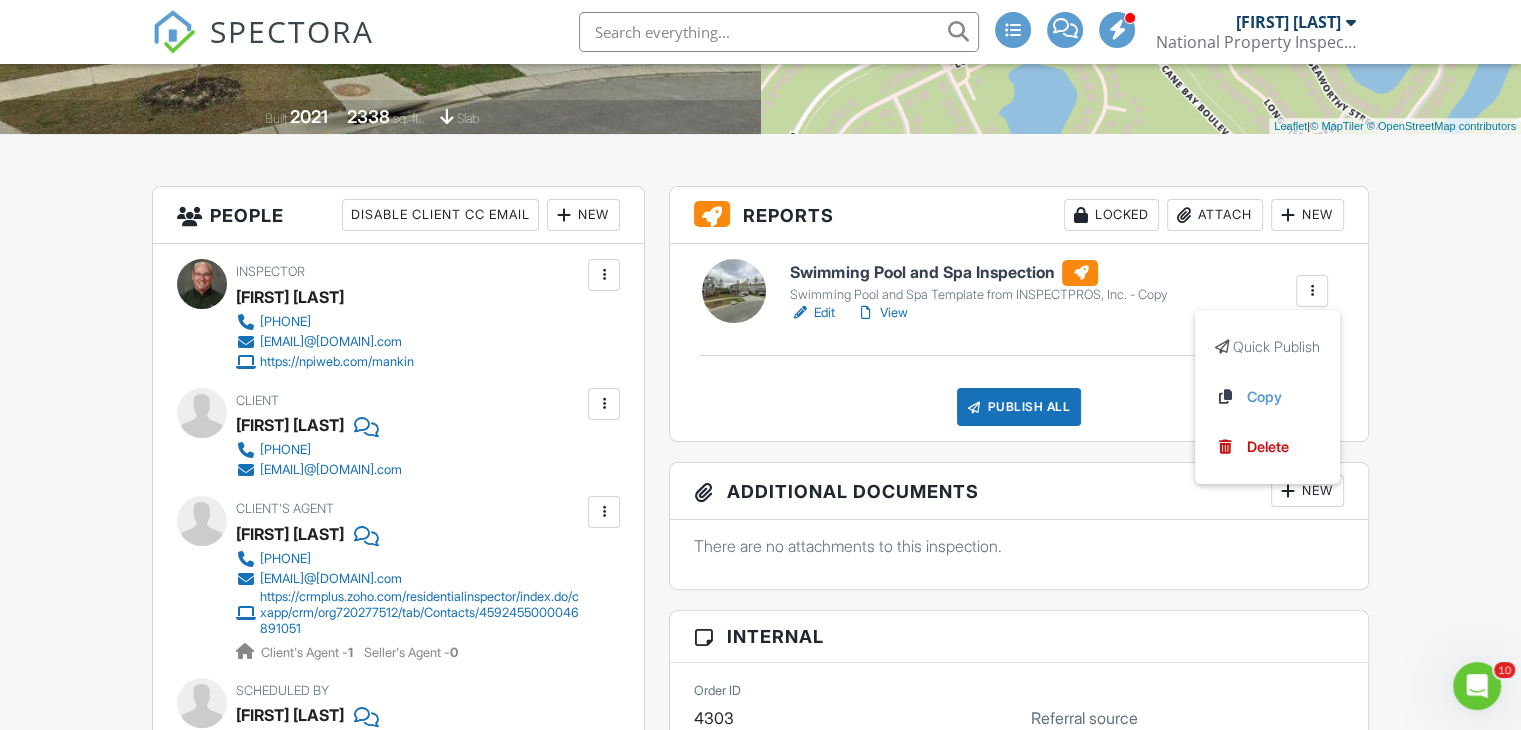 click on "Dashboard
Templates
Contacts
Metrics
Automations
Advanced
Settings
Support Center
Inspection Details
Client View
More
Property Details
Reschedule
Reorder / Copy
Share
Cancel
Delete
Print Order
Convert to V9
Enable Pass on CC Fees
View Change Log
08/02/2025  8:30 am
- 11:00 am
106 Claremont
Summerville, SC 29486
Built
2021
2338
sq. ft.
slab
+ − Leaflet  |  © MapTiler   © OpenStreetMap contributors
All emails and texts are disabled for this inspection!
Turn on emails and texts
Reports
Locked
Attach
New
Swimming Pool and Spa Inspection
Swimming Pool and Spa Template from INSPECTPROS, Inc. - Copy
Edit
View" at bounding box center [760, 1259] 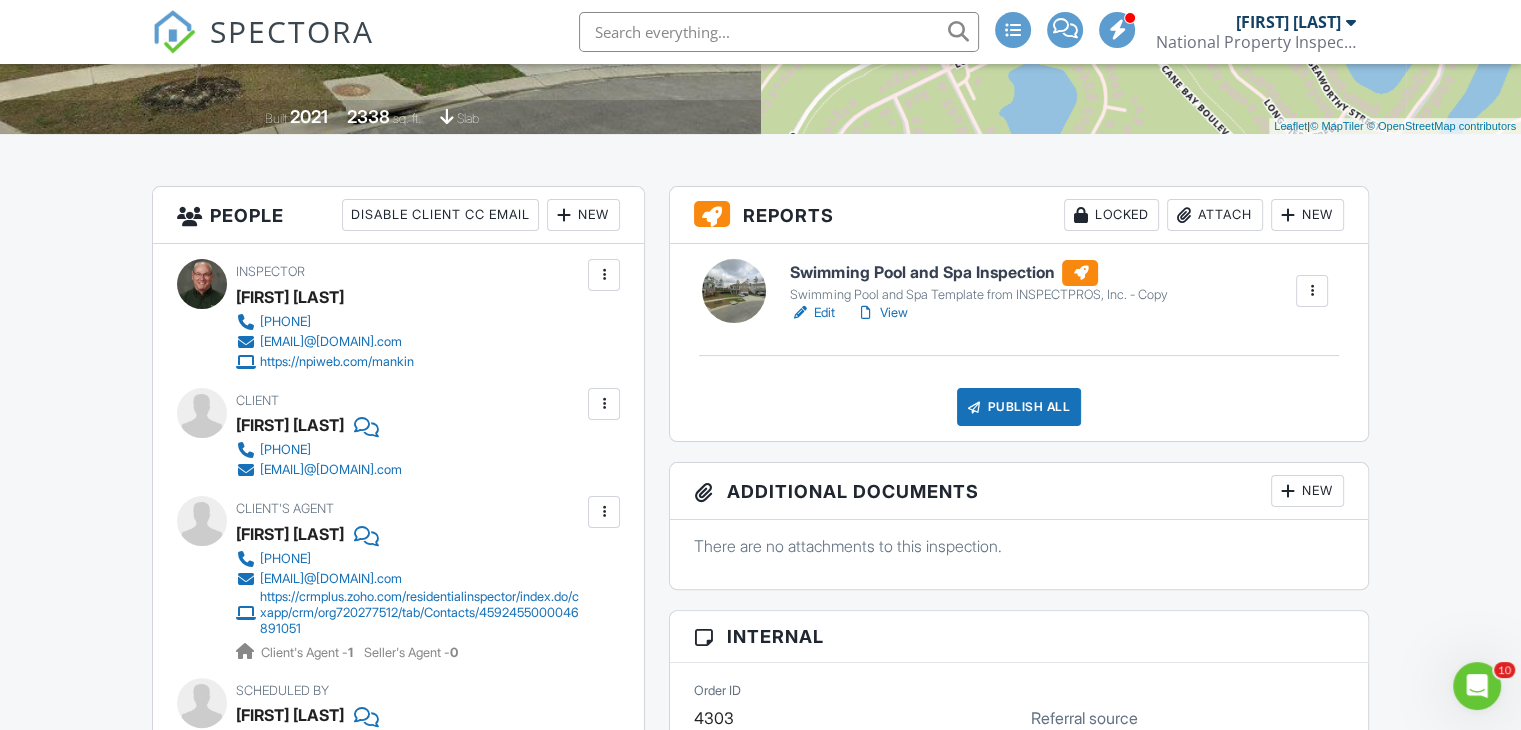 click at bounding box center (1288, 215) 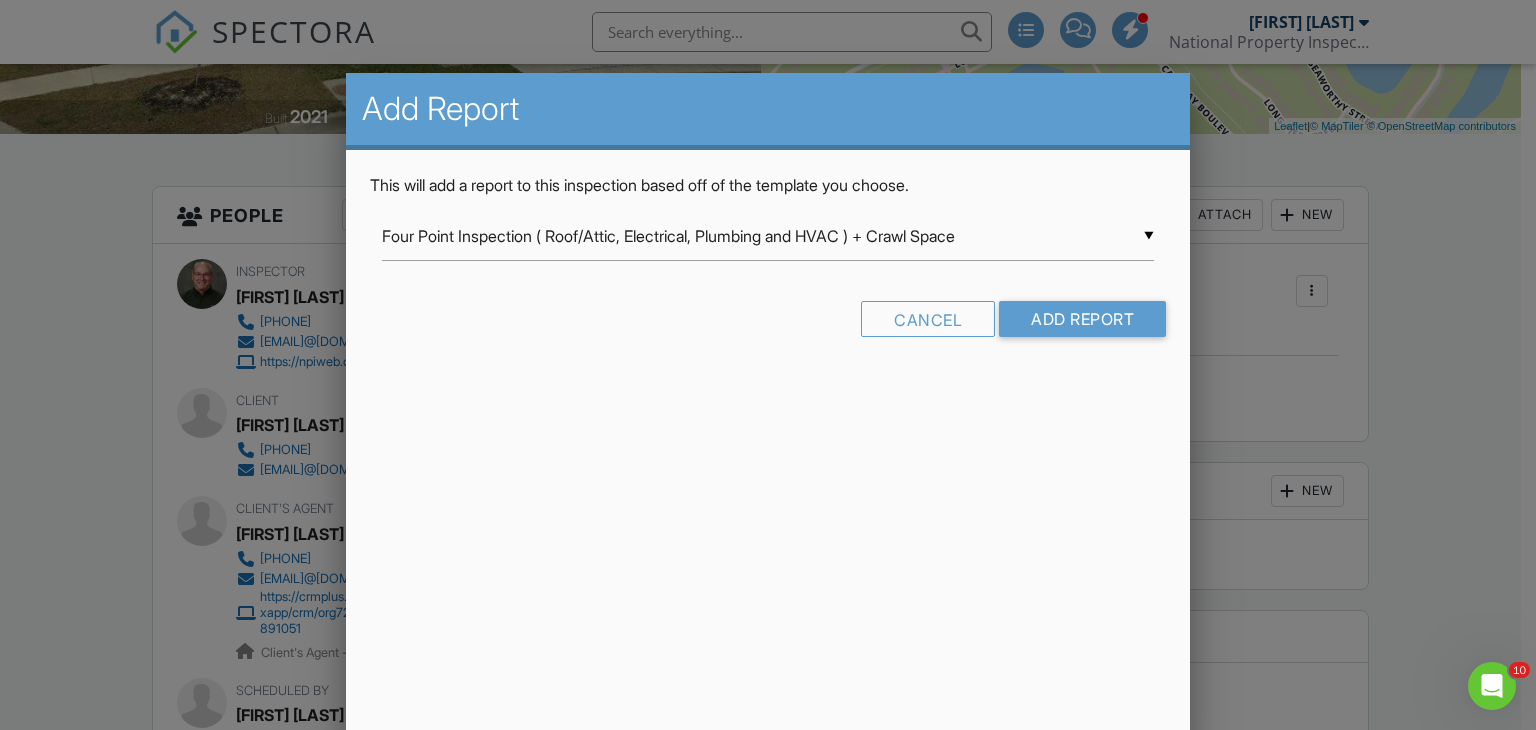 click on "▼ Four Point Inspection ( Roof/Attic, Electrical, Plumbing and HVAC ) + Crawl Space Four Point Inspection ( Roof/Attic, Electrical, Plumbing and HVAC ) + Crawl Space Mold/Indoor Air Quality Inspection Template Residential Template #1 Swimming Pool and Spa Template from INSPECTPROS, Inc. - Copy Irrigation Inspection National Property Inspections SW Oregon Pre-Drywall Template  Four Point Inspection ( Roof/Attic, Electrical, Plumbing and HVAC ) + Crawl Space
Mold/Indoor Air Quality Inspection Template
Residential Template #1
Swimming Pool and Spa Template from INSPECTPROS, Inc. - Copy
Irrigation Inspection
National Property Inspections SW Oregon
Pre-Drywall Template" at bounding box center [768, 236] 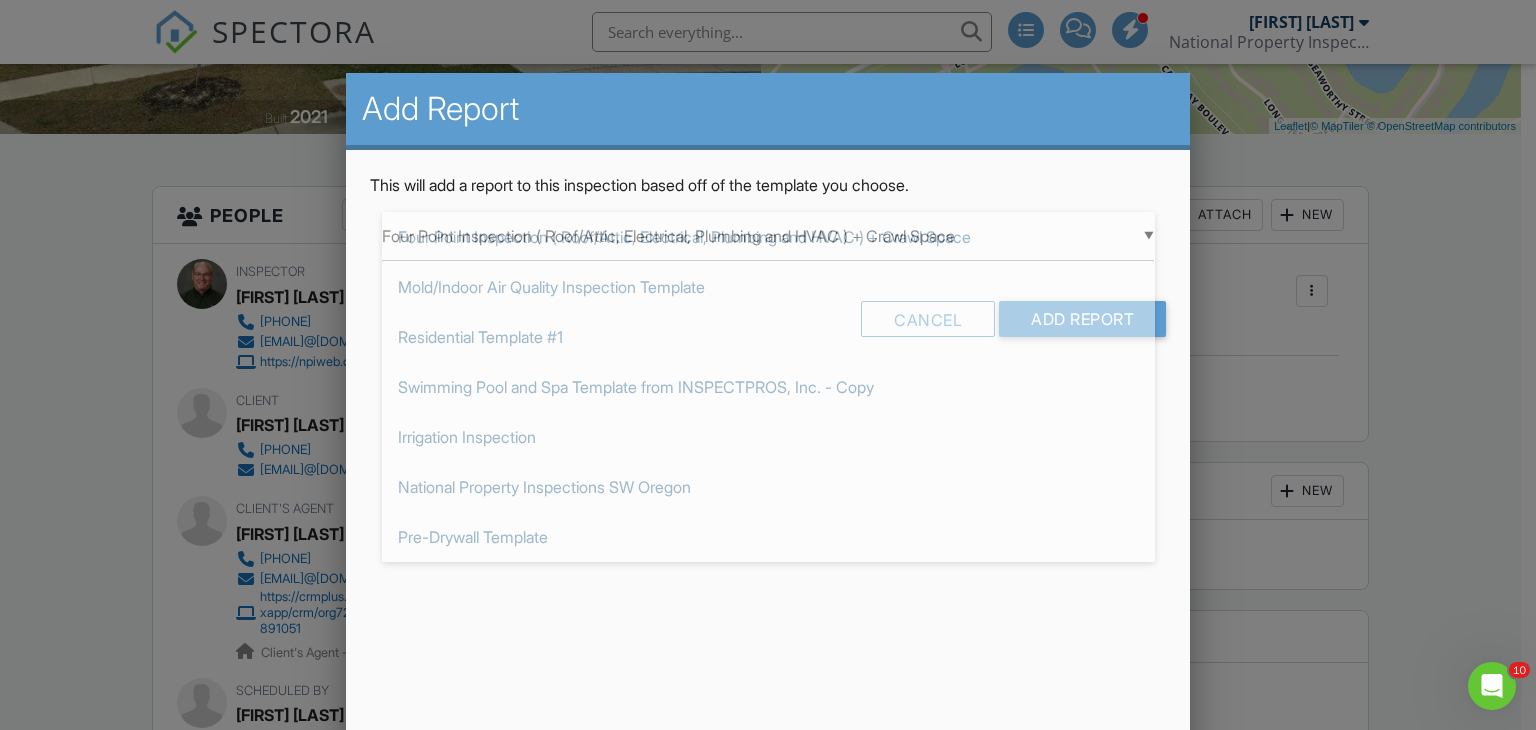 click at bounding box center (768, 356) 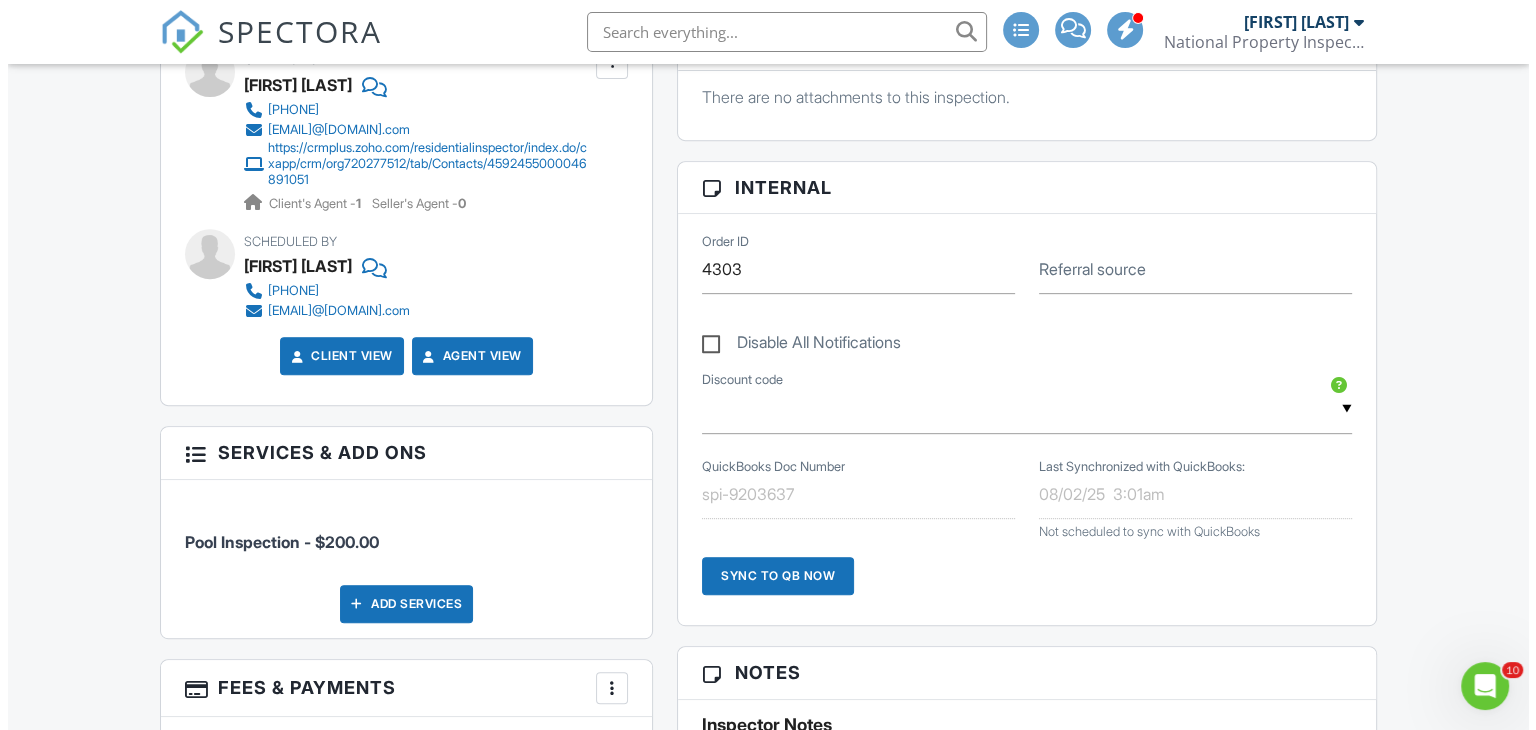 scroll, scrollTop: 900, scrollLeft: 0, axis: vertical 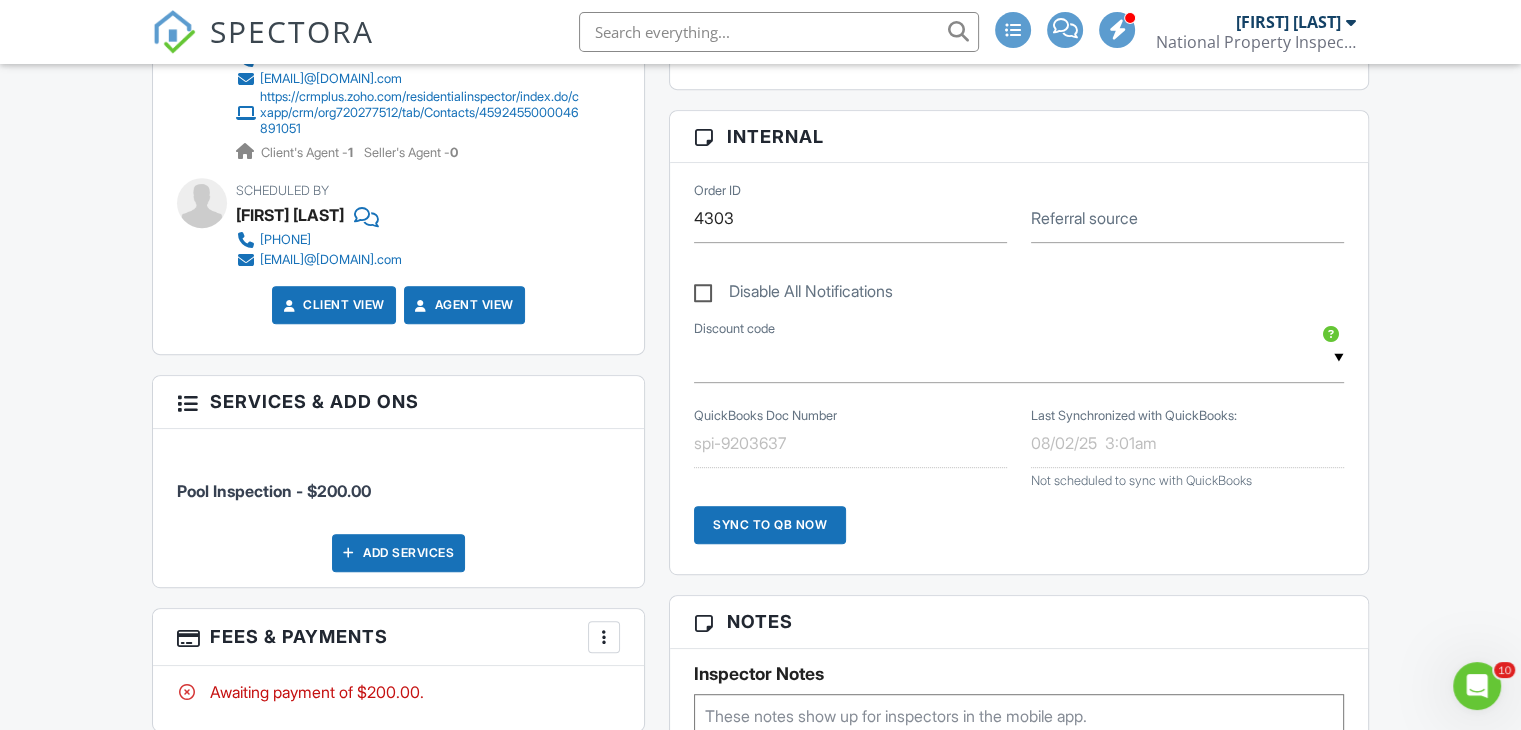 click on "Services & Add ons" at bounding box center (398, 402) 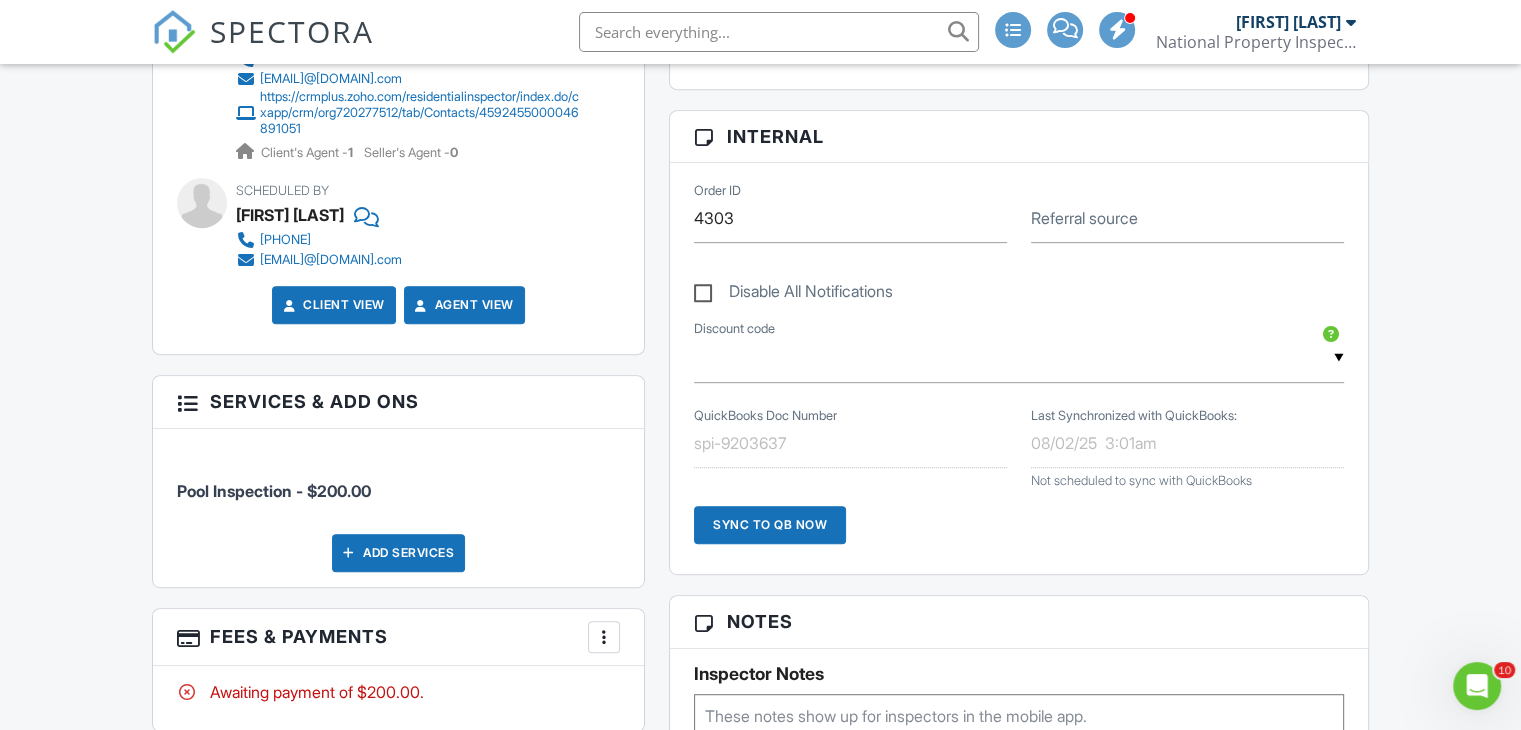 click on "Add Services" at bounding box center [398, 553] 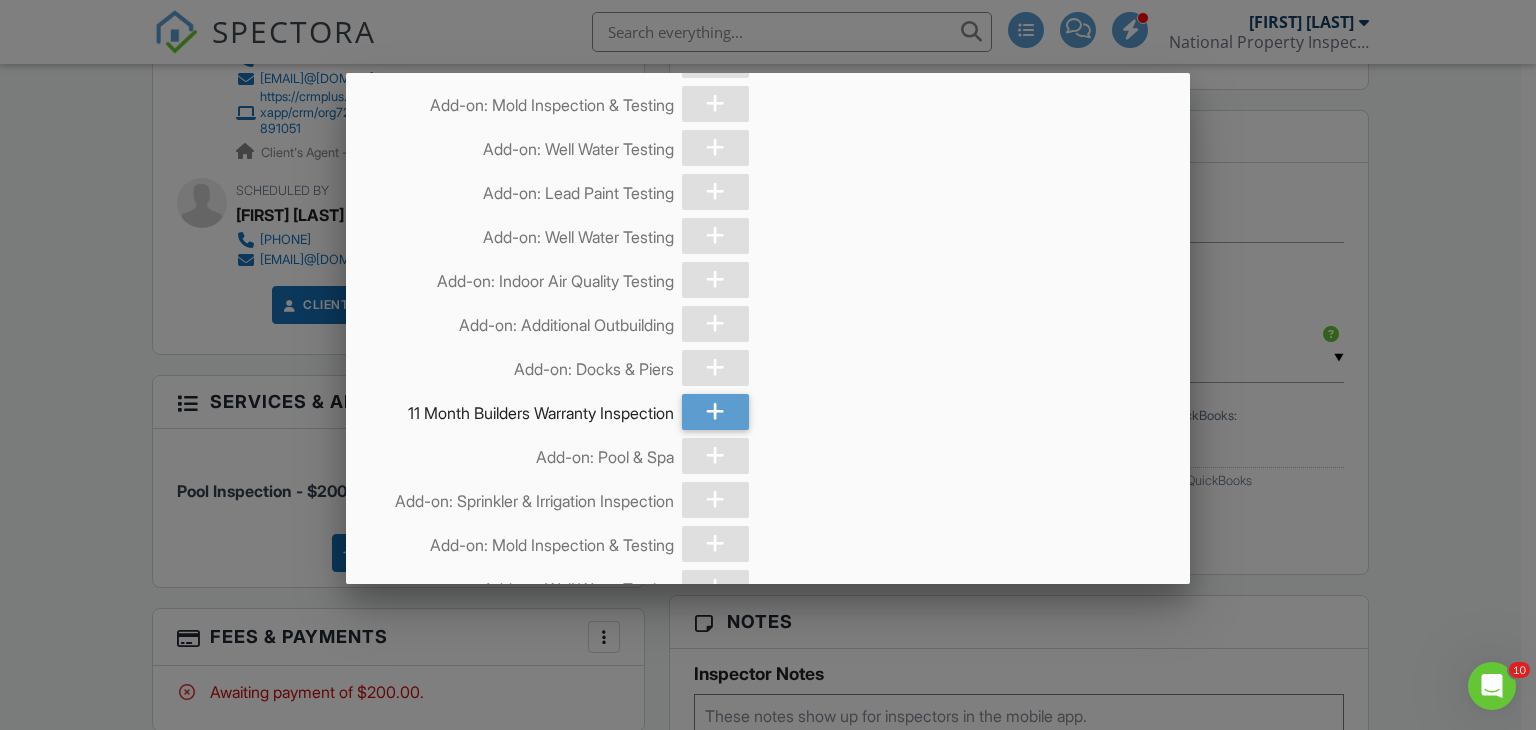 scroll, scrollTop: 200, scrollLeft: 0, axis: vertical 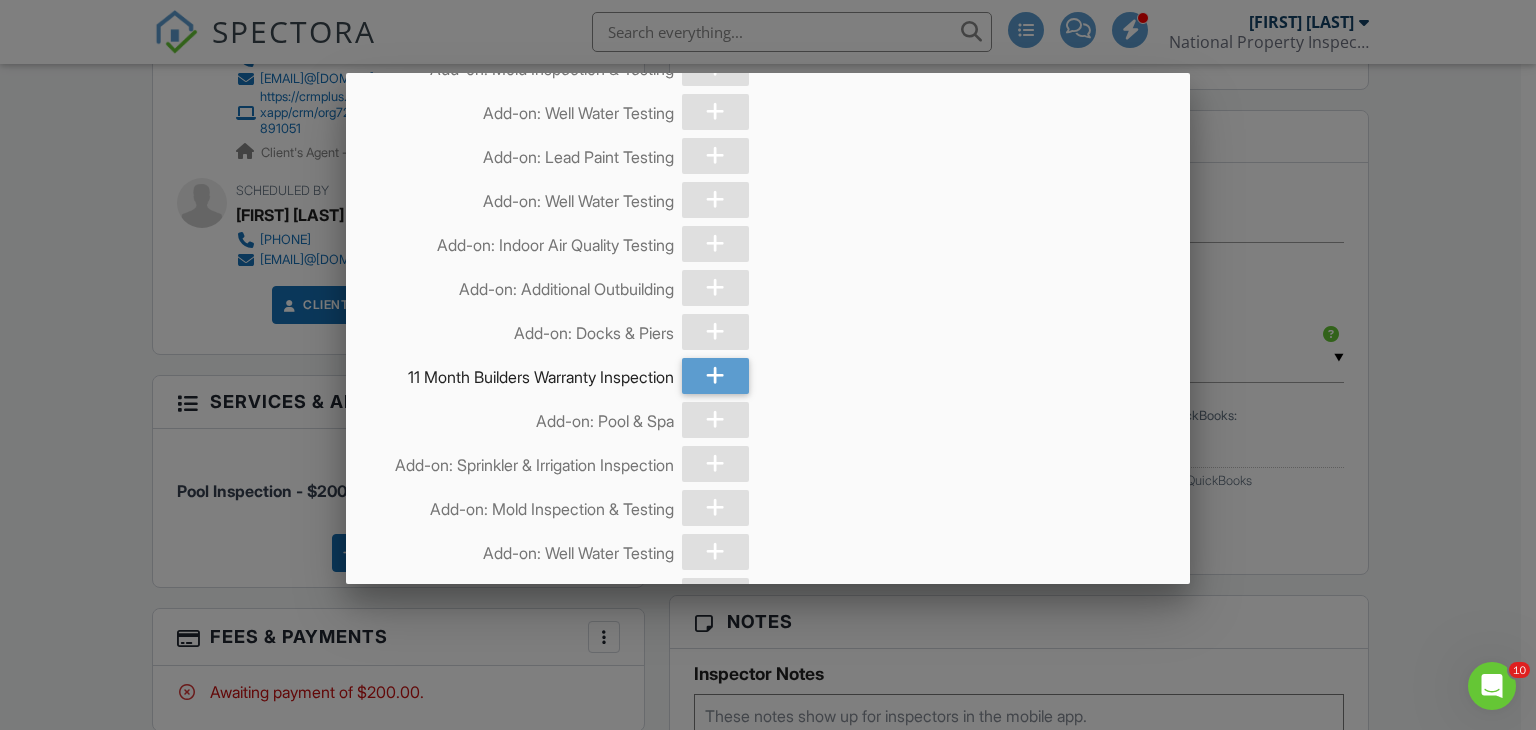 click at bounding box center [715, 420] 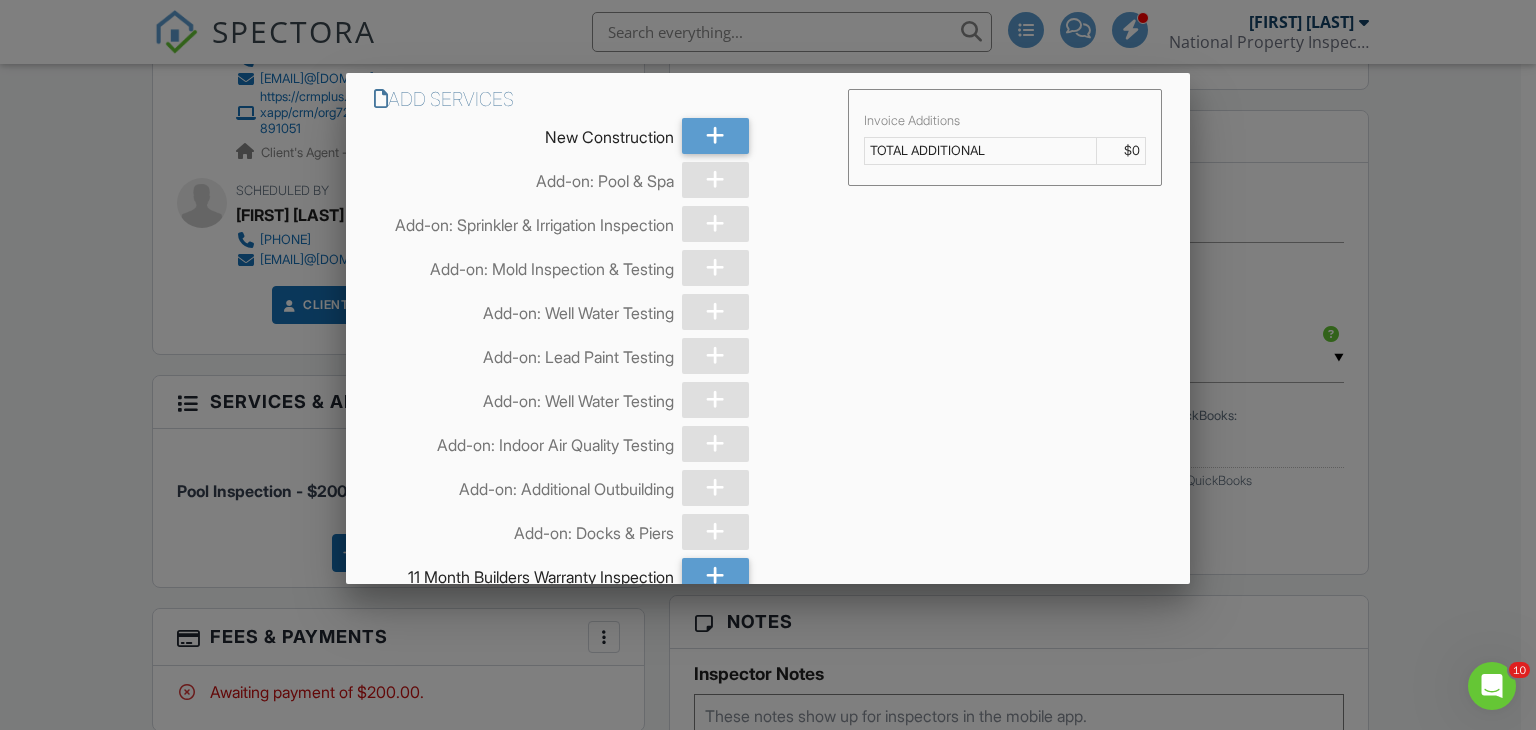 click on "$0" at bounding box center [1121, 151] 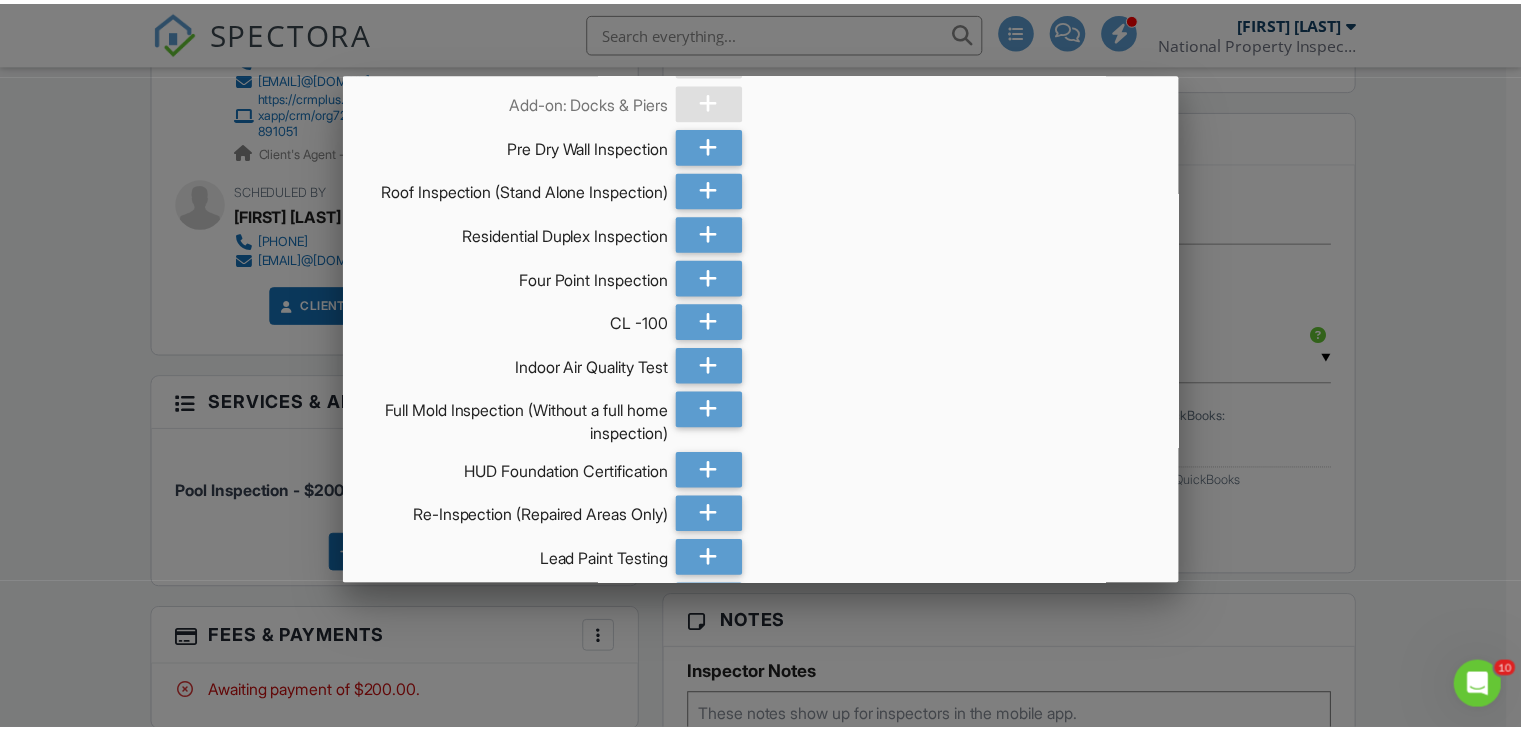 scroll, scrollTop: 2200, scrollLeft: 0, axis: vertical 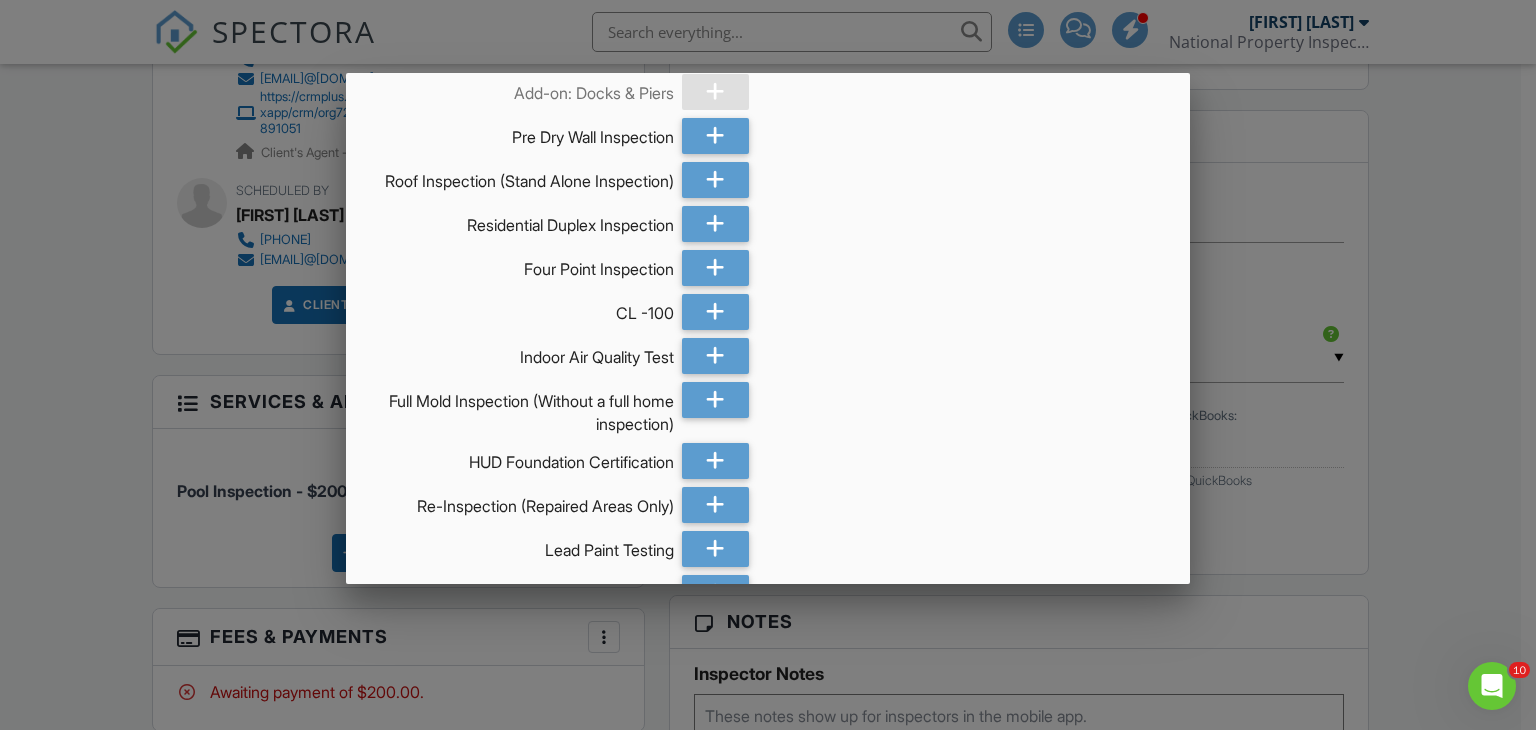 click on "Add Services
New Construction
Add-on: Pool & Spa
Add-on: Sprinkler & Irrigation Inspection
Add-on: Mold Inspection & Testing
Add-on: Well Water Testing
Add-on: Lead Paint Testing
Add-on: Well Water Testing
Add-on: Indoor Air Quality Testing
Add-on: Additional Outbuilding
Add-on: Docks & Piers
11 Month Builders Warranty Inspection
Add-on: Pool & Spa
Add-on: Sprinkler & Irrigation Inspection
Add-on: Mold Inspection & Testing
Add-on: Well Water Testing
Add-on: Lead Paint Testing" at bounding box center (768, -513) 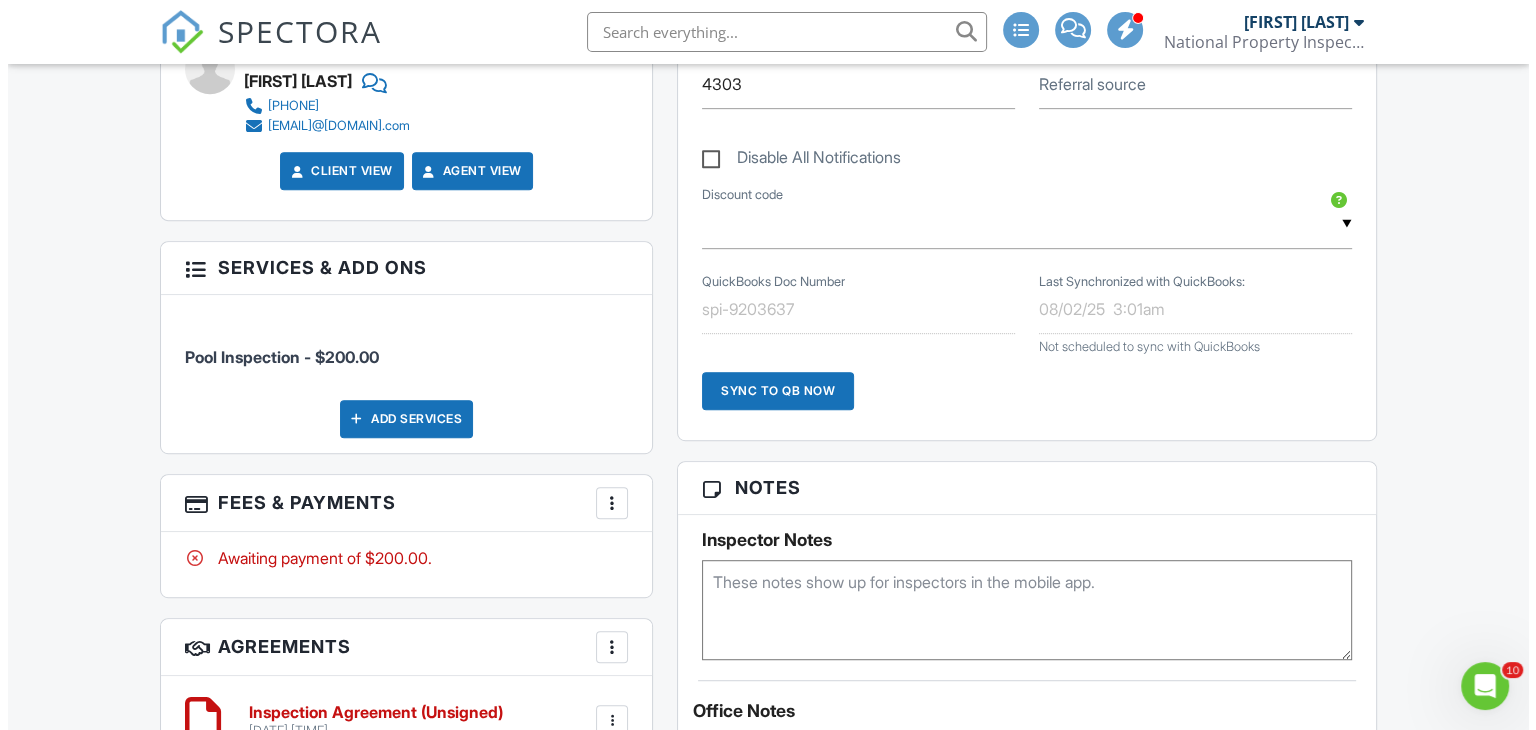 scroll, scrollTop: 1100, scrollLeft: 0, axis: vertical 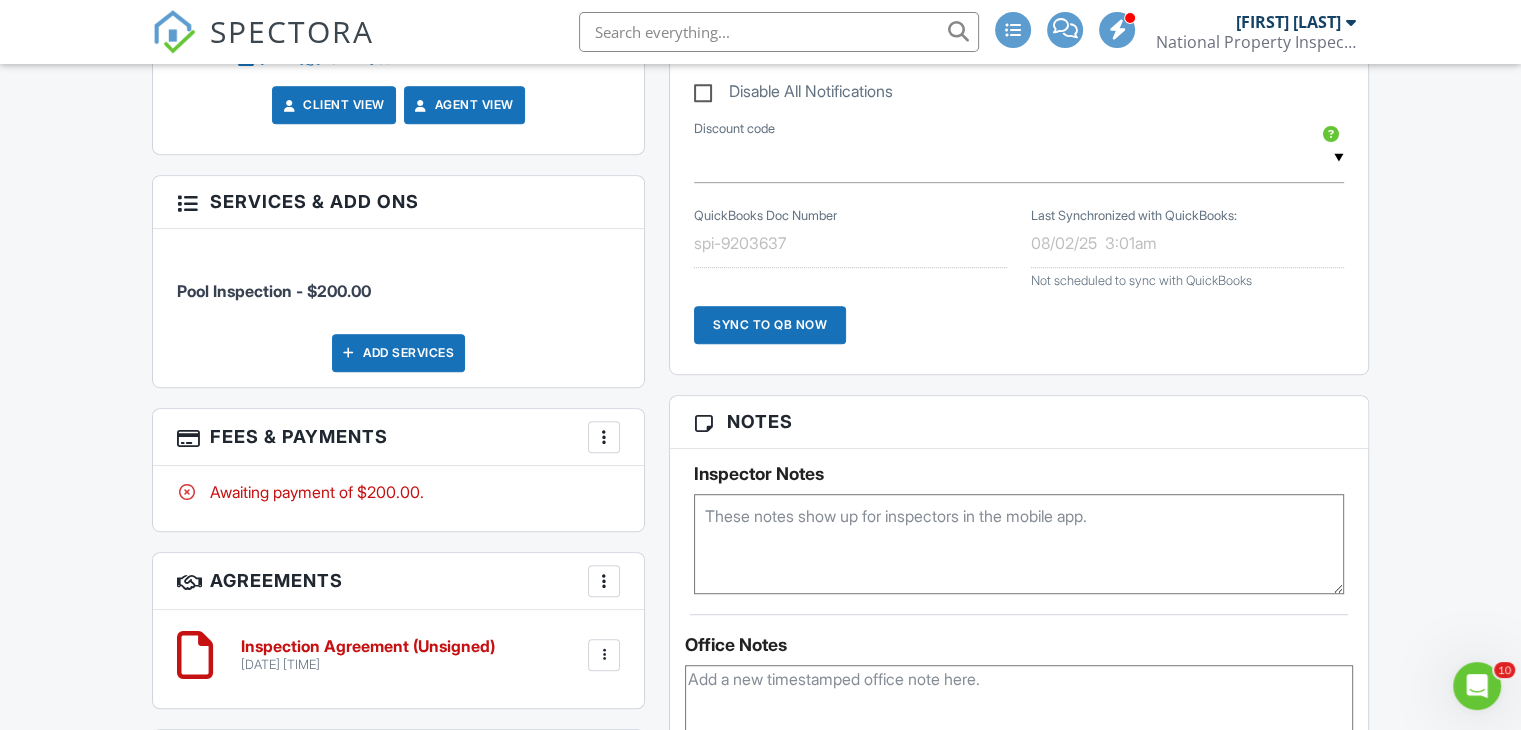 click on "Add Services" at bounding box center (398, 353) 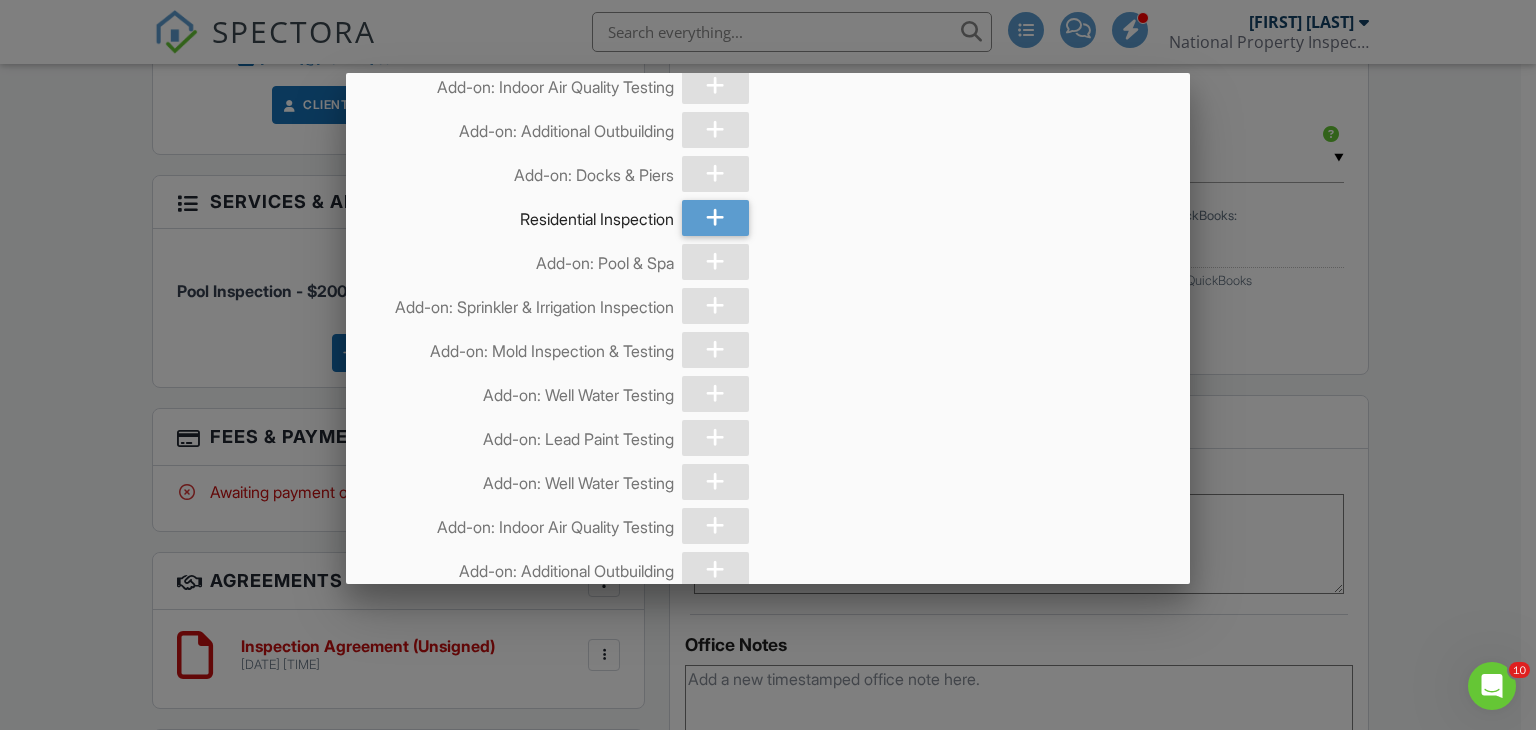 scroll, scrollTop: 1600, scrollLeft: 0, axis: vertical 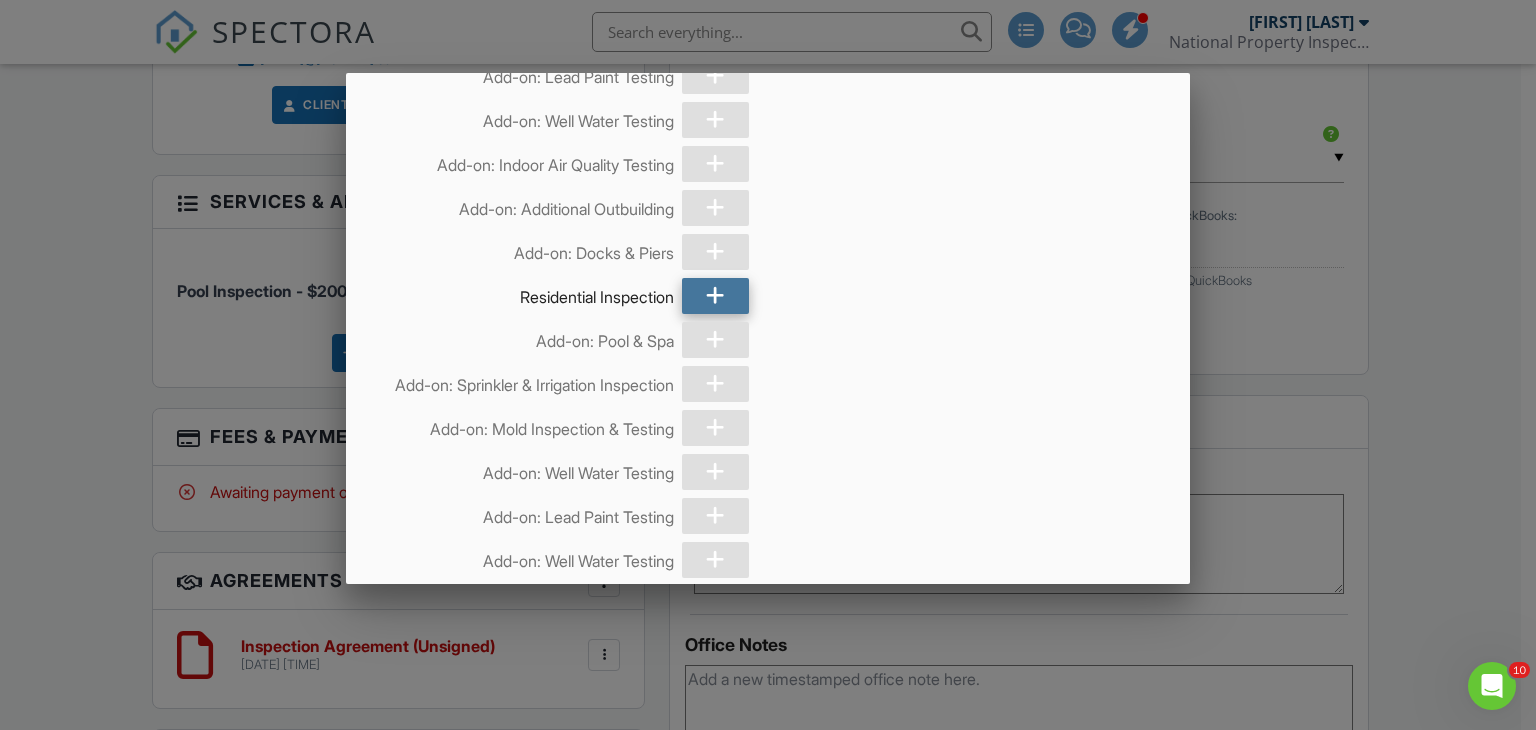 click at bounding box center (715, 296) 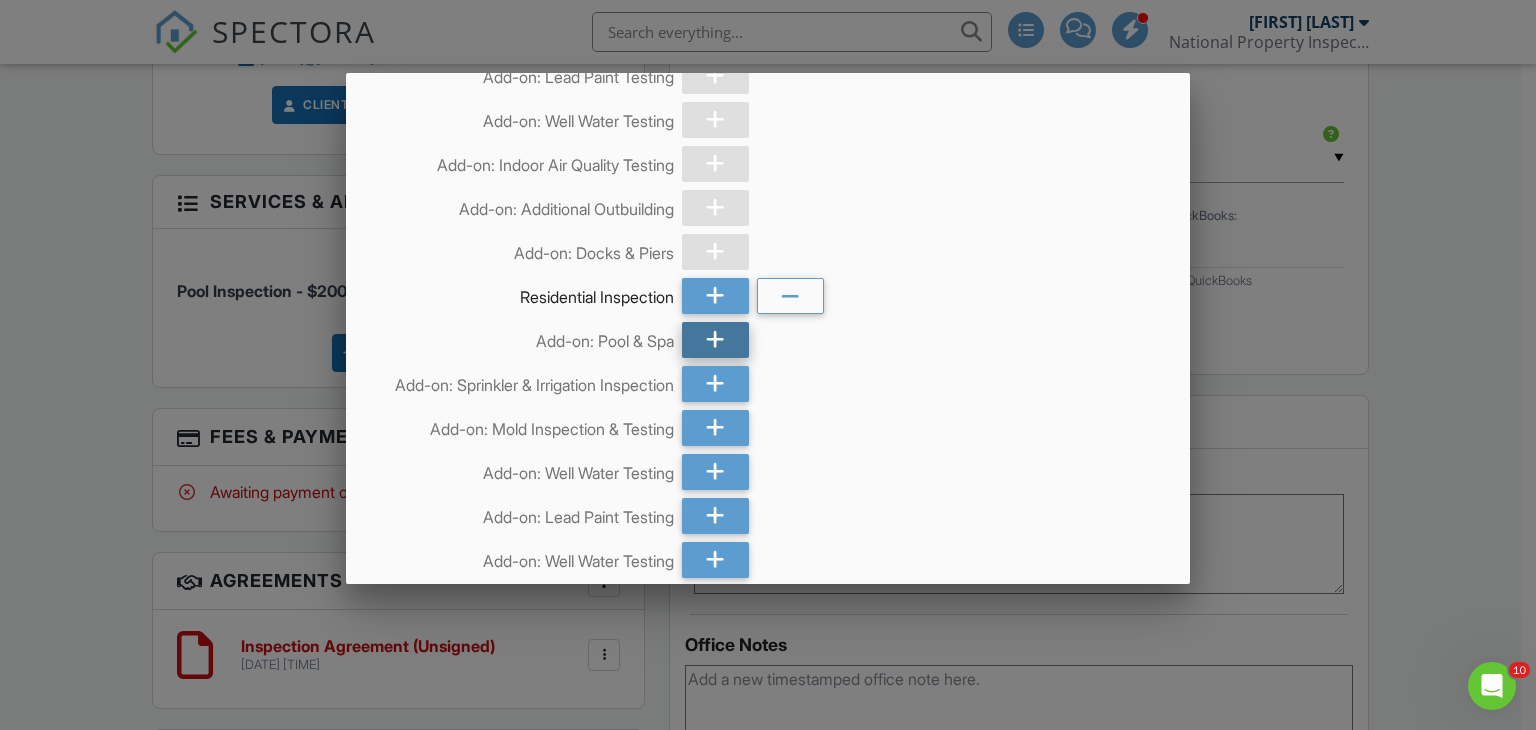 click at bounding box center (715, 340) 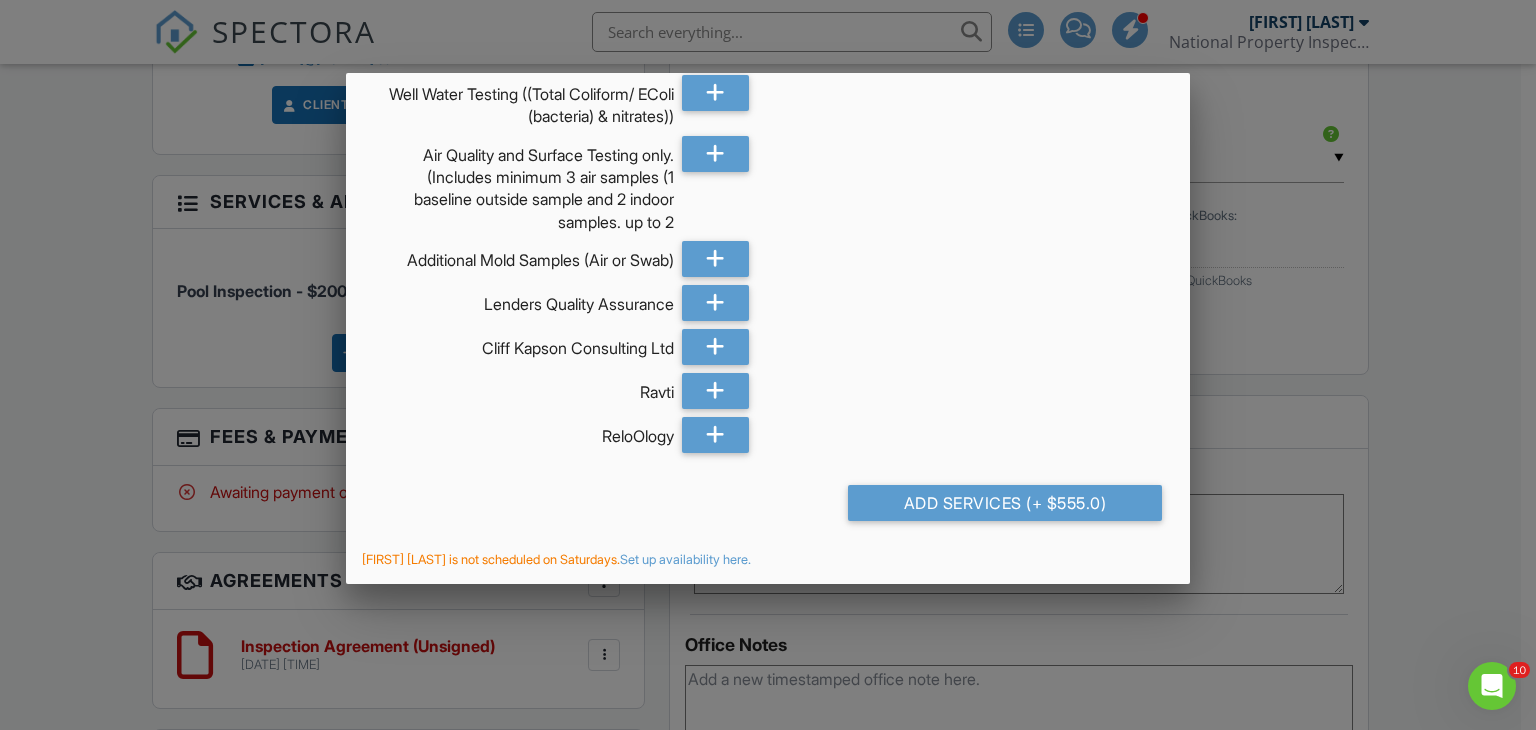scroll, scrollTop: 2932, scrollLeft: 0, axis: vertical 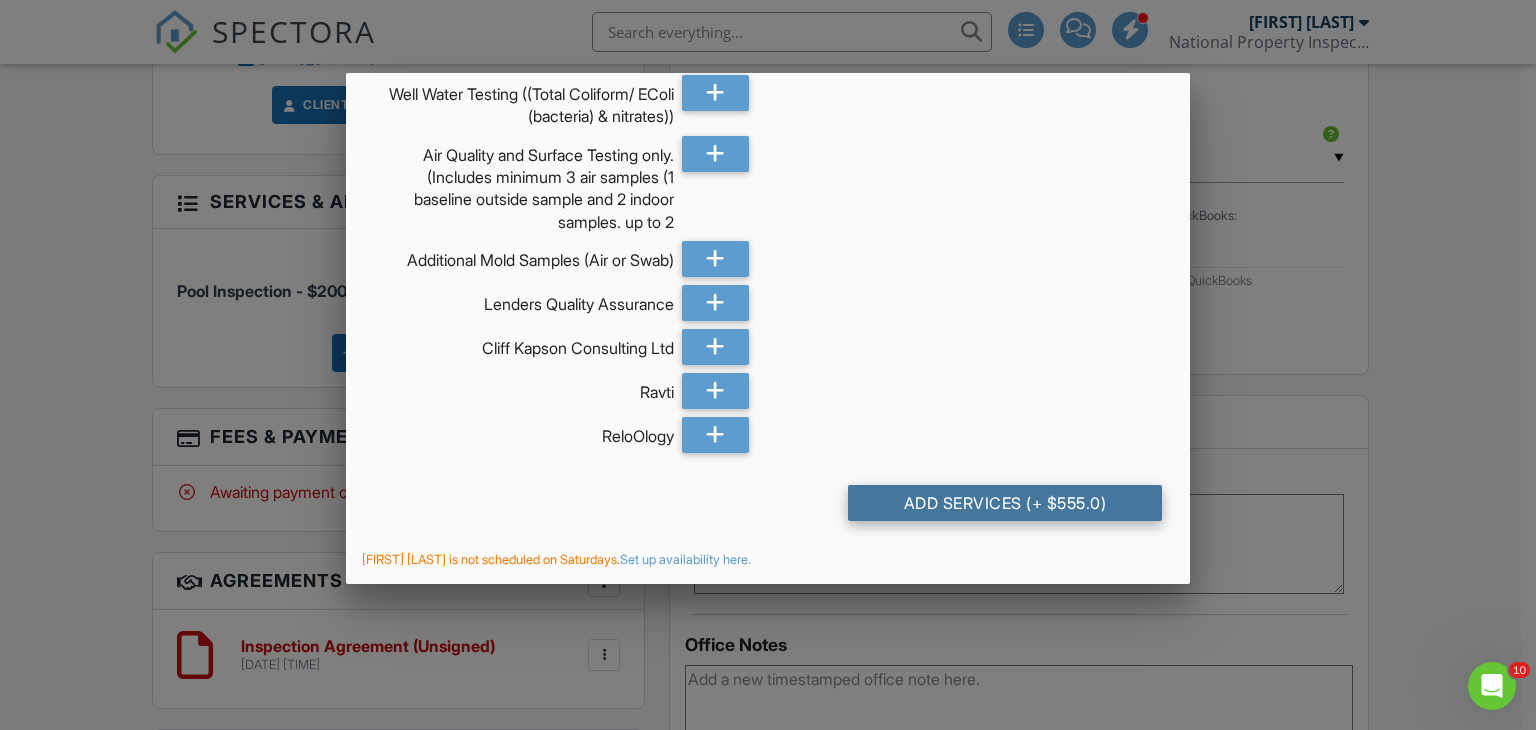 click on "Add Services
(+ $555.0)" at bounding box center [1005, 503] 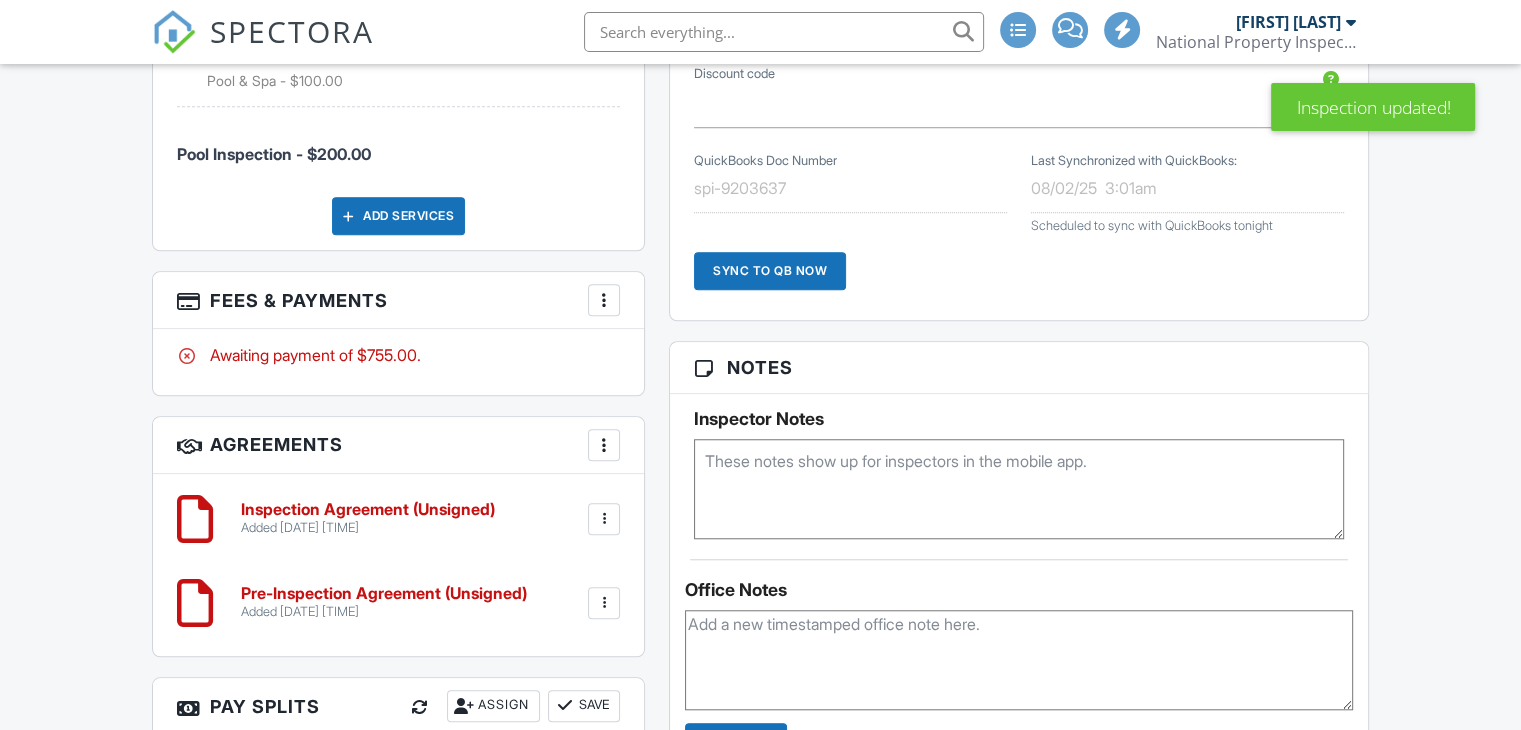 scroll, scrollTop: 1599, scrollLeft: 0, axis: vertical 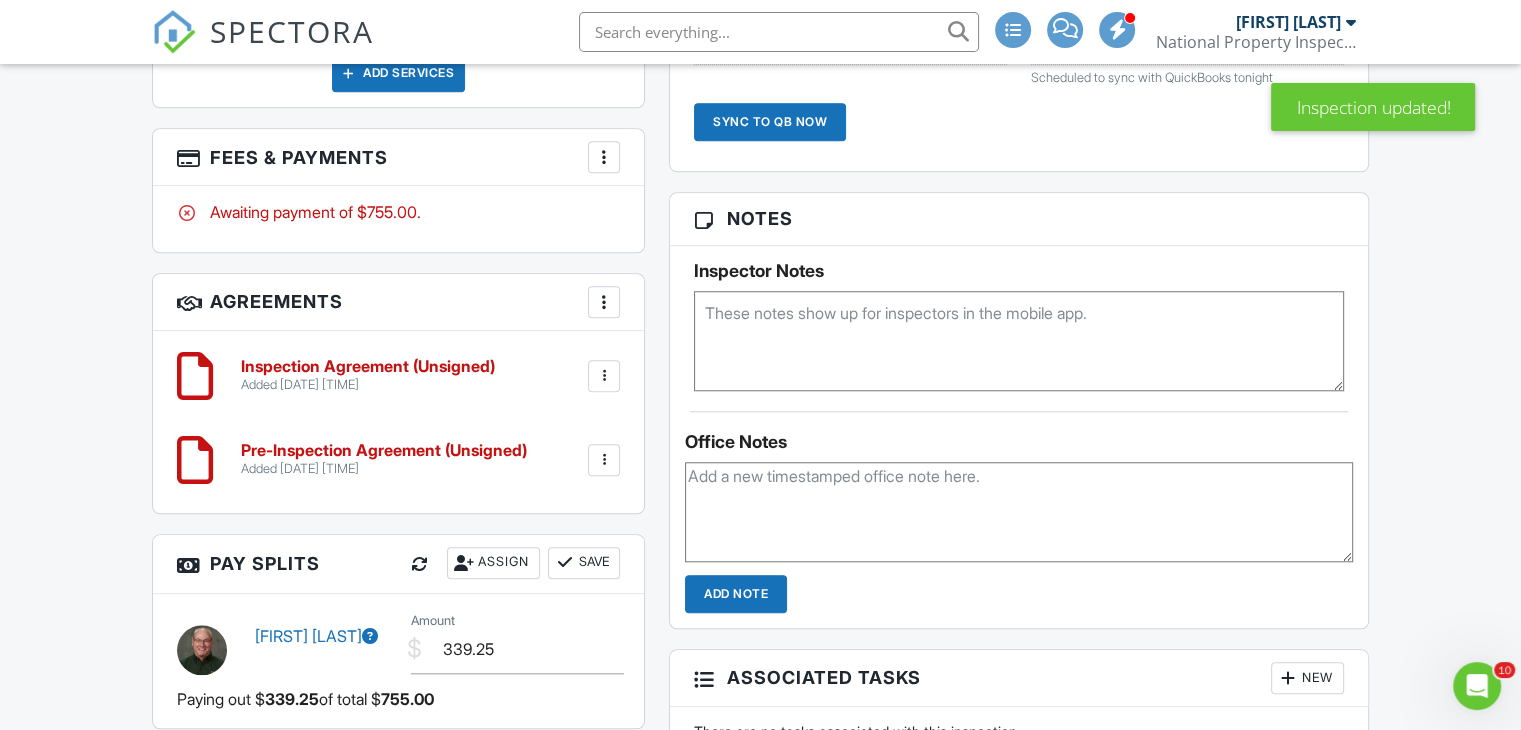 click at bounding box center [604, 157] 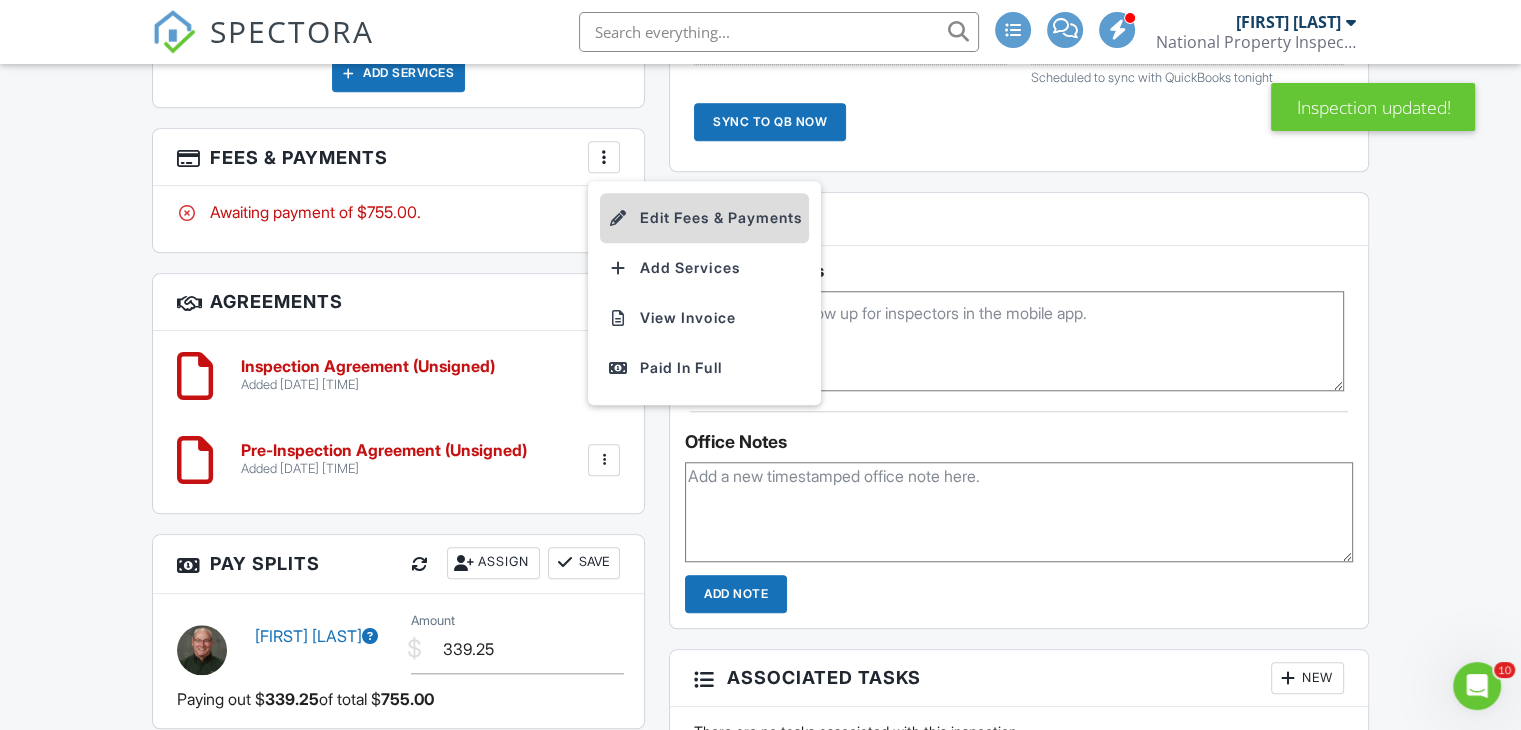 click on "Edit Fees & Payments" at bounding box center [704, 218] 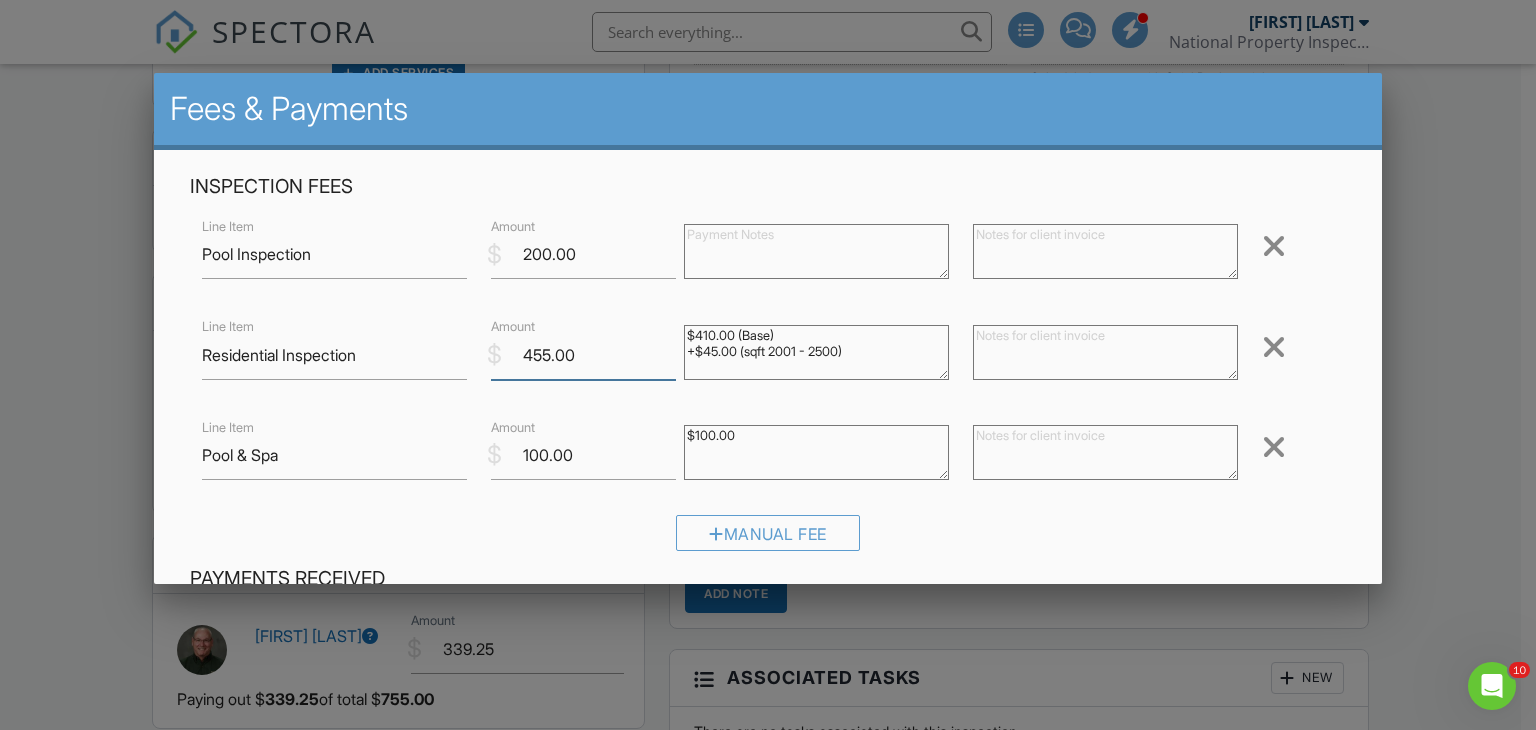 drag, startPoint x: 580, startPoint y: 357, endPoint x: 516, endPoint y: 357, distance: 64 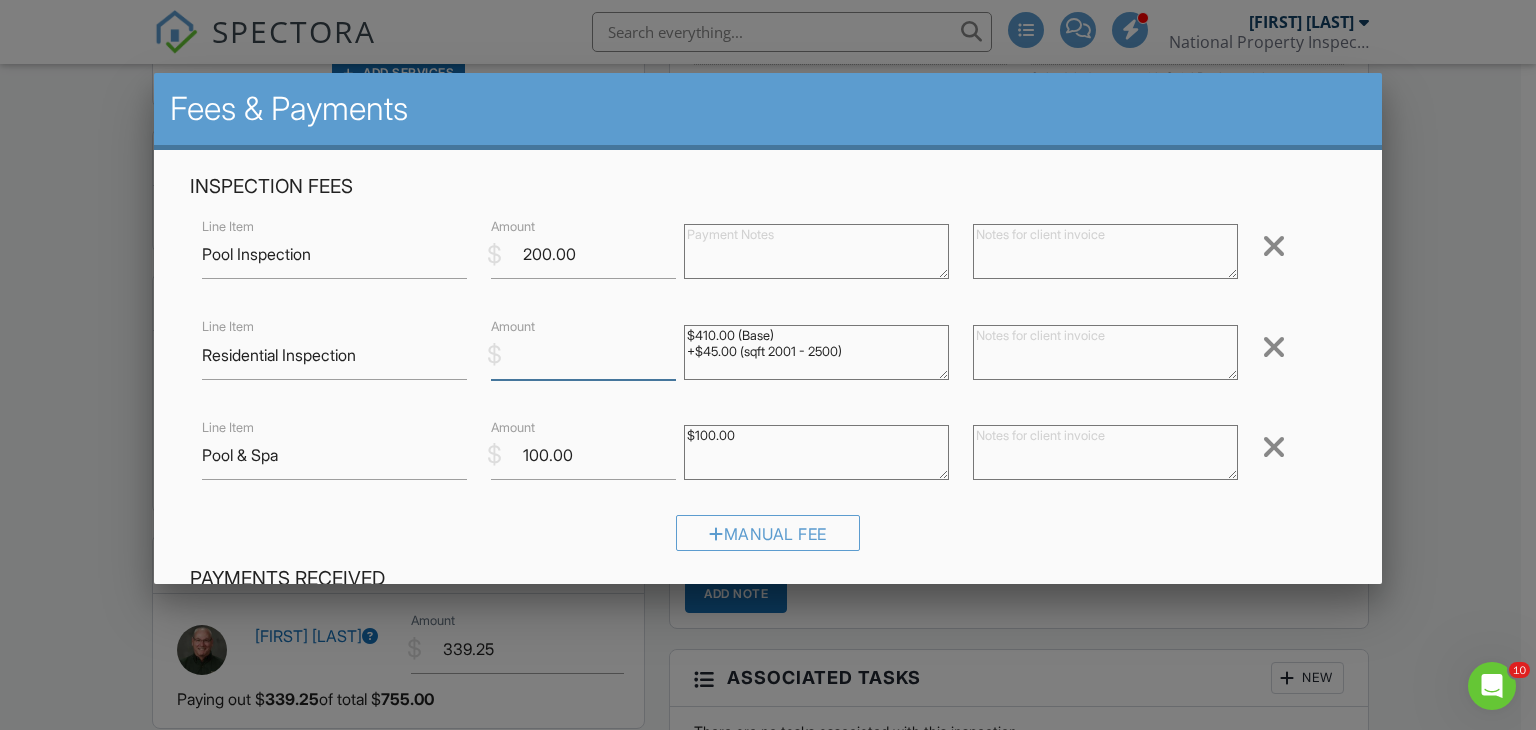 type 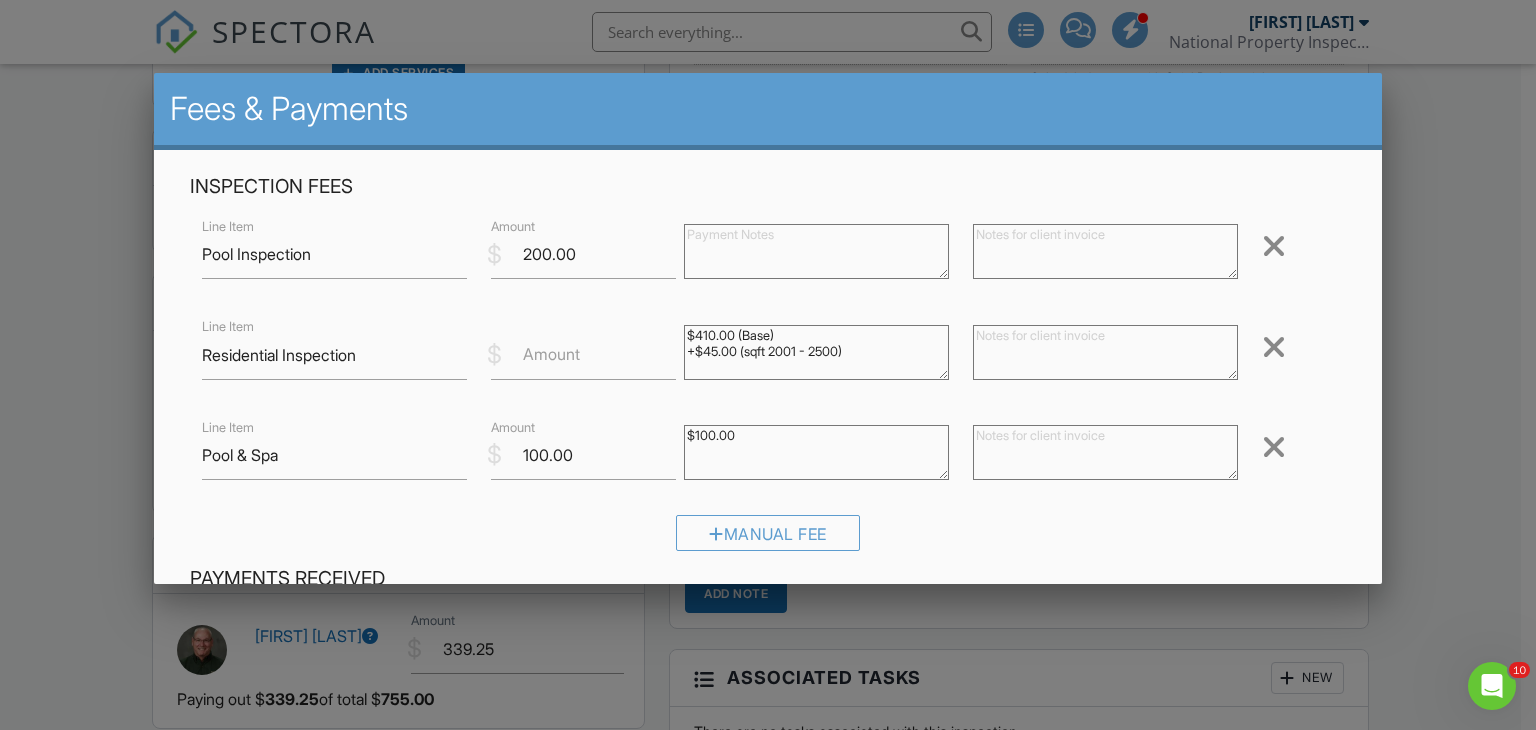 click at bounding box center [1274, 246] 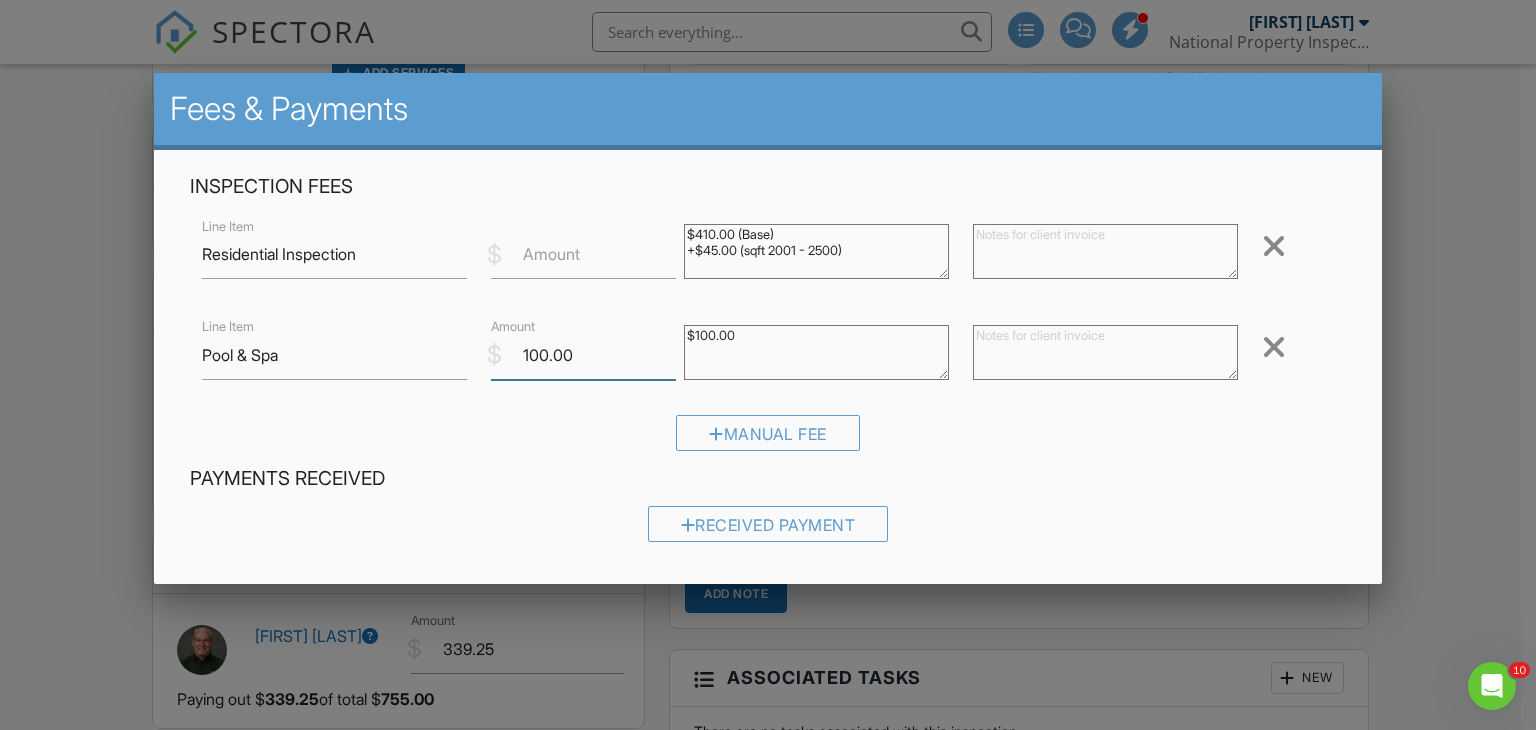 click on "100.00" at bounding box center (583, 355) 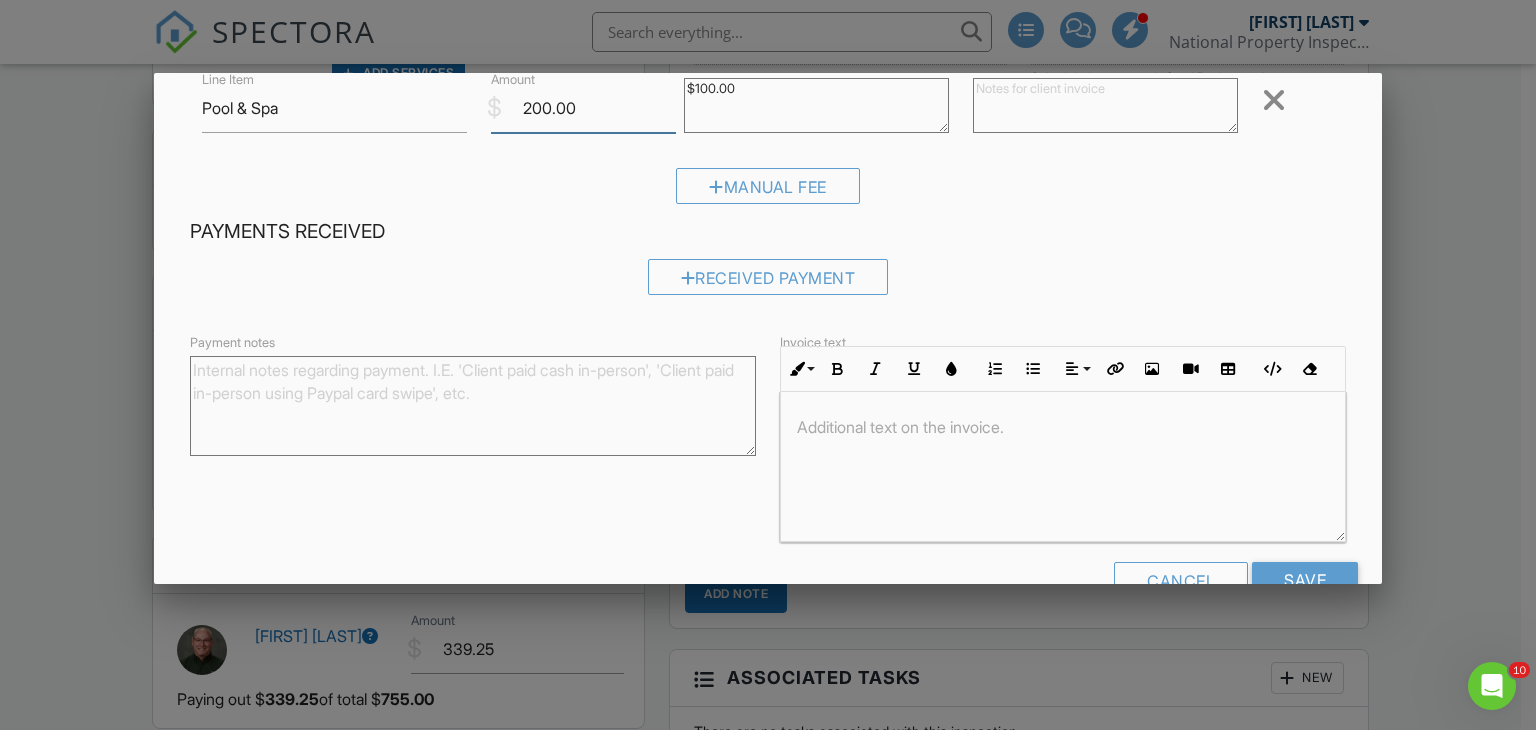 scroll, scrollTop: 300, scrollLeft: 0, axis: vertical 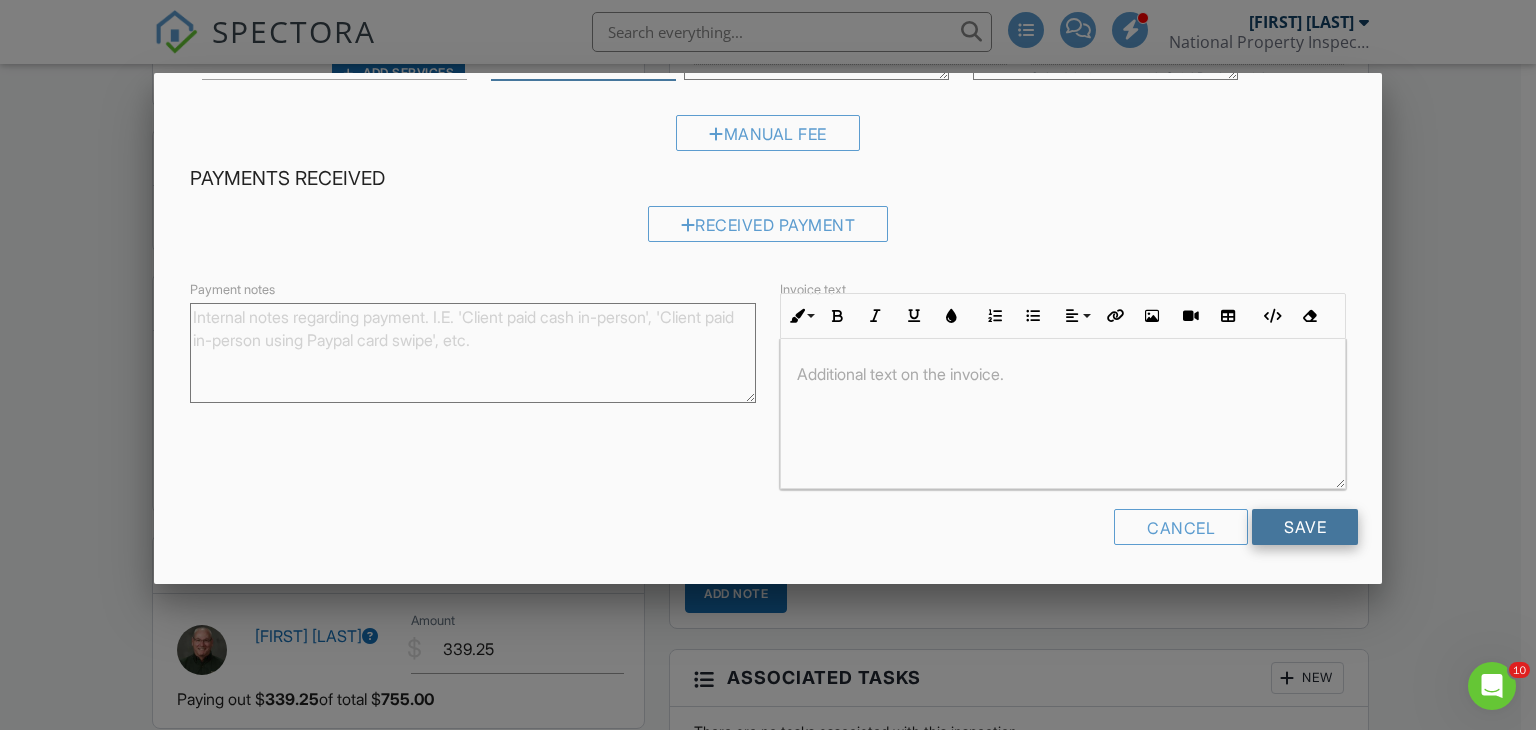 type on "200.00" 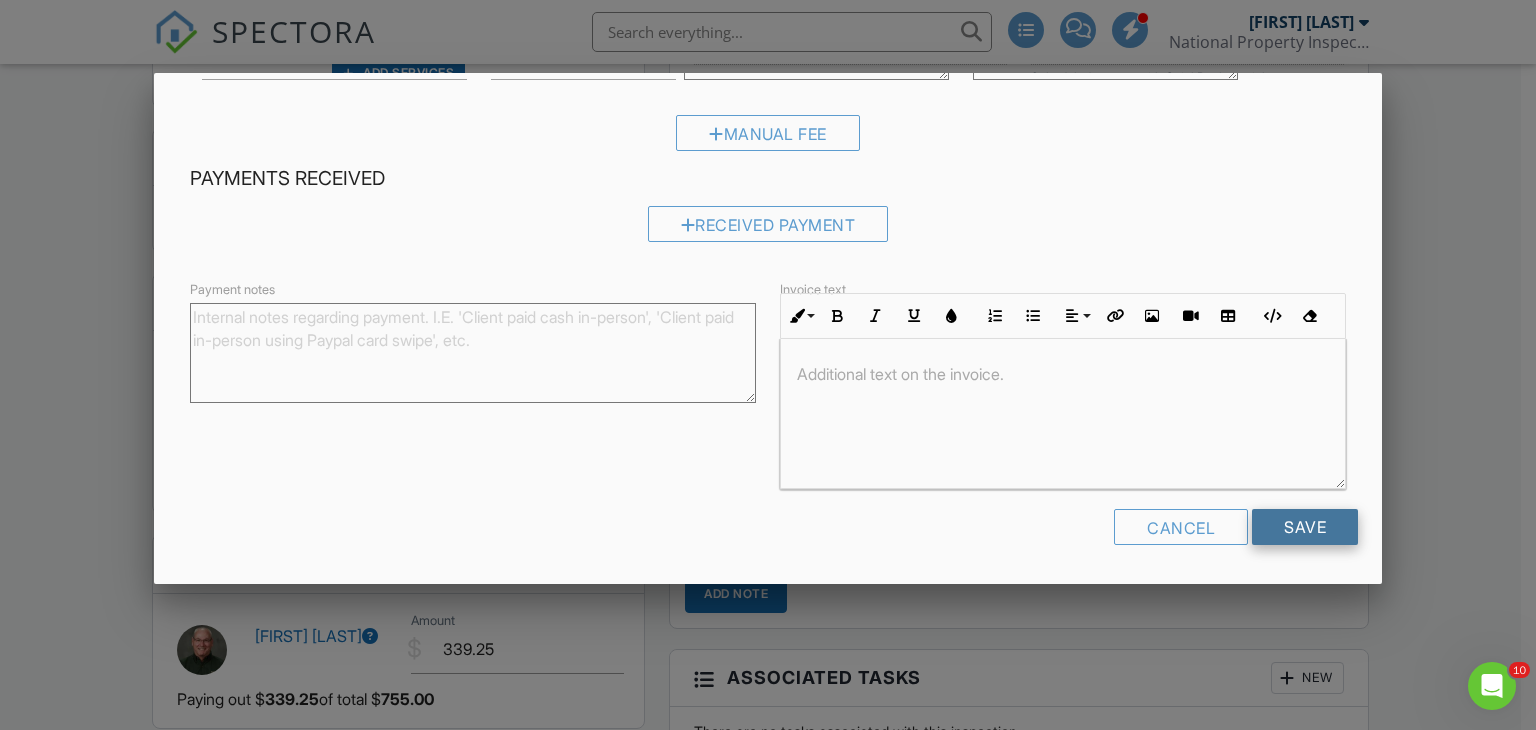 click on "Save" at bounding box center [1305, 527] 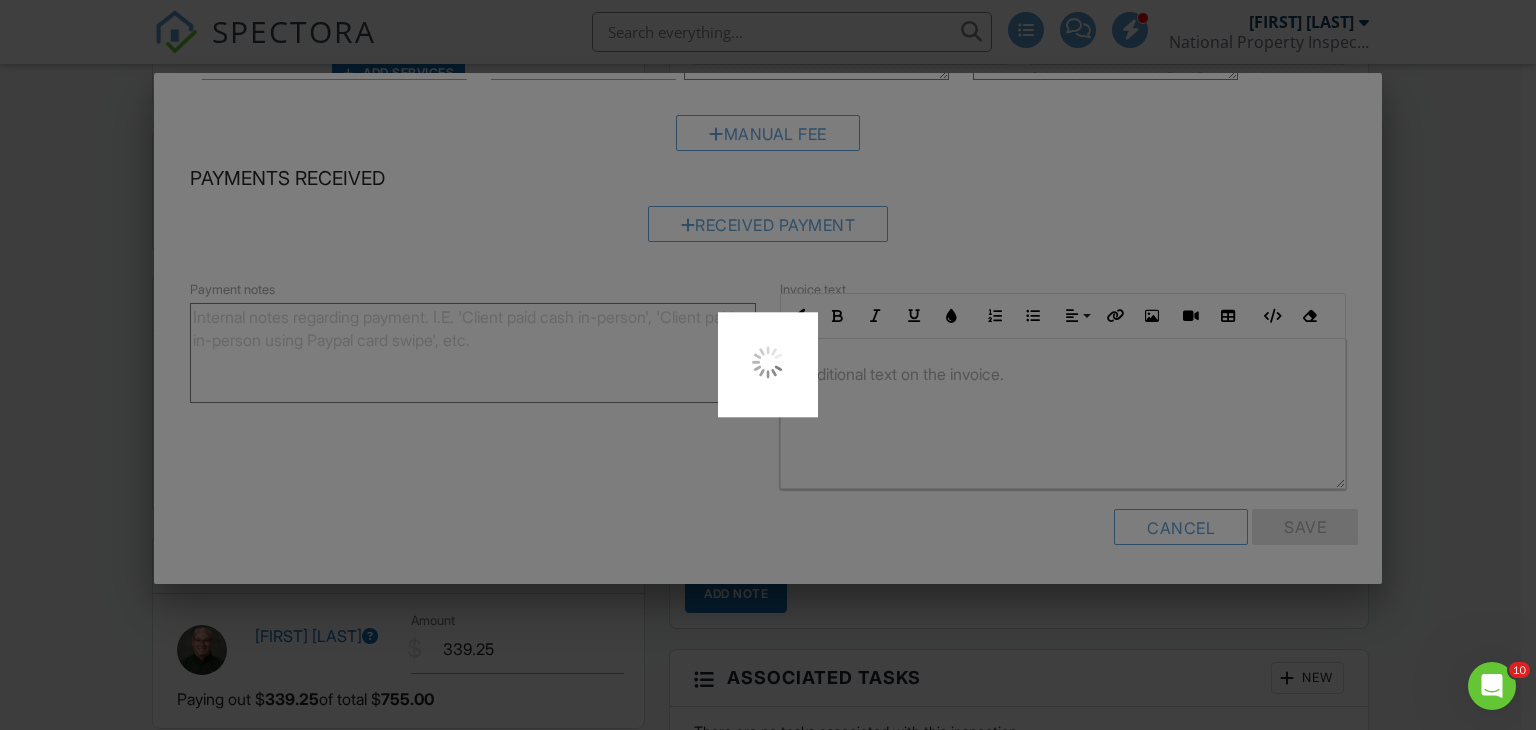 scroll, scrollTop: 1688, scrollLeft: 0, axis: vertical 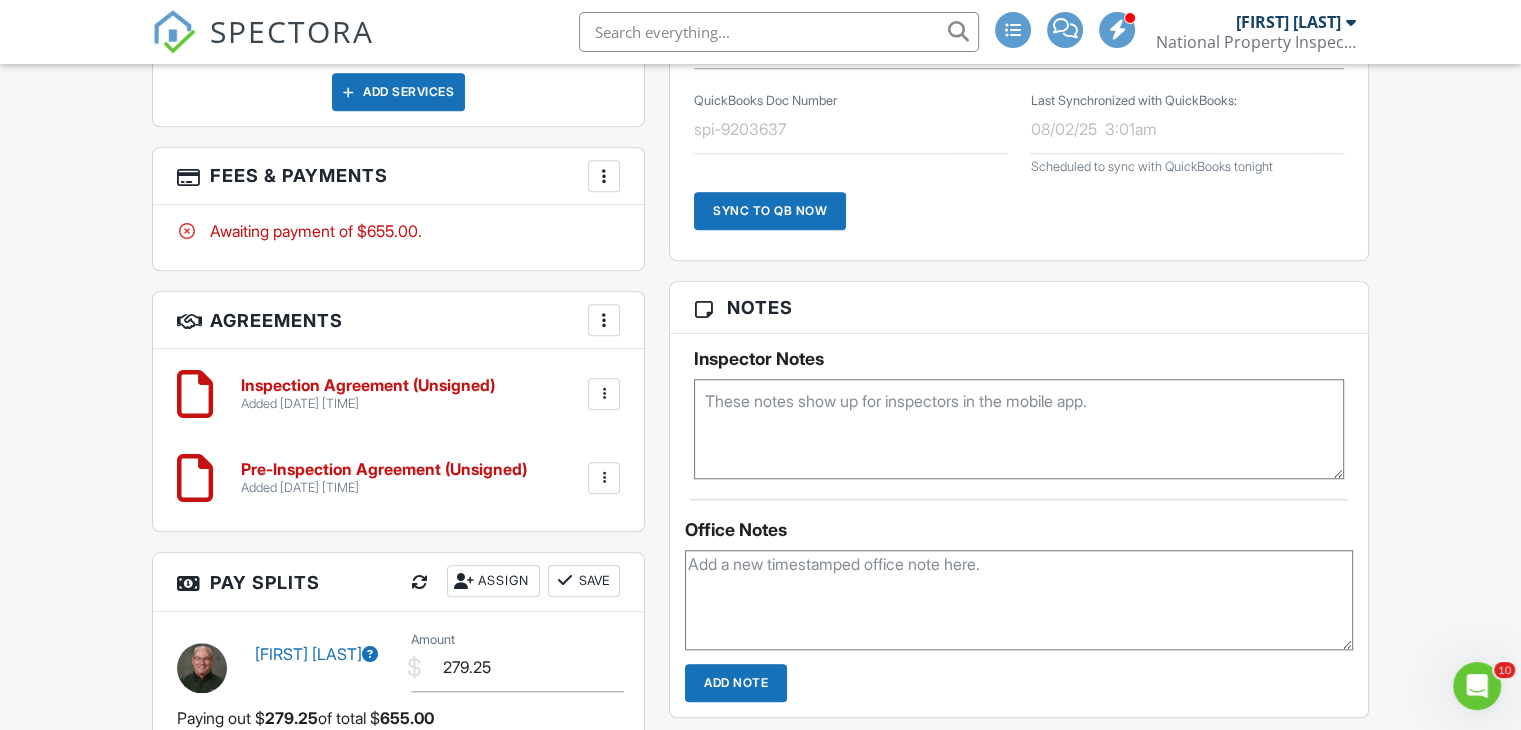 click at bounding box center (604, 394) 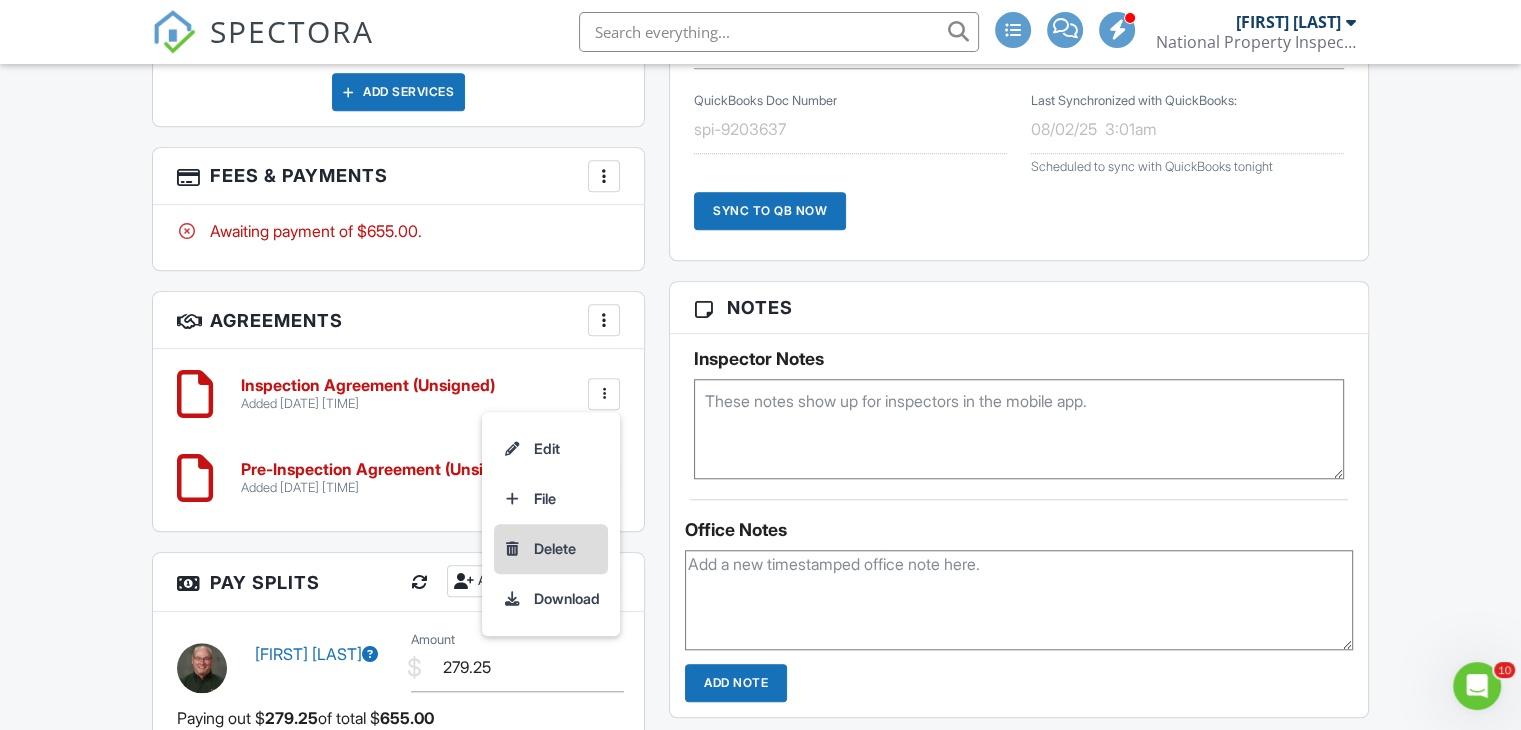 click on "Delete" at bounding box center [551, 549] 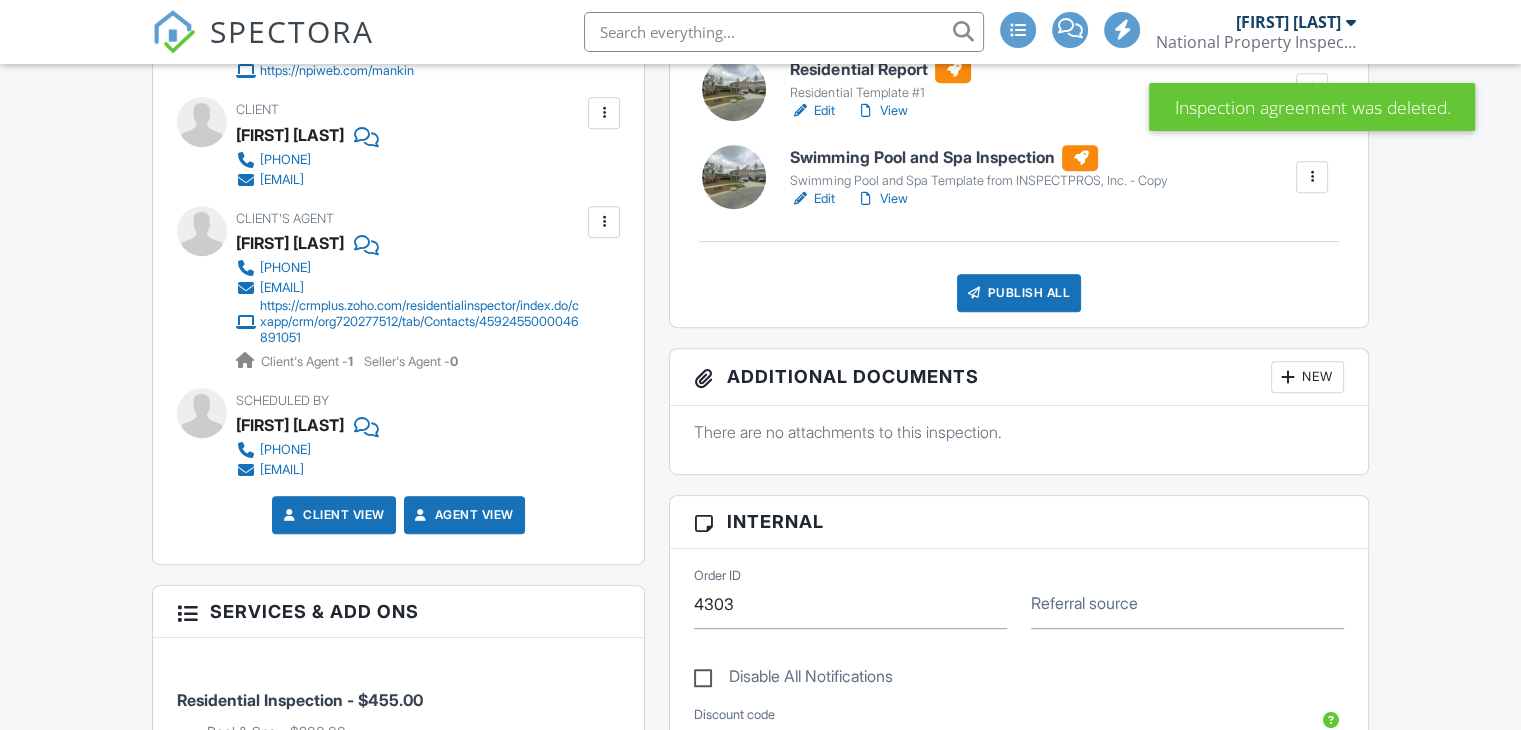 scroll, scrollTop: 1000, scrollLeft: 0, axis: vertical 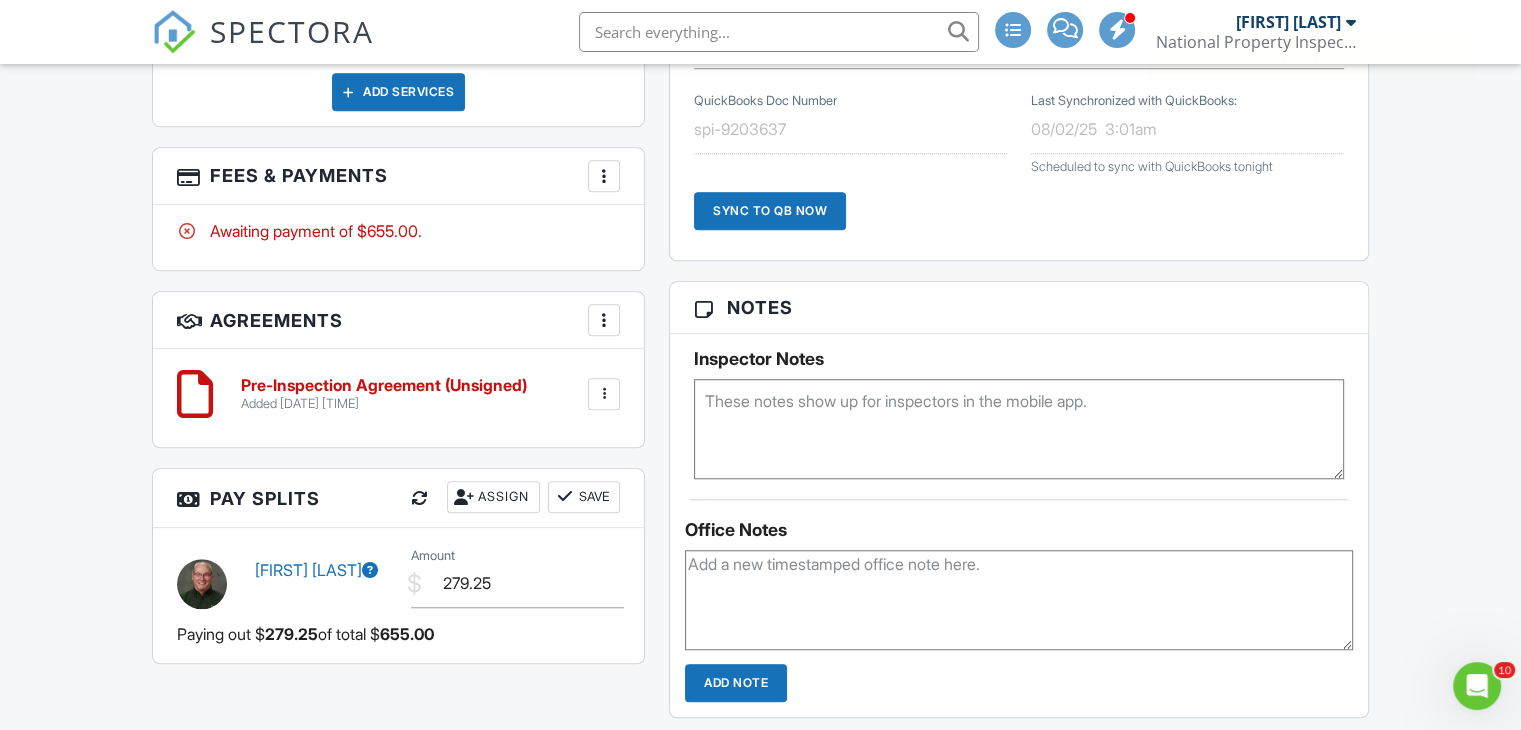 click at bounding box center [604, 176] 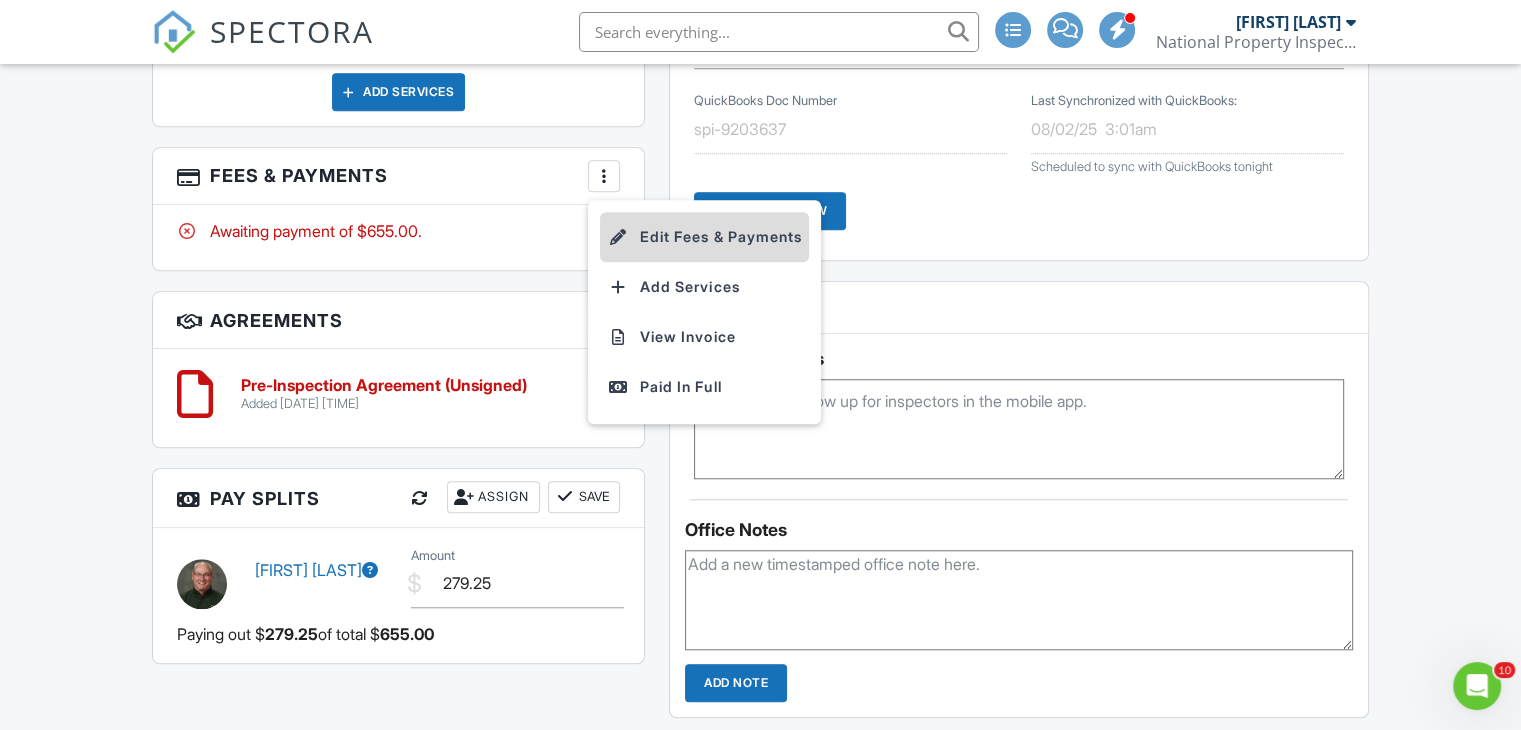 click on "Edit Fees & Payments" at bounding box center [704, 237] 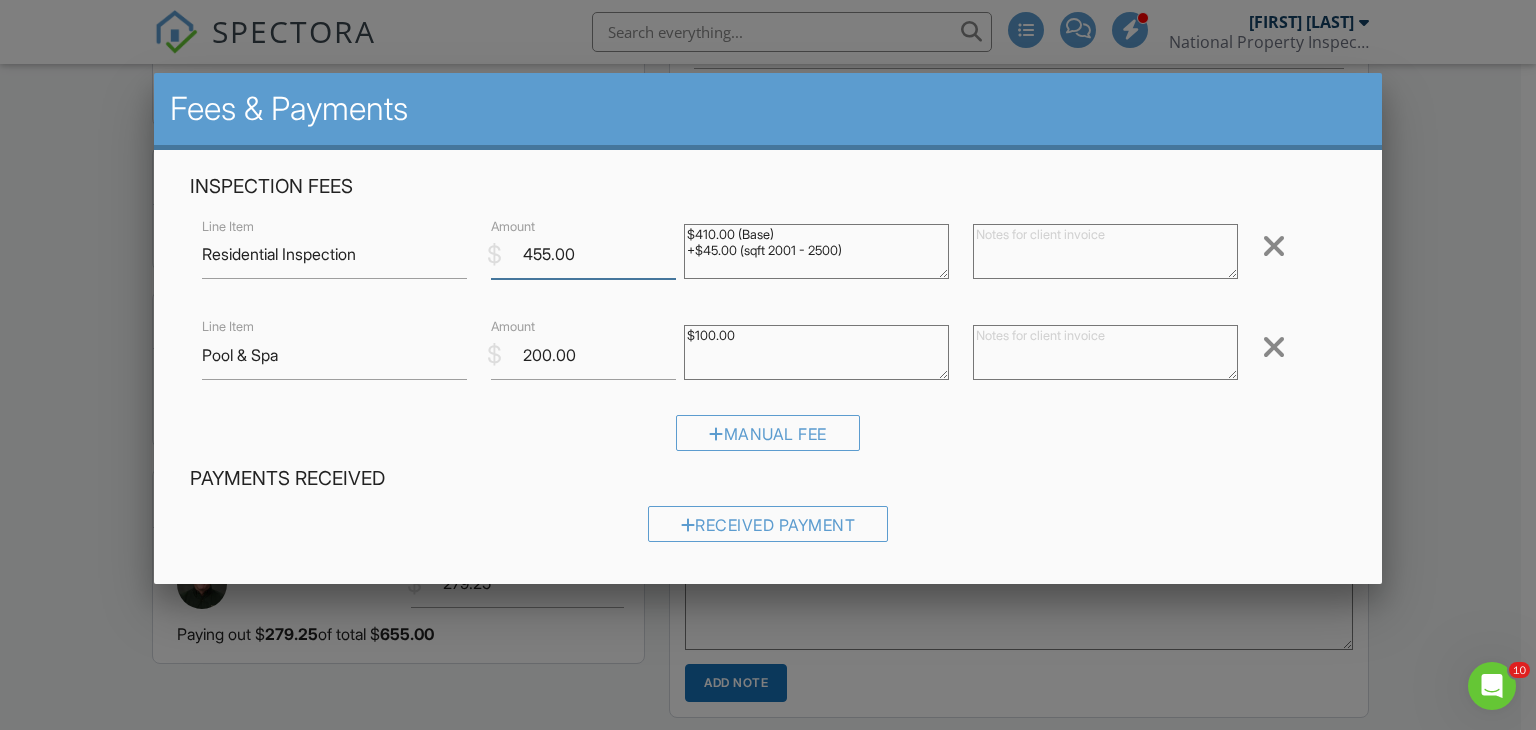 drag, startPoint x: 578, startPoint y: 254, endPoint x: 495, endPoint y: 254, distance: 83 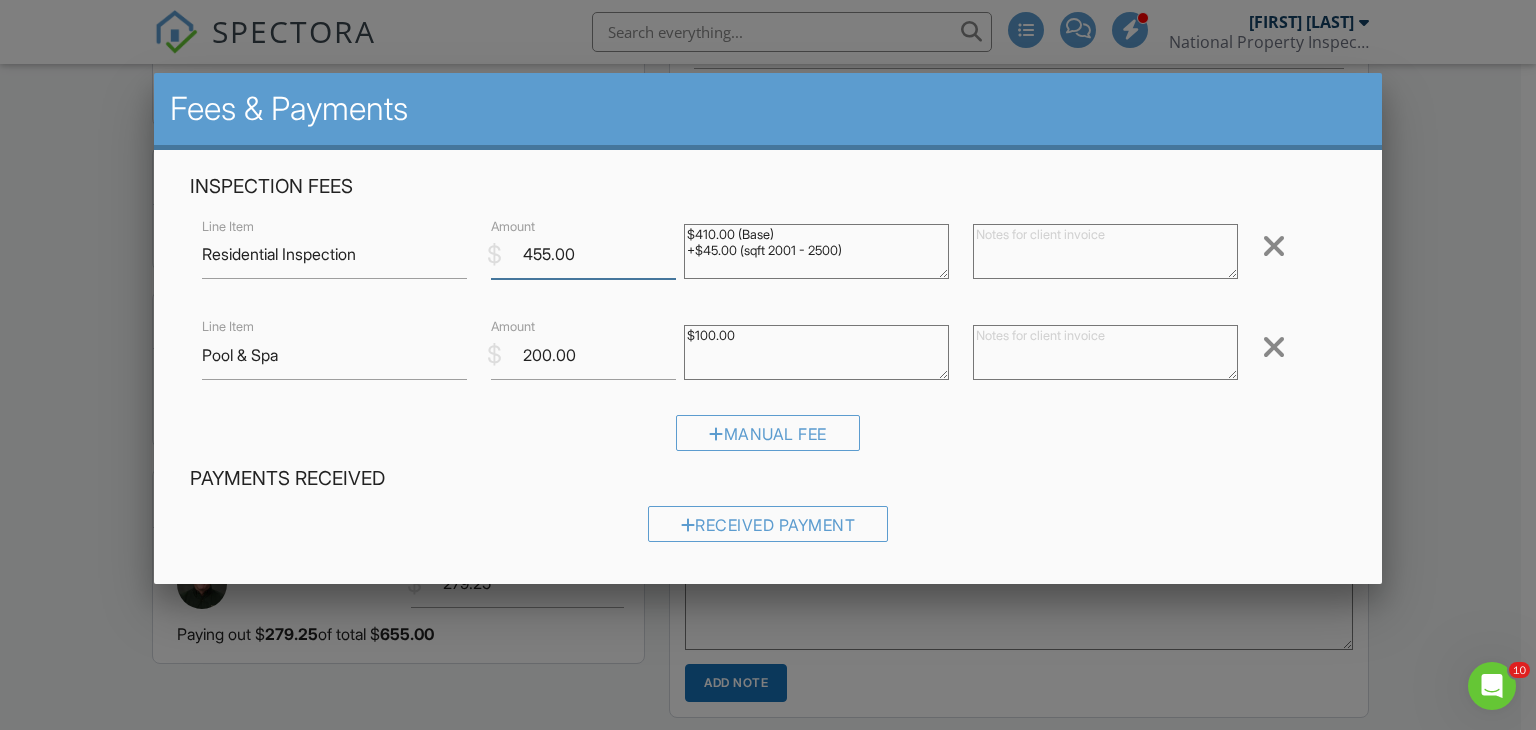 click on "$
Amount
455.00" at bounding box center (575, 254) 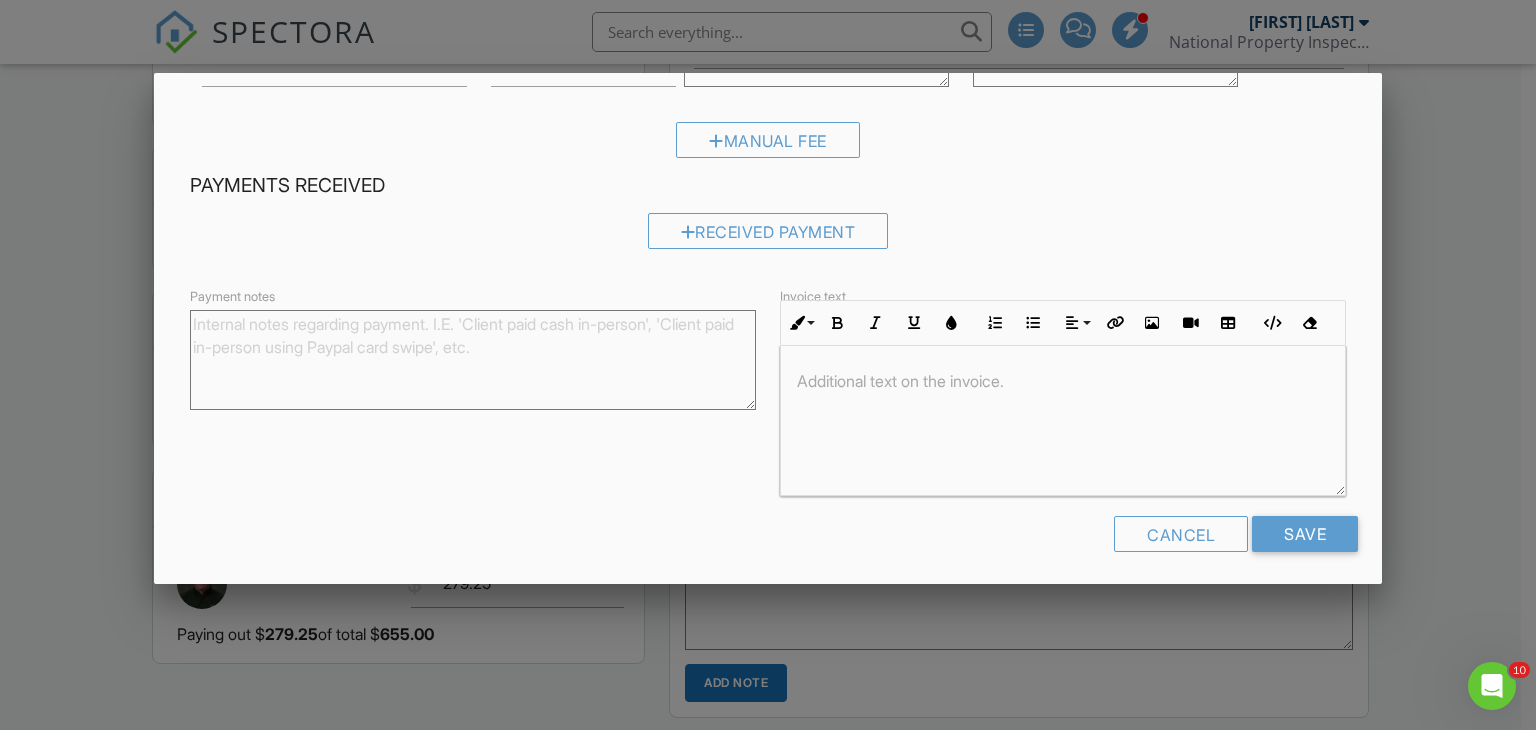 scroll, scrollTop: 300, scrollLeft: 0, axis: vertical 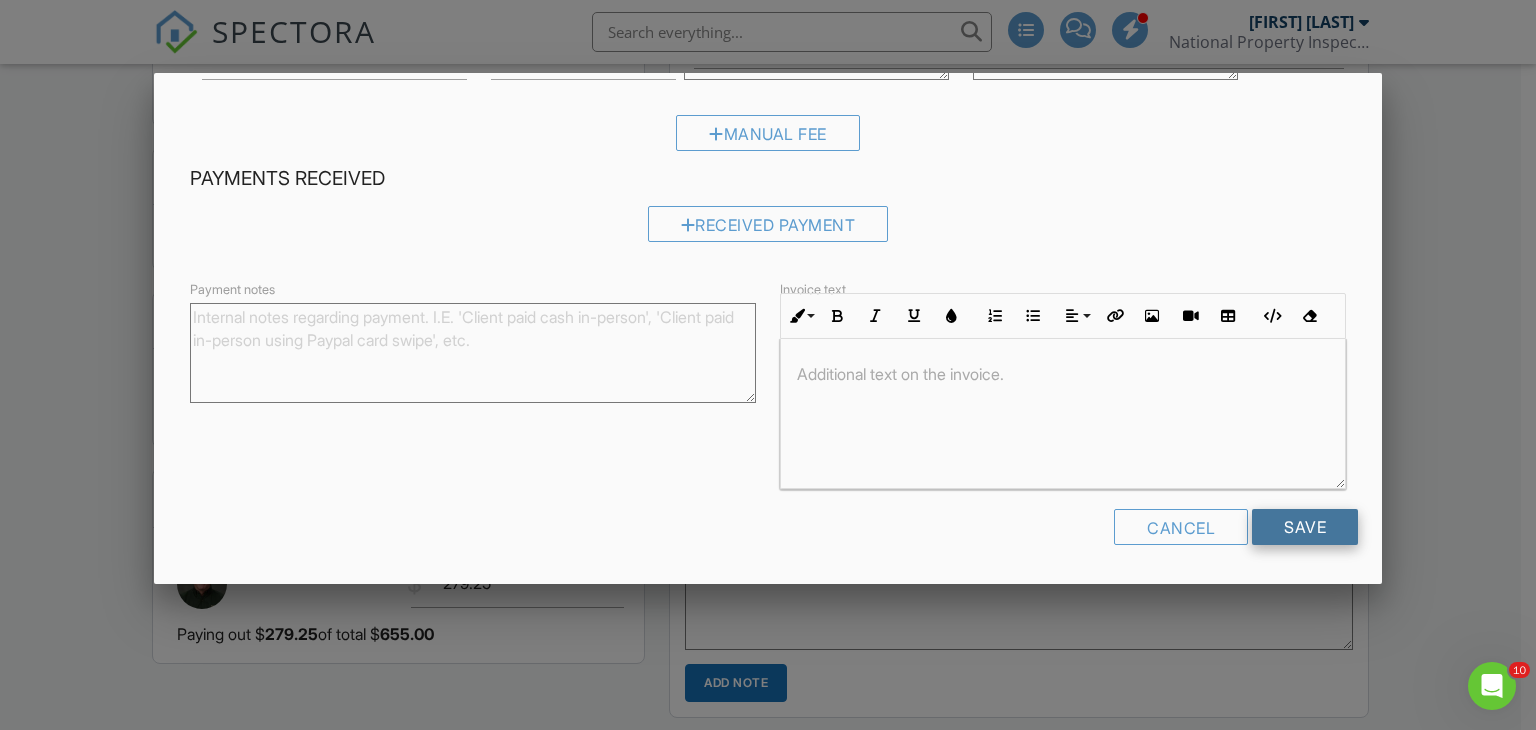 type on "0.00" 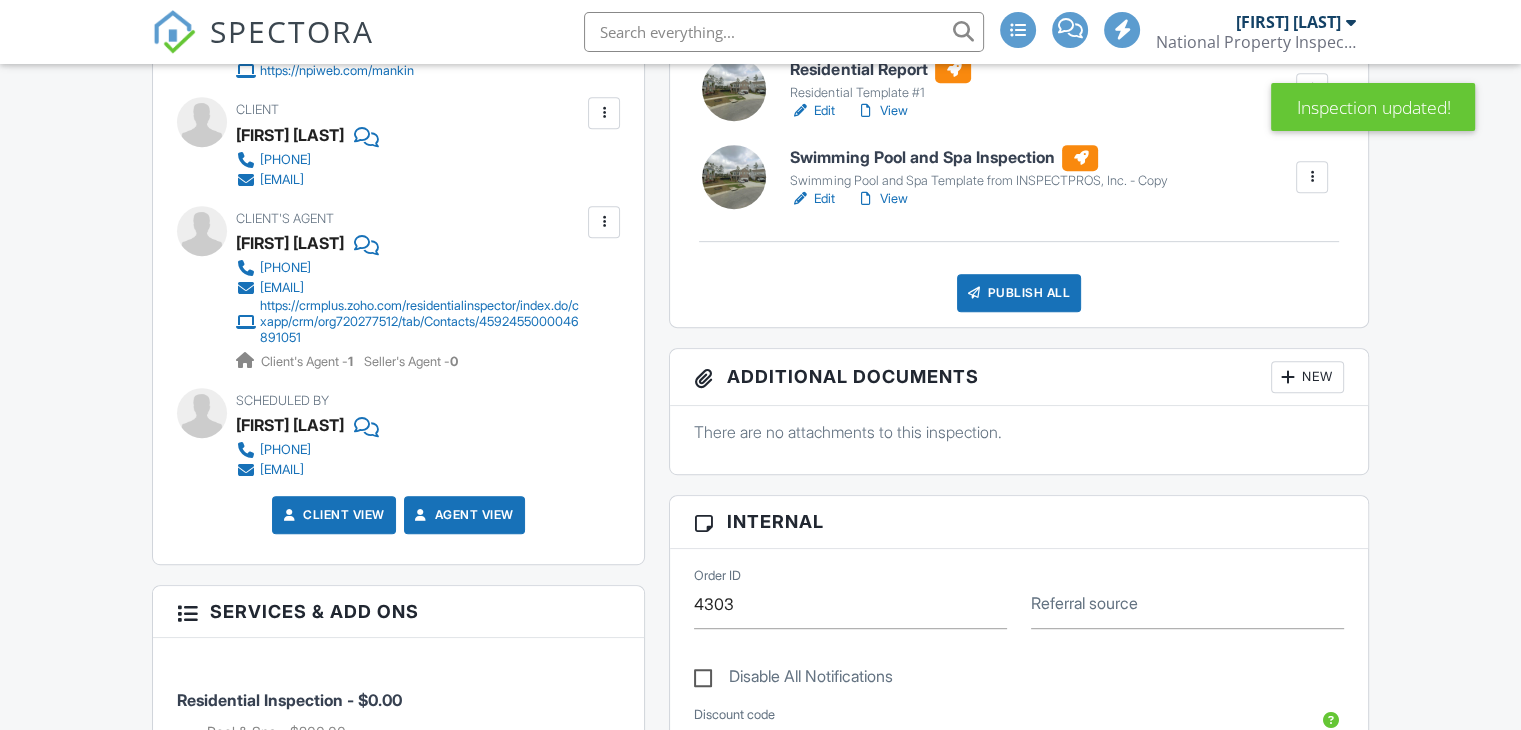 scroll, scrollTop: 1500, scrollLeft: 0, axis: vertical 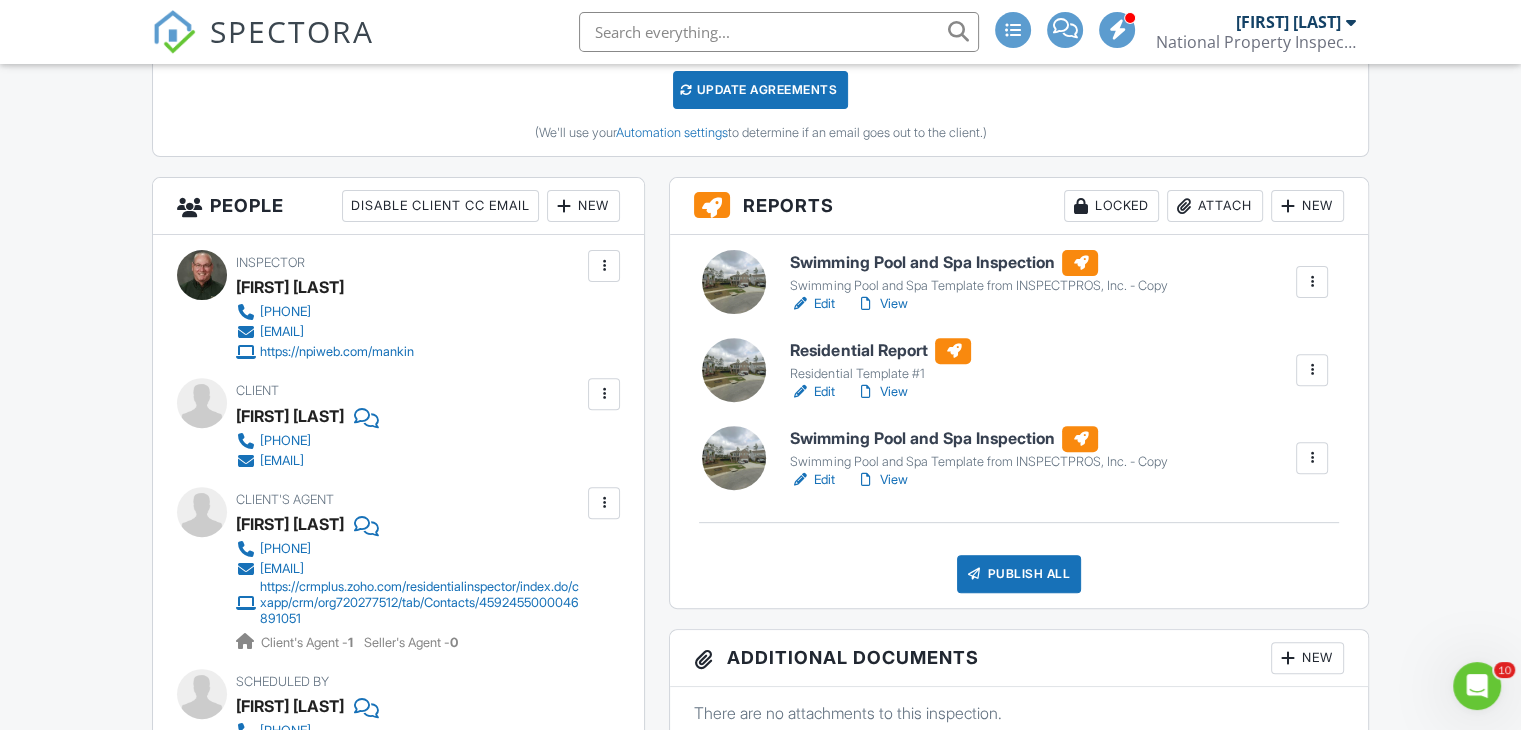 click at bounding box center (1312, 282) 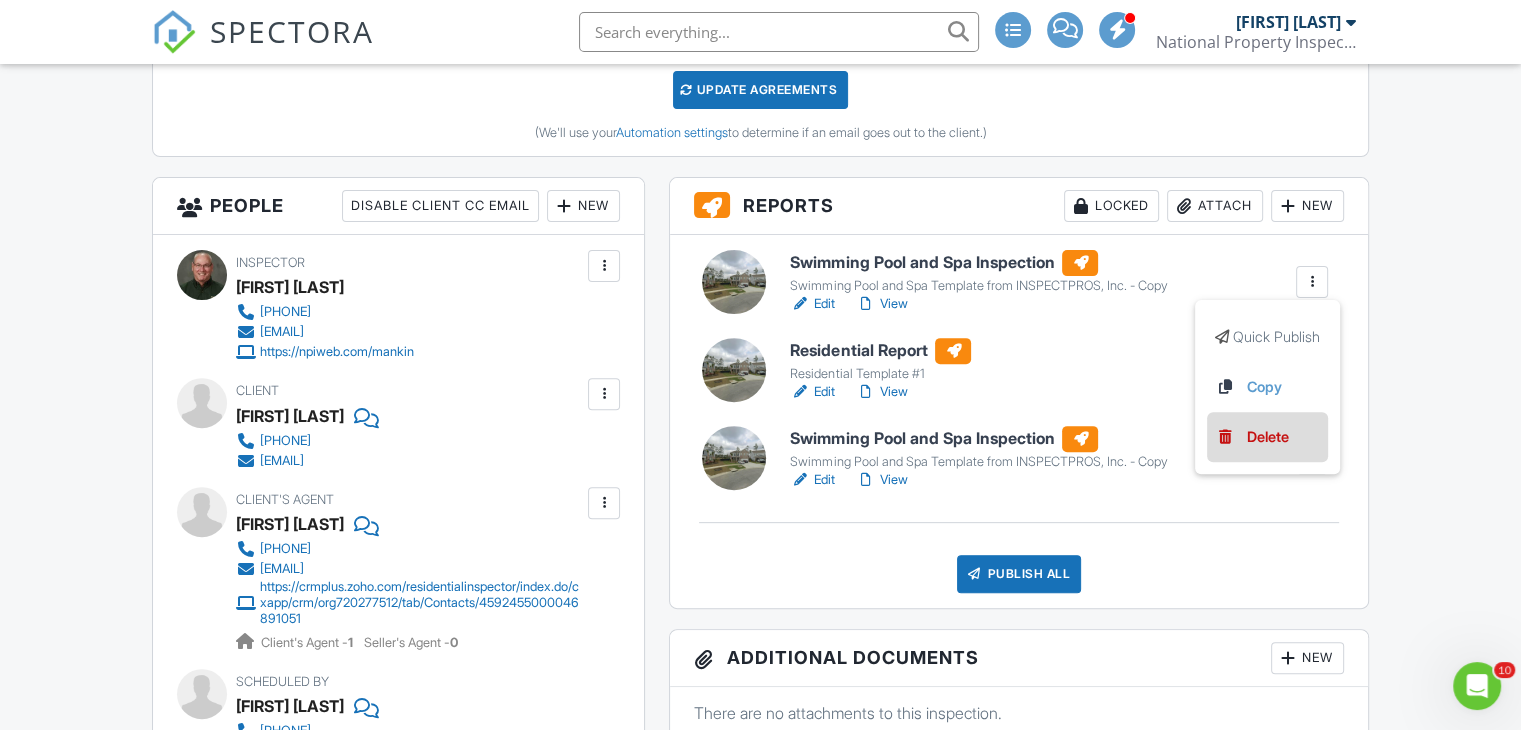 click on "Delete" at bounding box center (1268, 437) 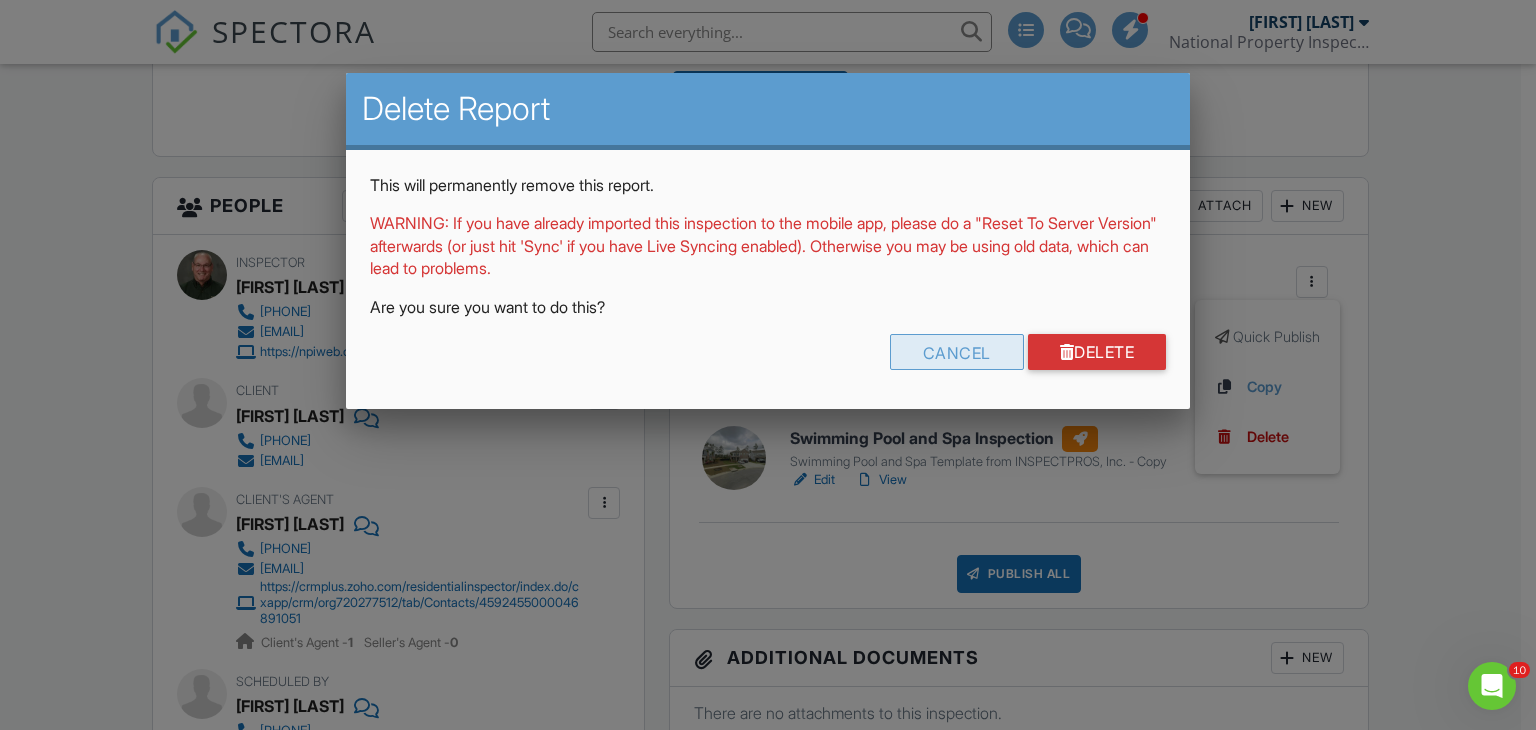 click on "Cancel" at bounding box center (957, 352) 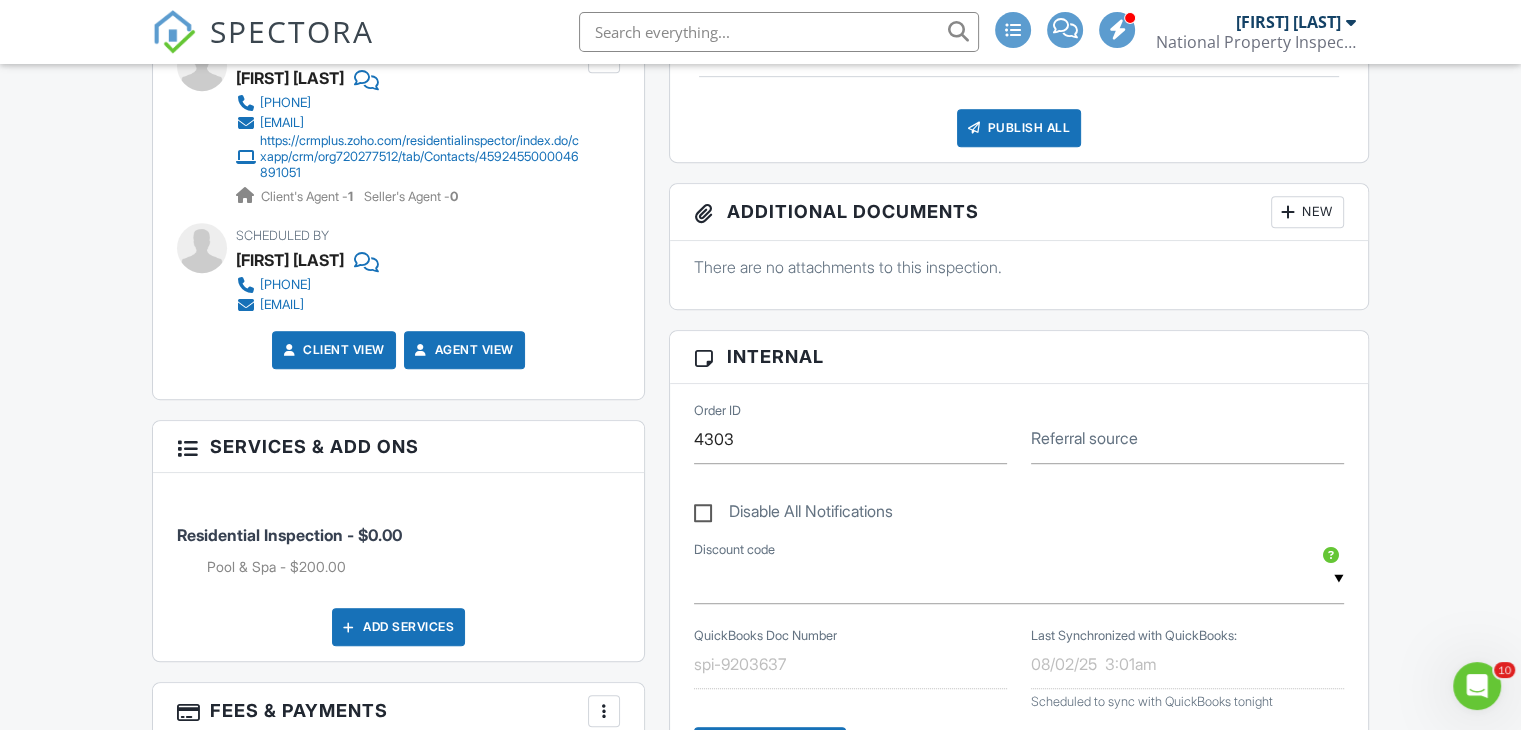 scroll, scrollTop: 1019, scrollLeft: 0, axis: vertical 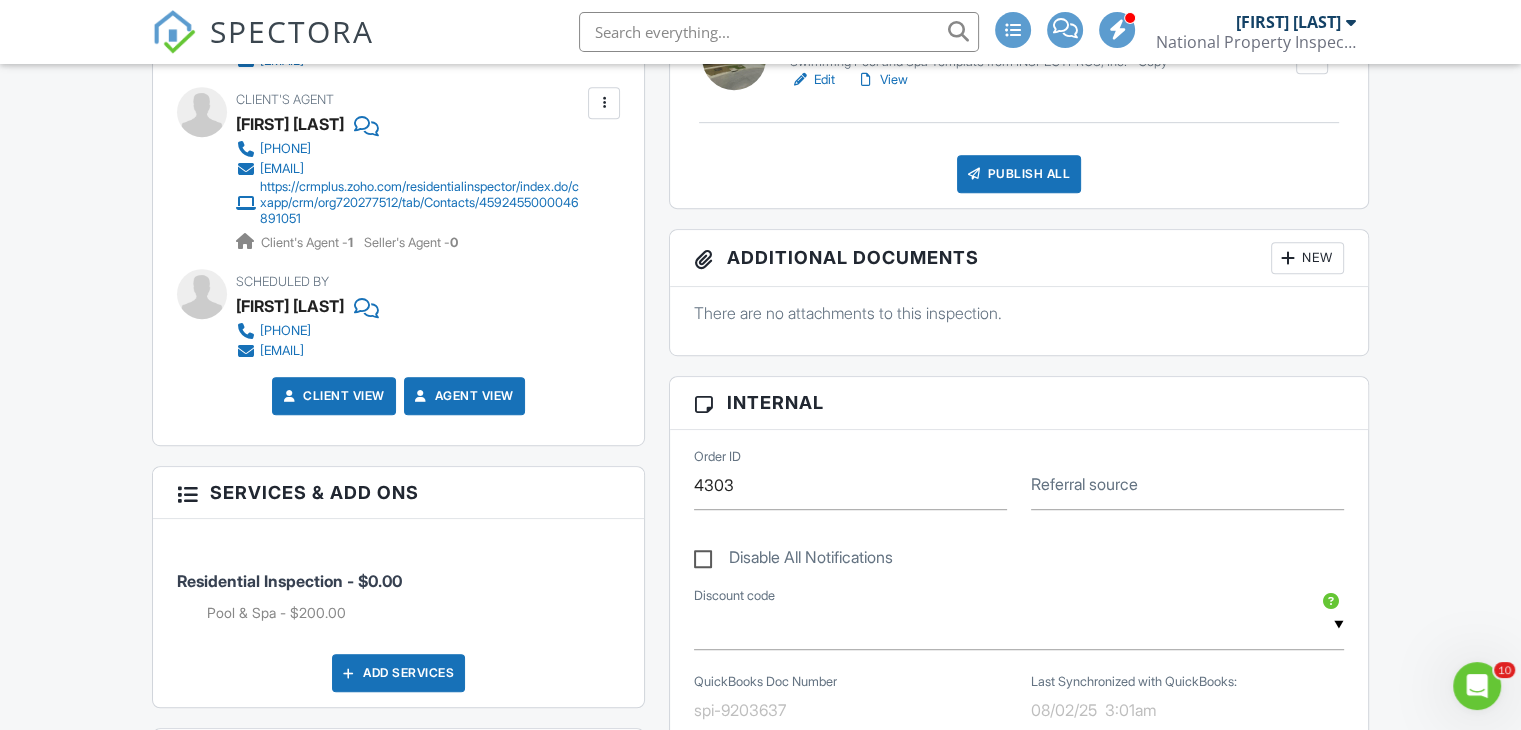 click 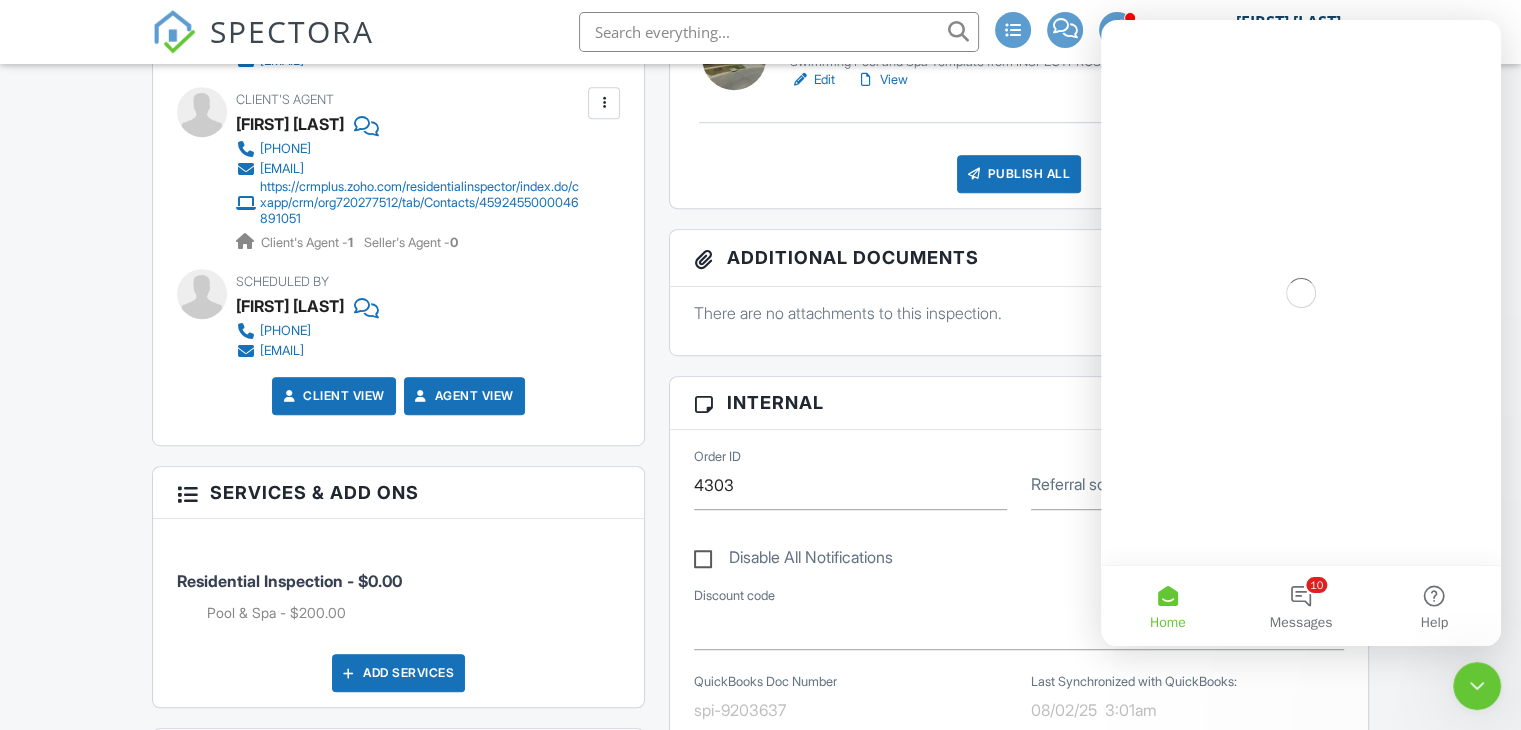scroll, scrollTop: 0, scrollLeft: 0, axis: both 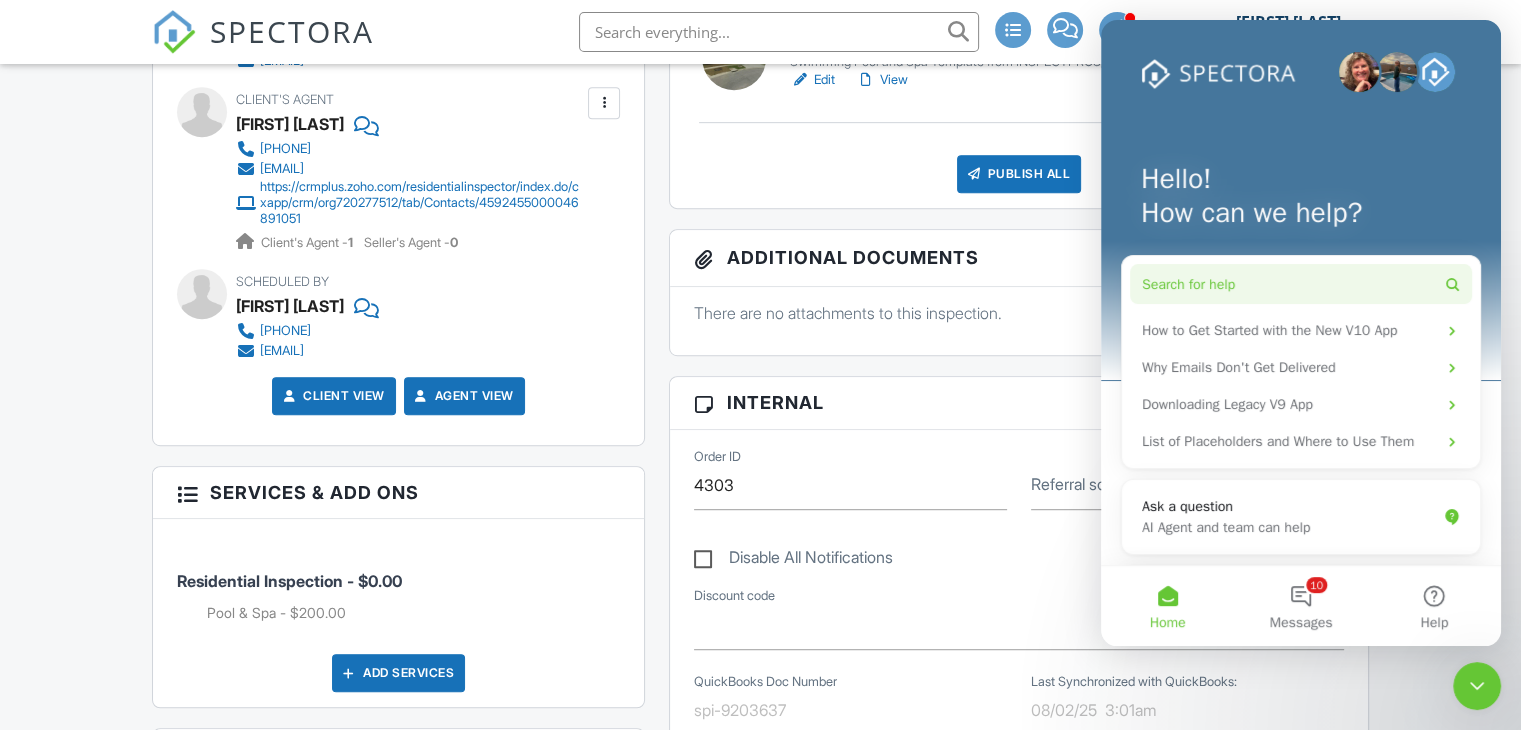 click on "Search for help" at bounding box center [1188, 284] 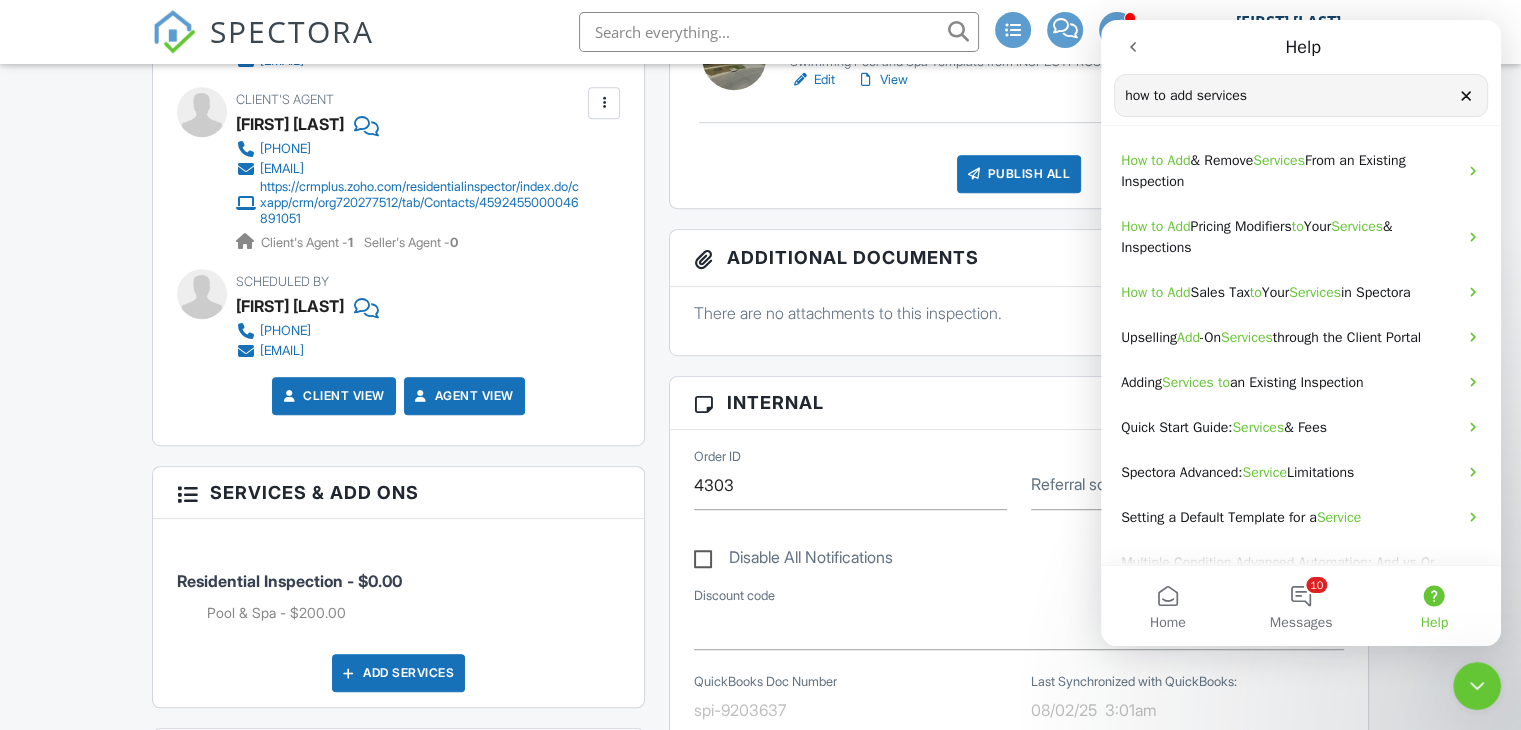 type on "how to add services" 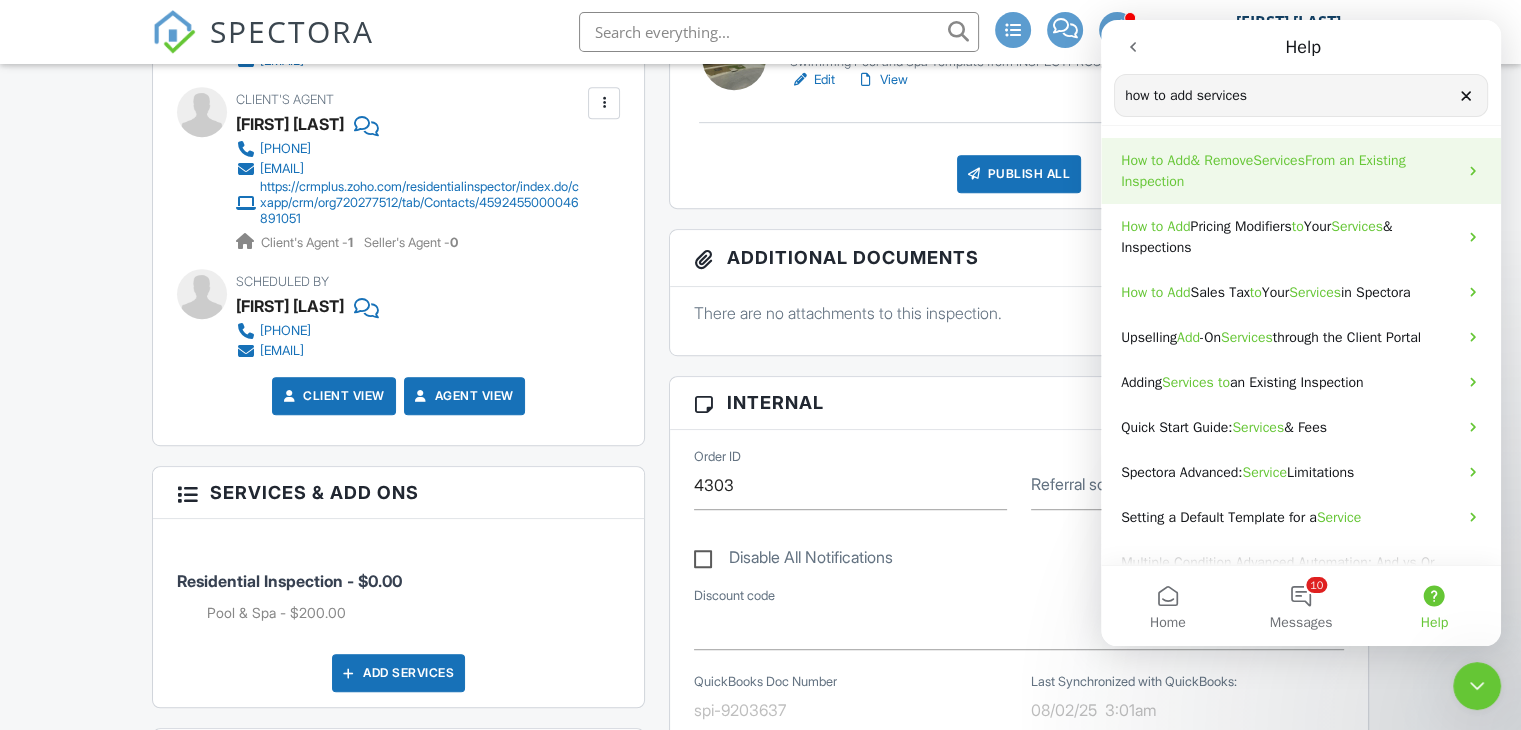 click on "Services" at bounding box center [1279, 160] 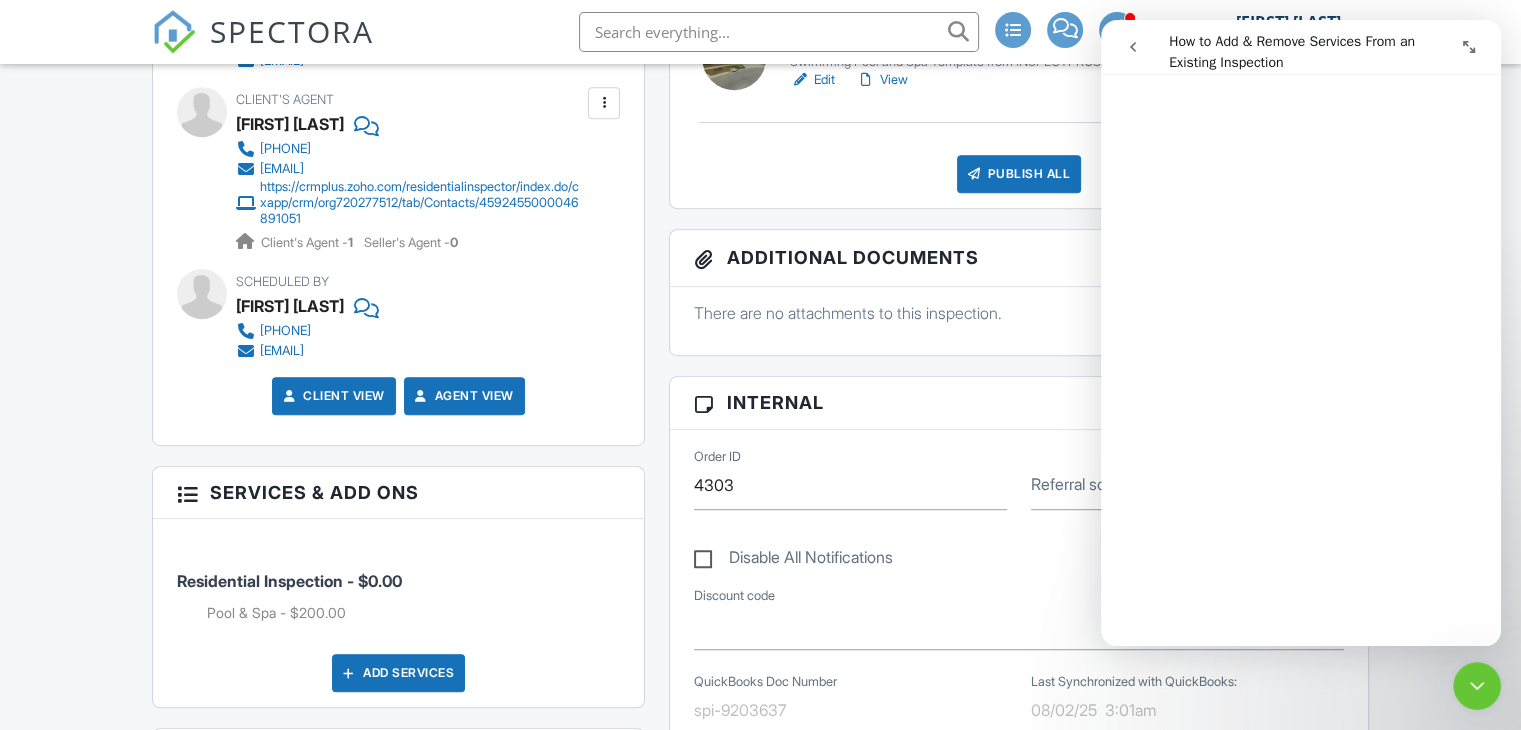 scroll, scrollTop: 600, scrollLeft: 0, axis: vertical 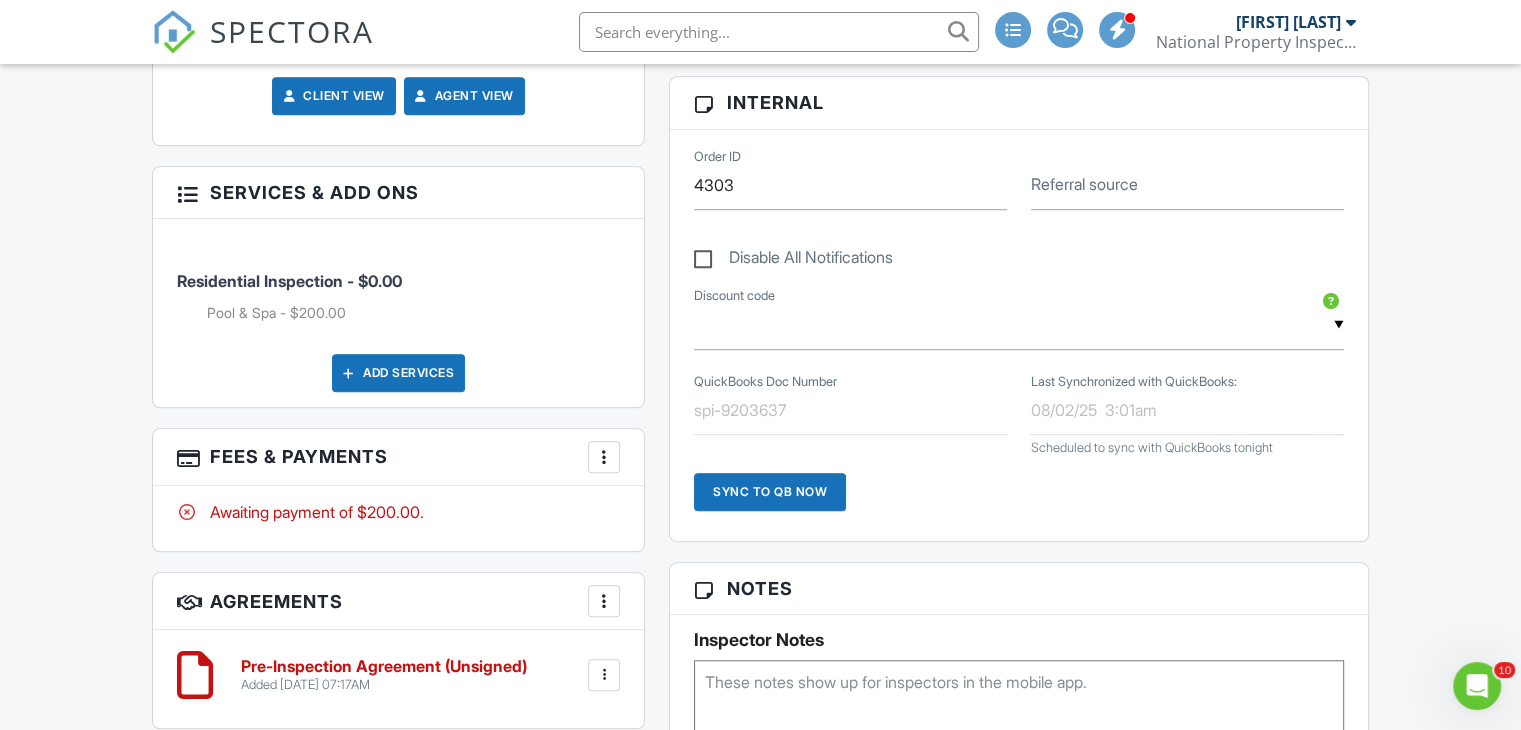 click on "Add Services" at bounding box center (398, 373) 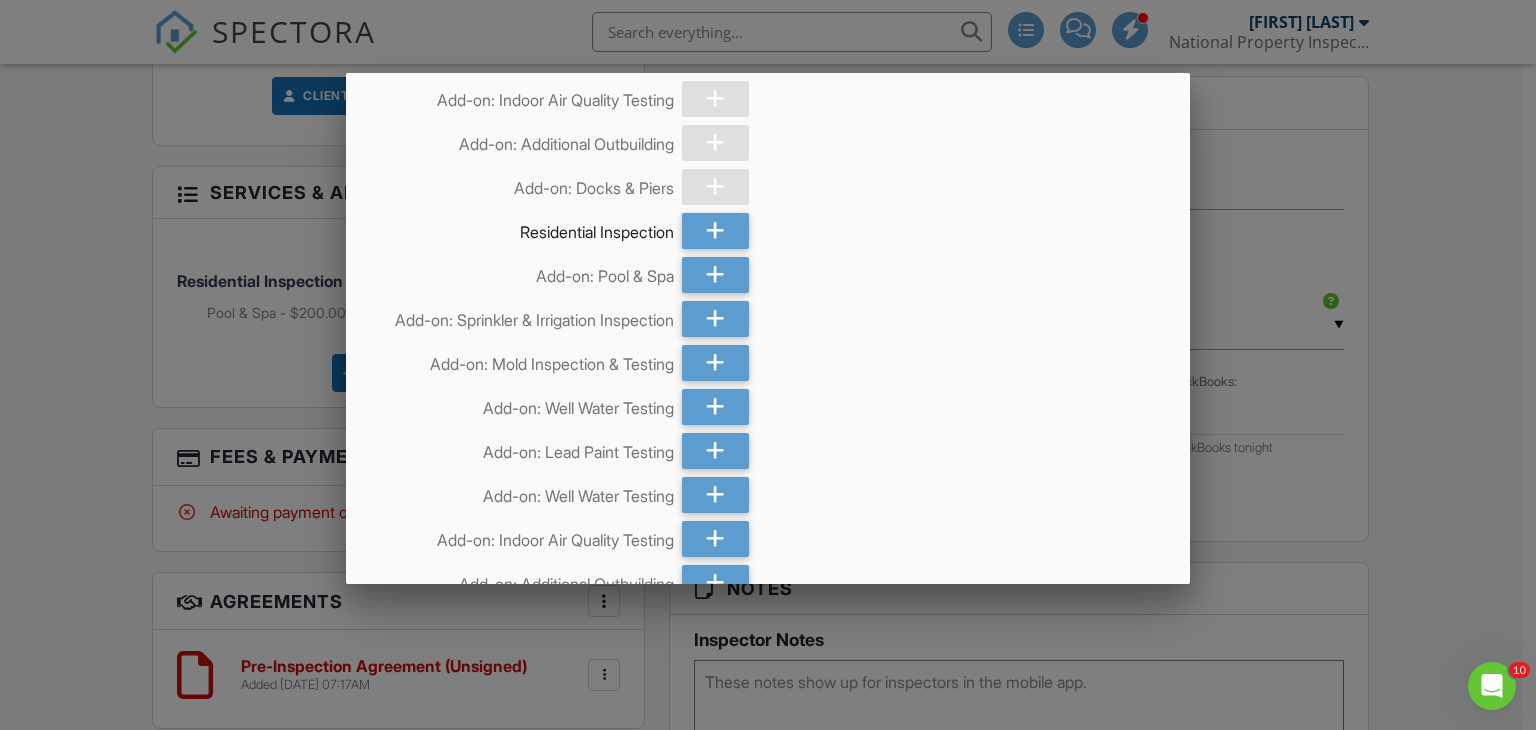scroll, scrollTop: 1700, scrollLeft: 0, axis: vertical 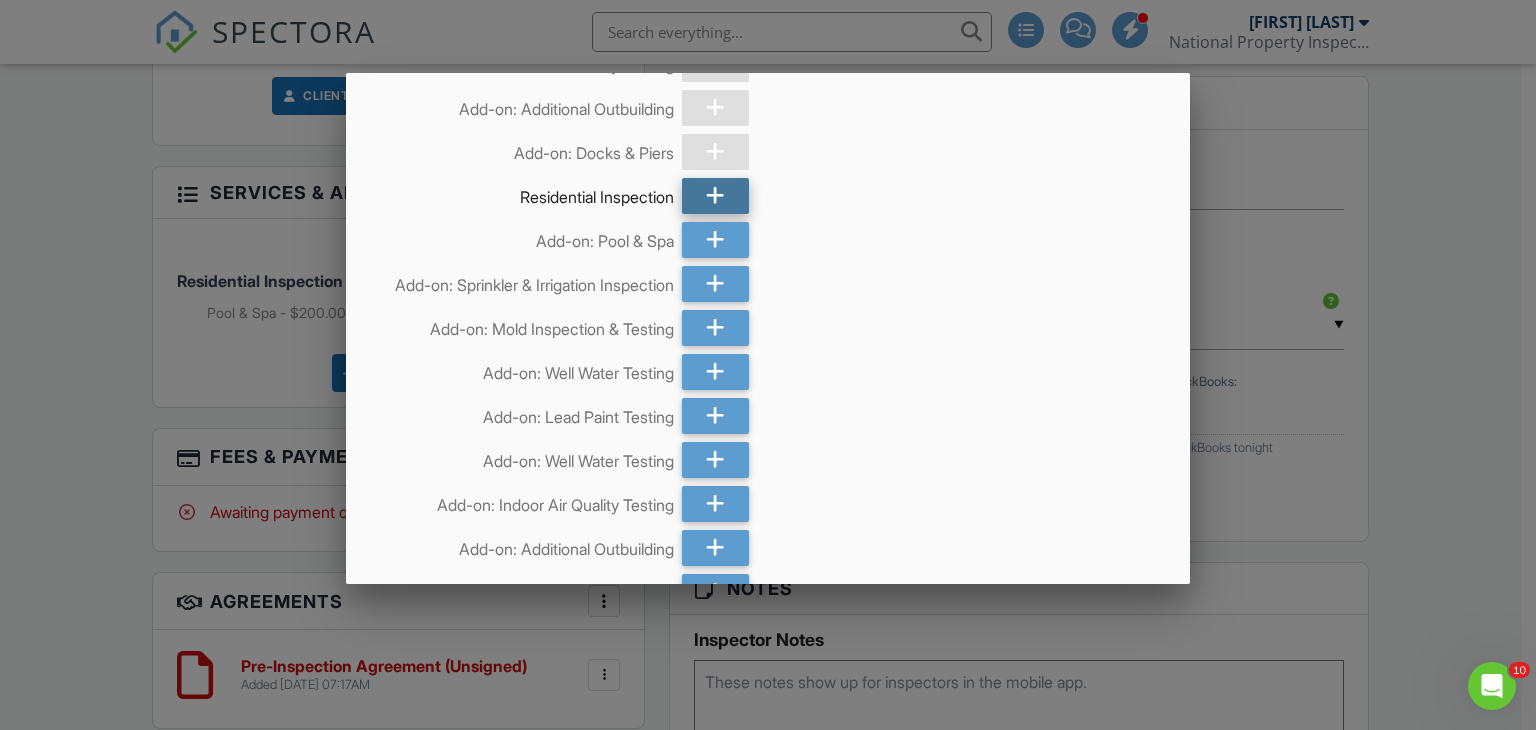 click at bounding box center (715, 196) 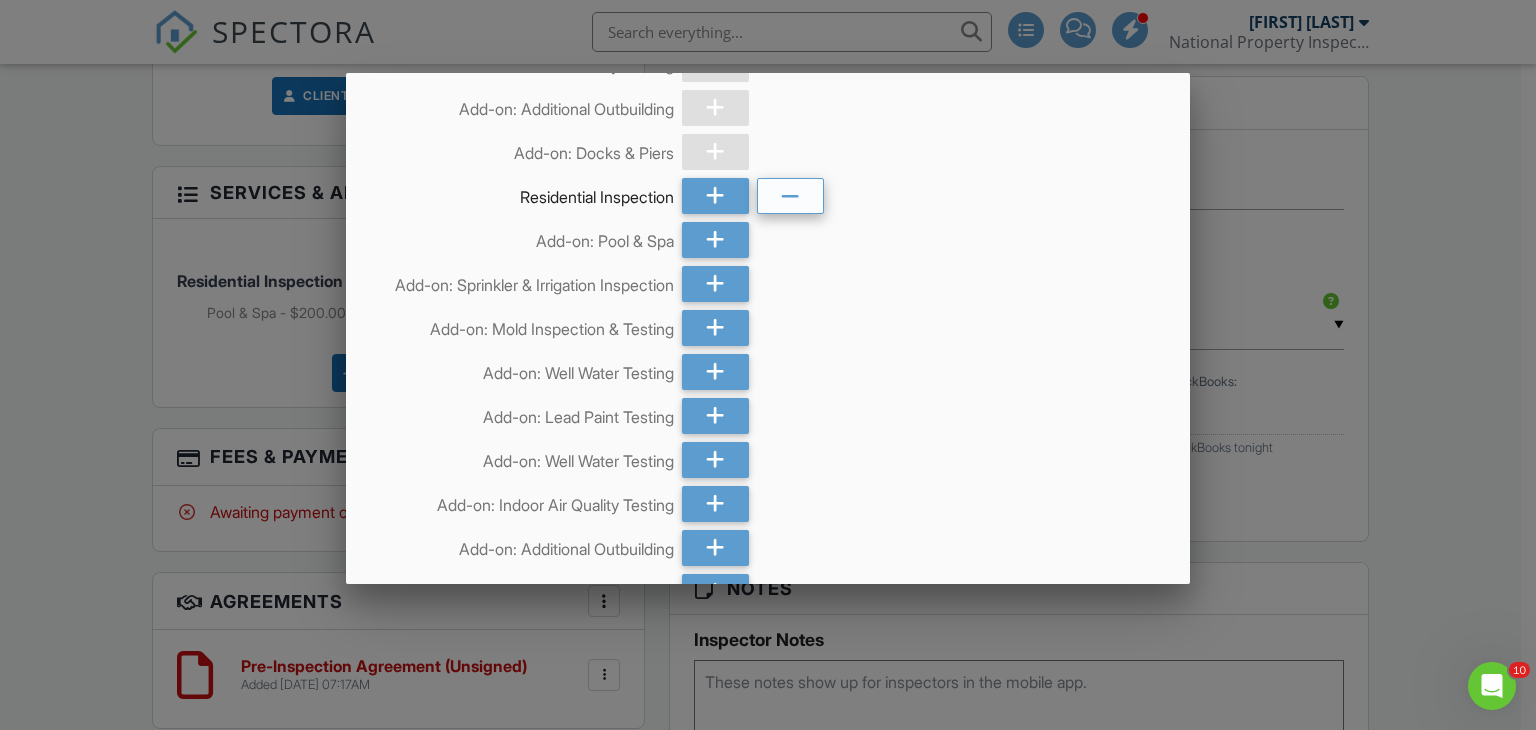 click at bounding box center [790, 197] 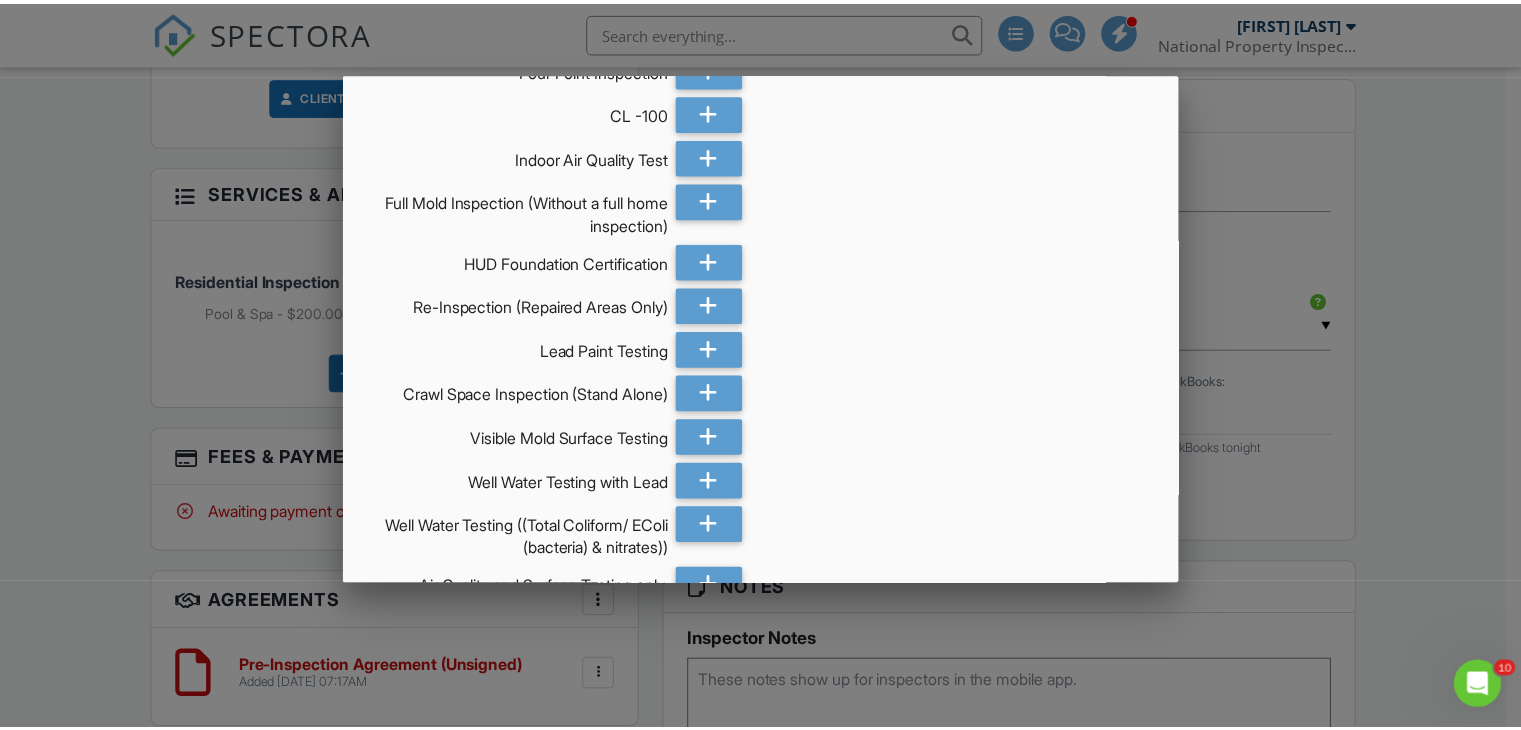 scroll, scrollTop: 2932, scrollLeft: 0, axis: vertical 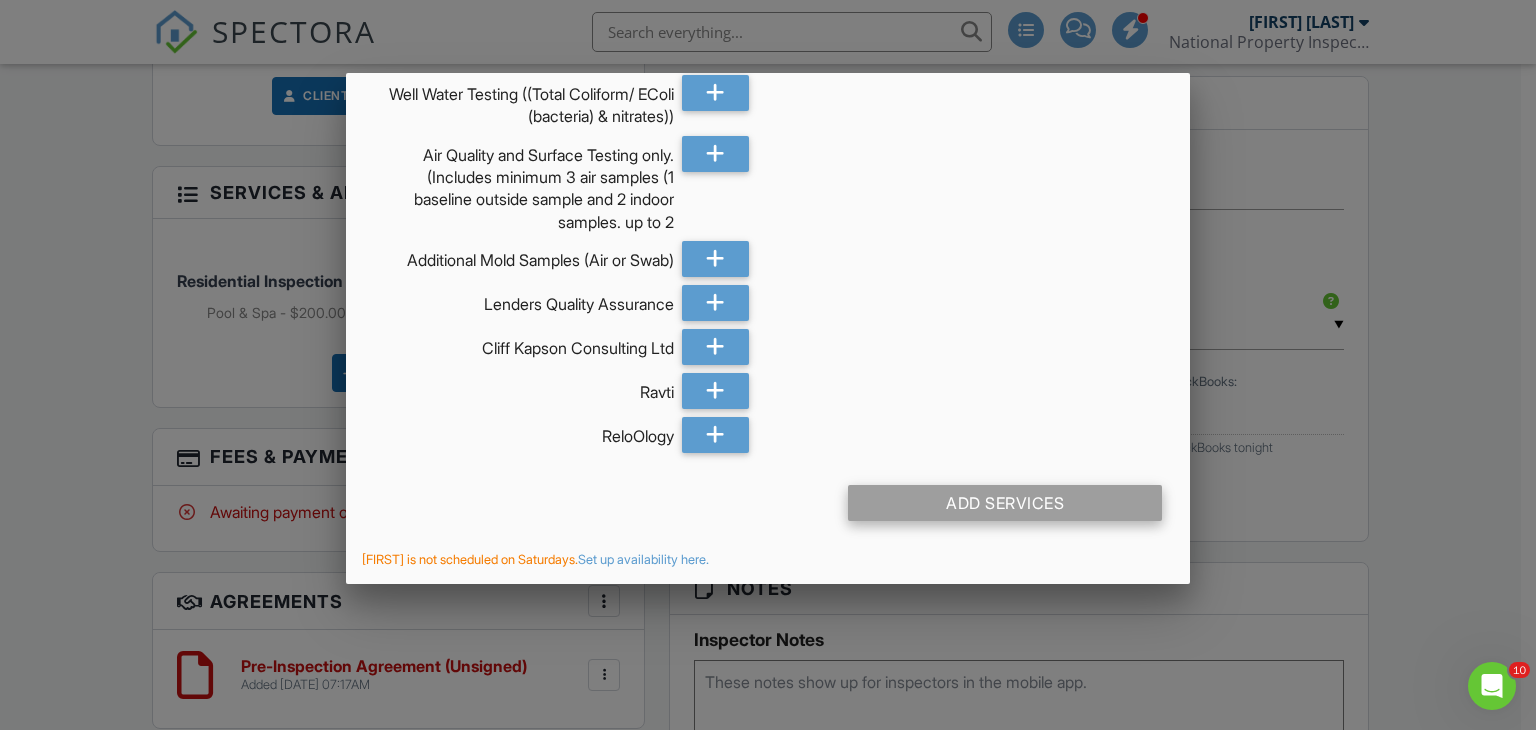 click on "Add Services" at bounding box center (1005, 503) 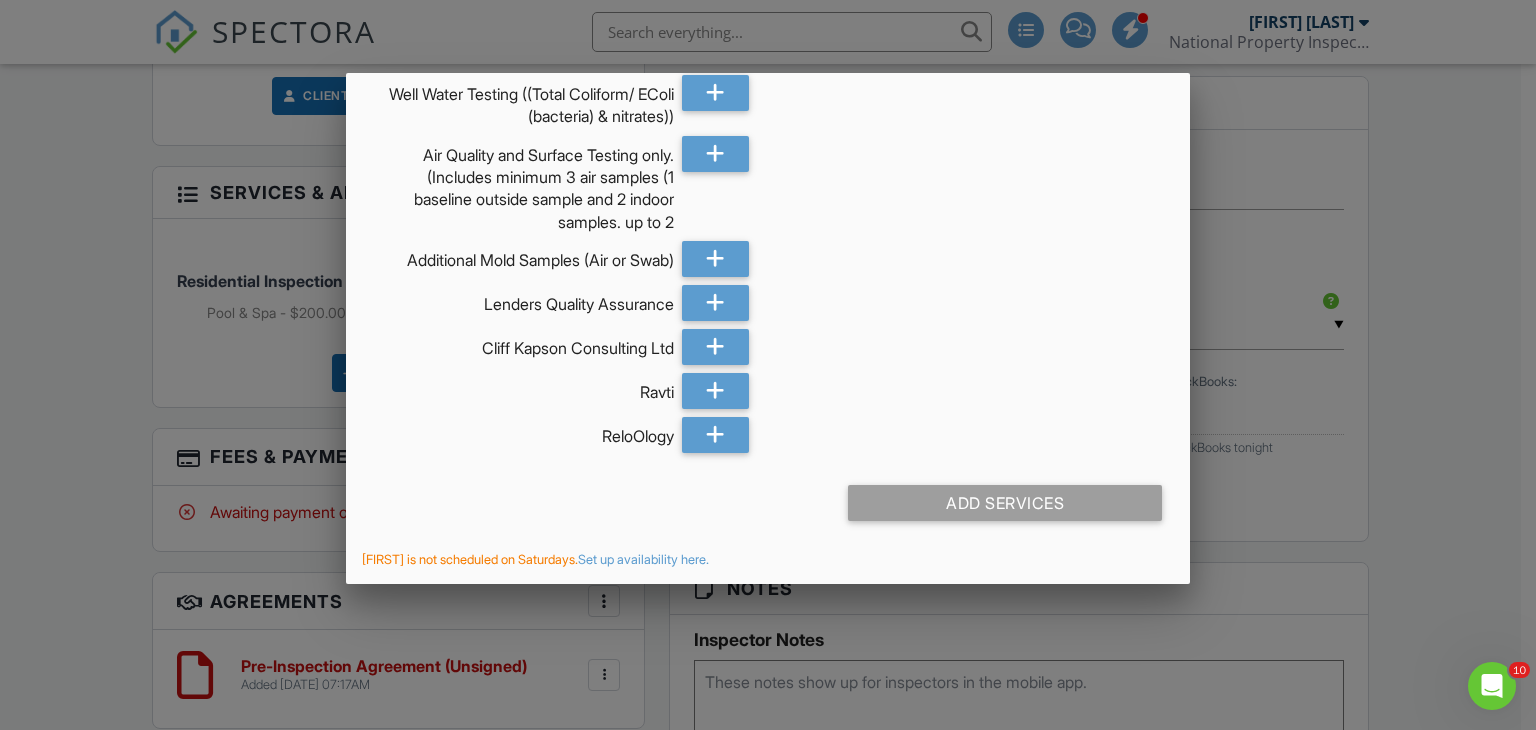 click at bounding box center [768, 356] 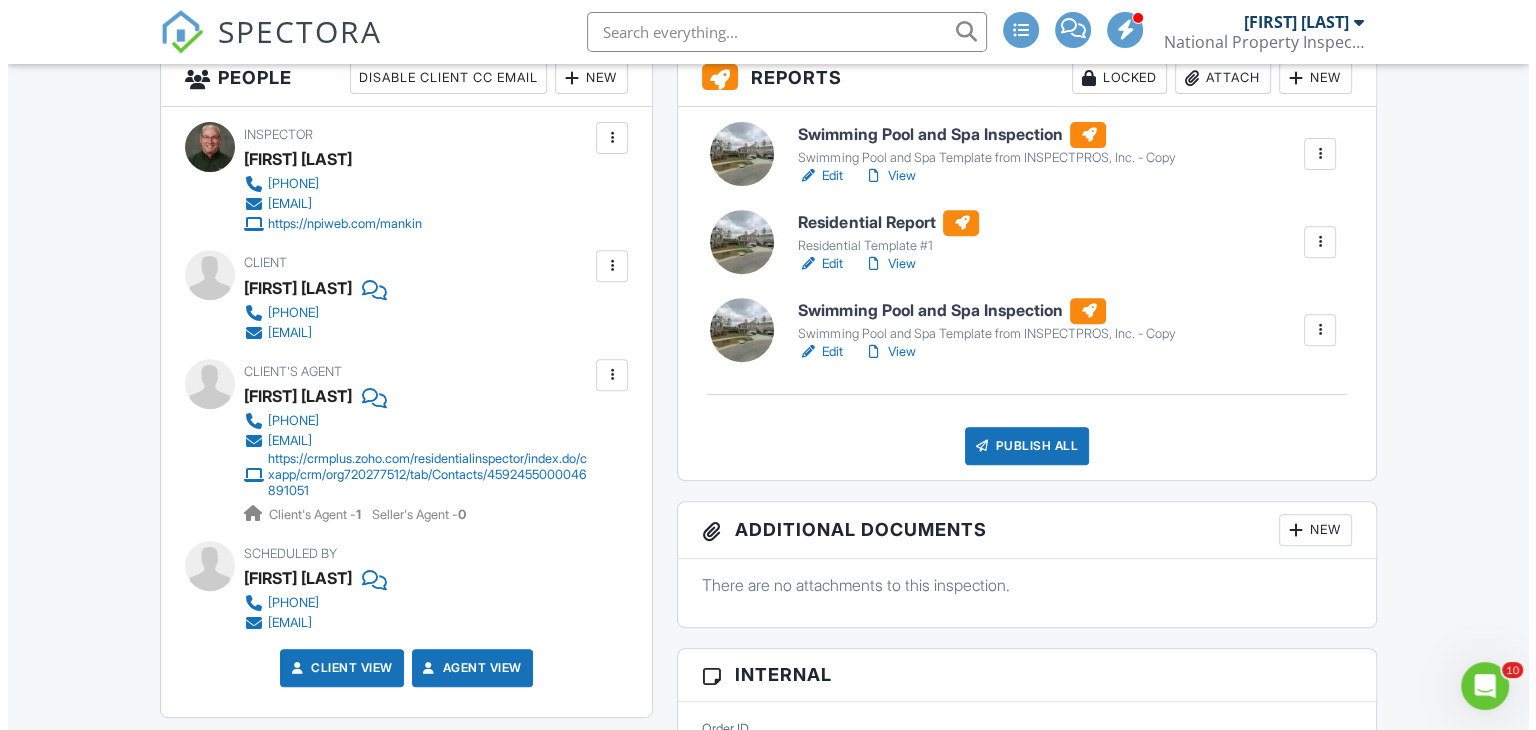 scroll, scrollTop: 619, scrollLeft: 0, axis: vertical 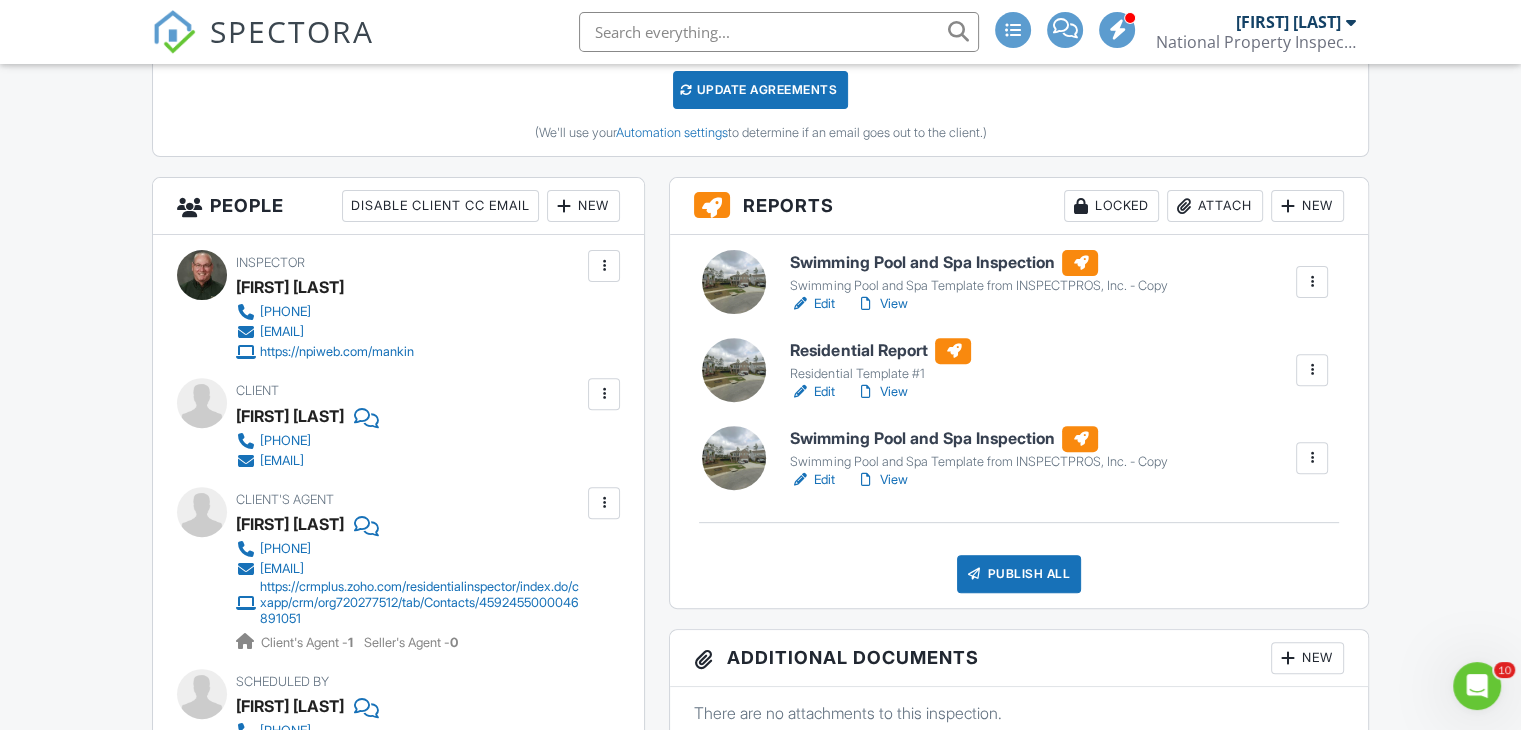click at bounding box center [1312, 370] 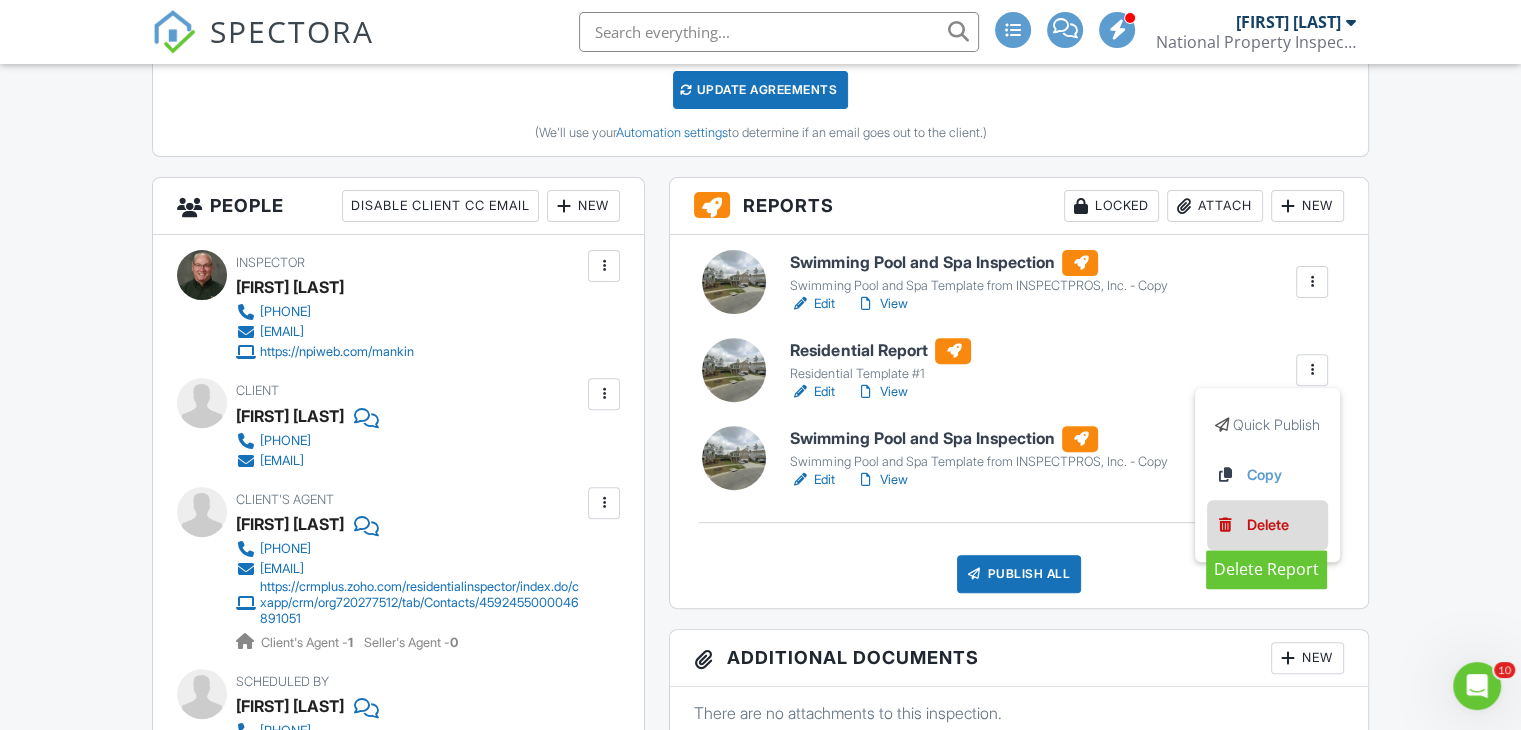 click on "Delete" at bounding box center [1268, 525] 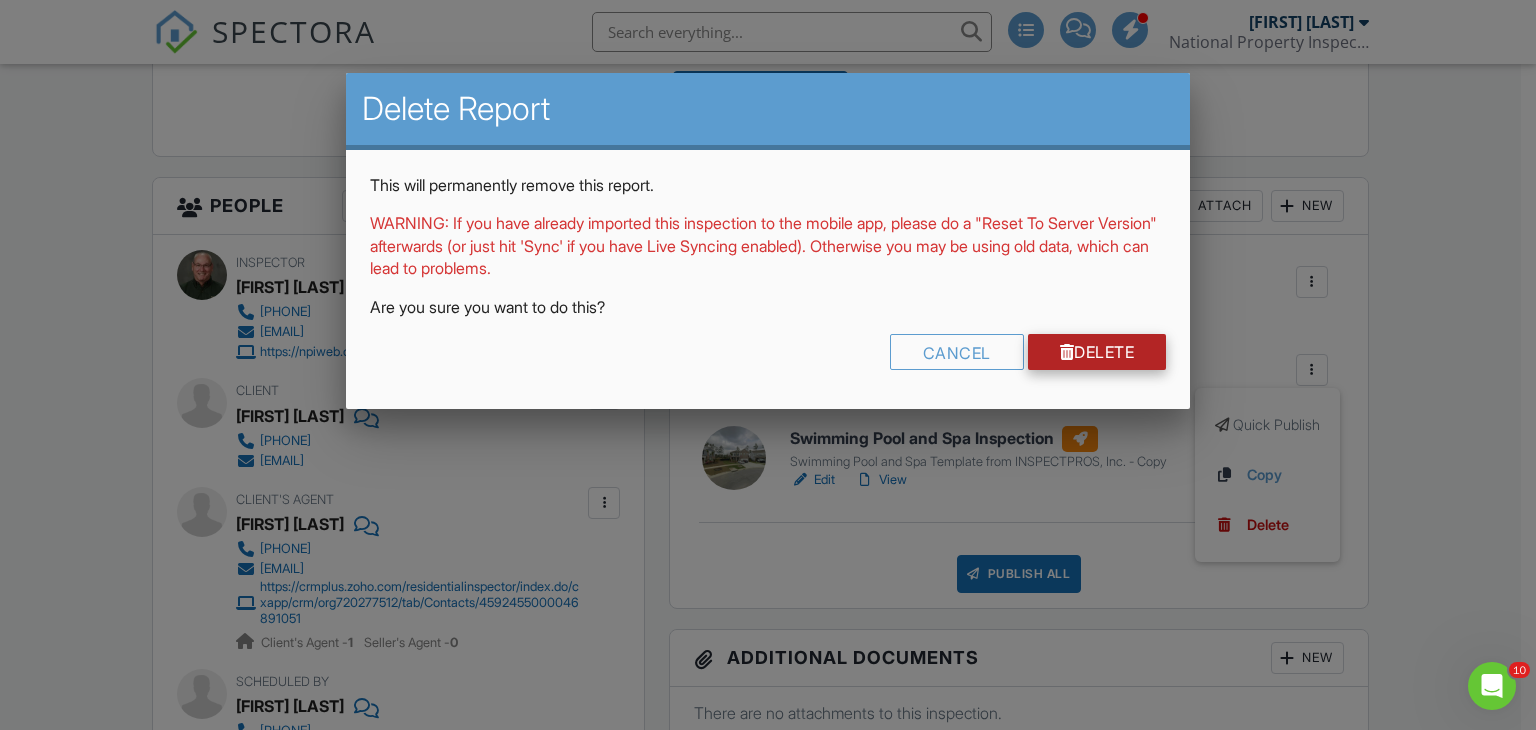 click on "Delete" at bounding box center (1097, 352) 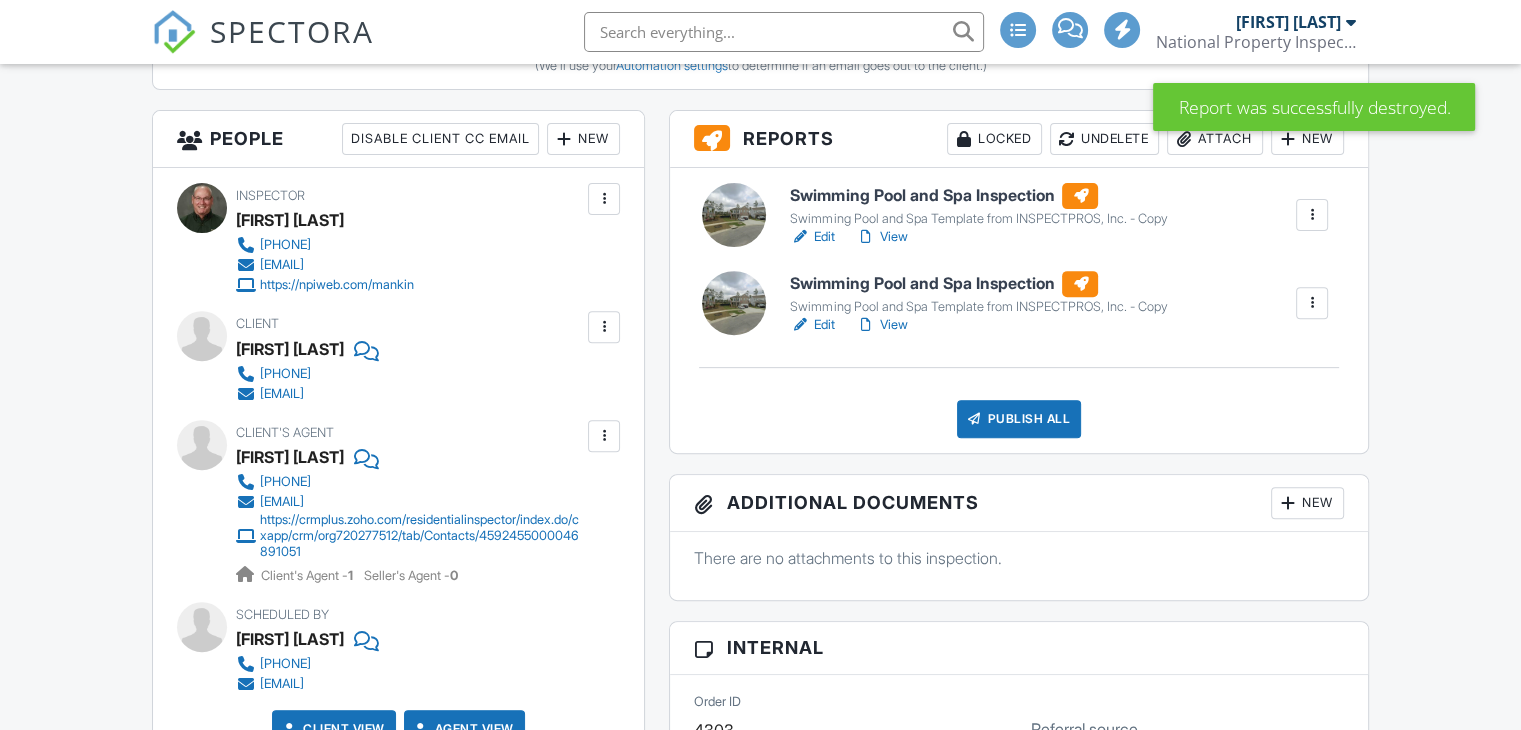 scroll, scrollTop: 600, scrollLeft: 0, axis: vertical 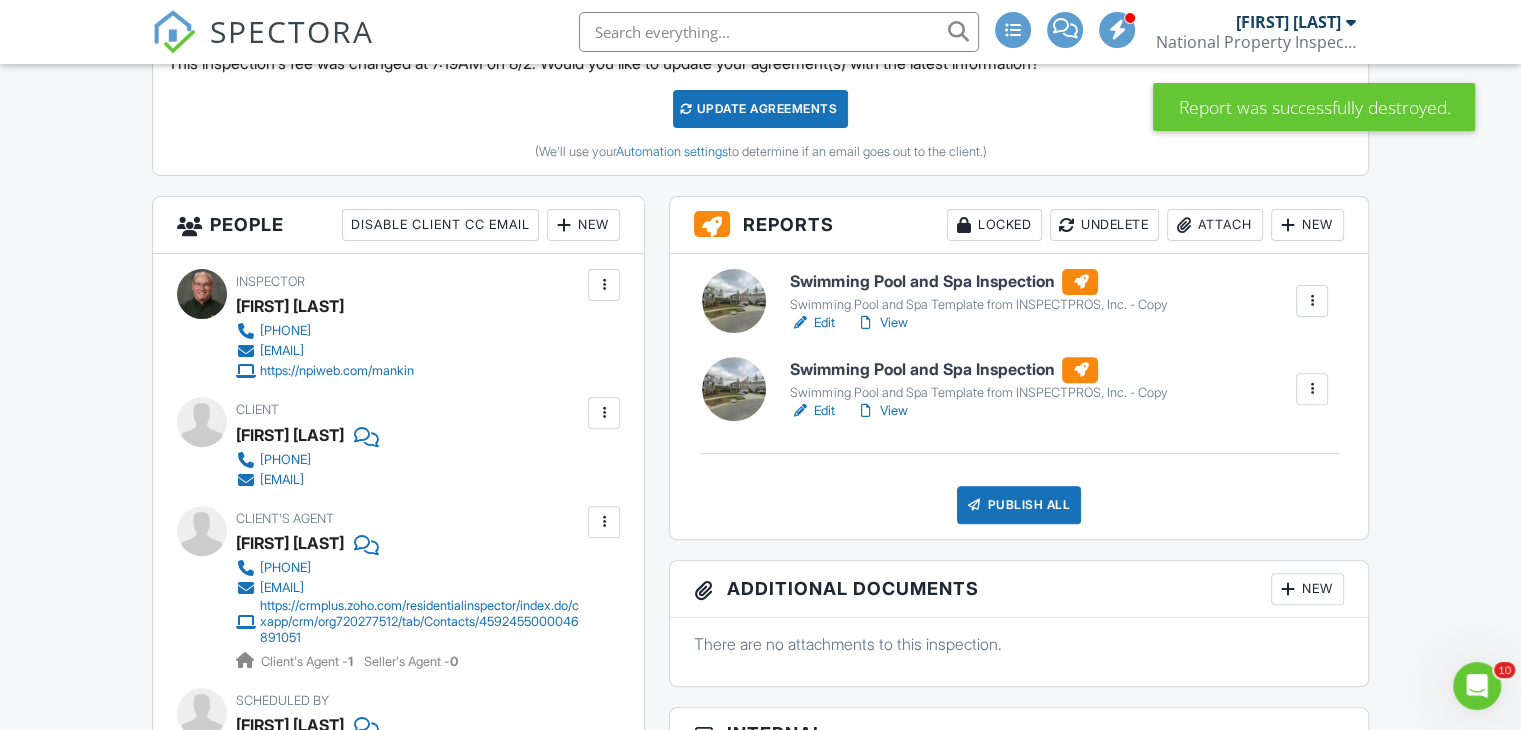 click at bounding box center [1312, 389] 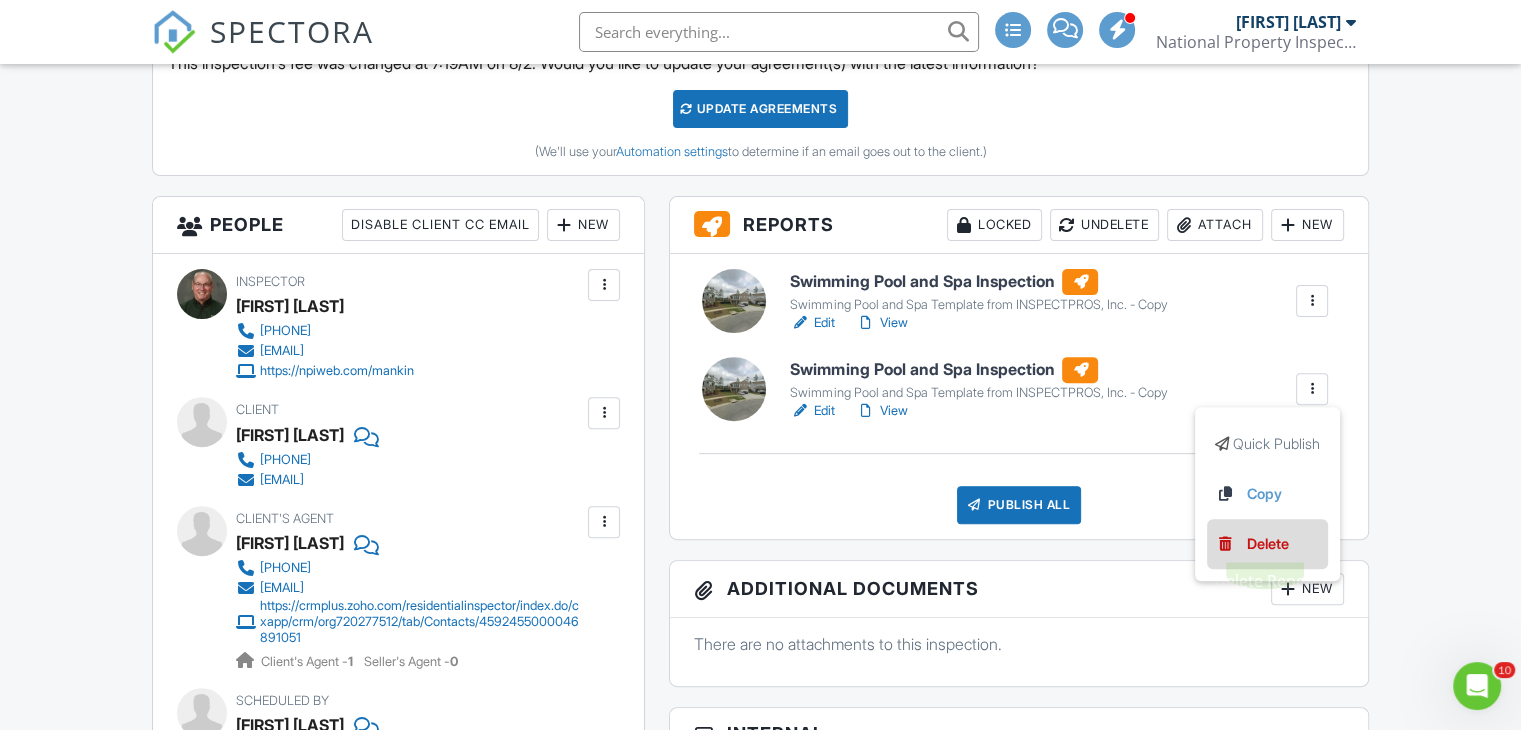 click on "Delete" at bounding box center [1268, 544] 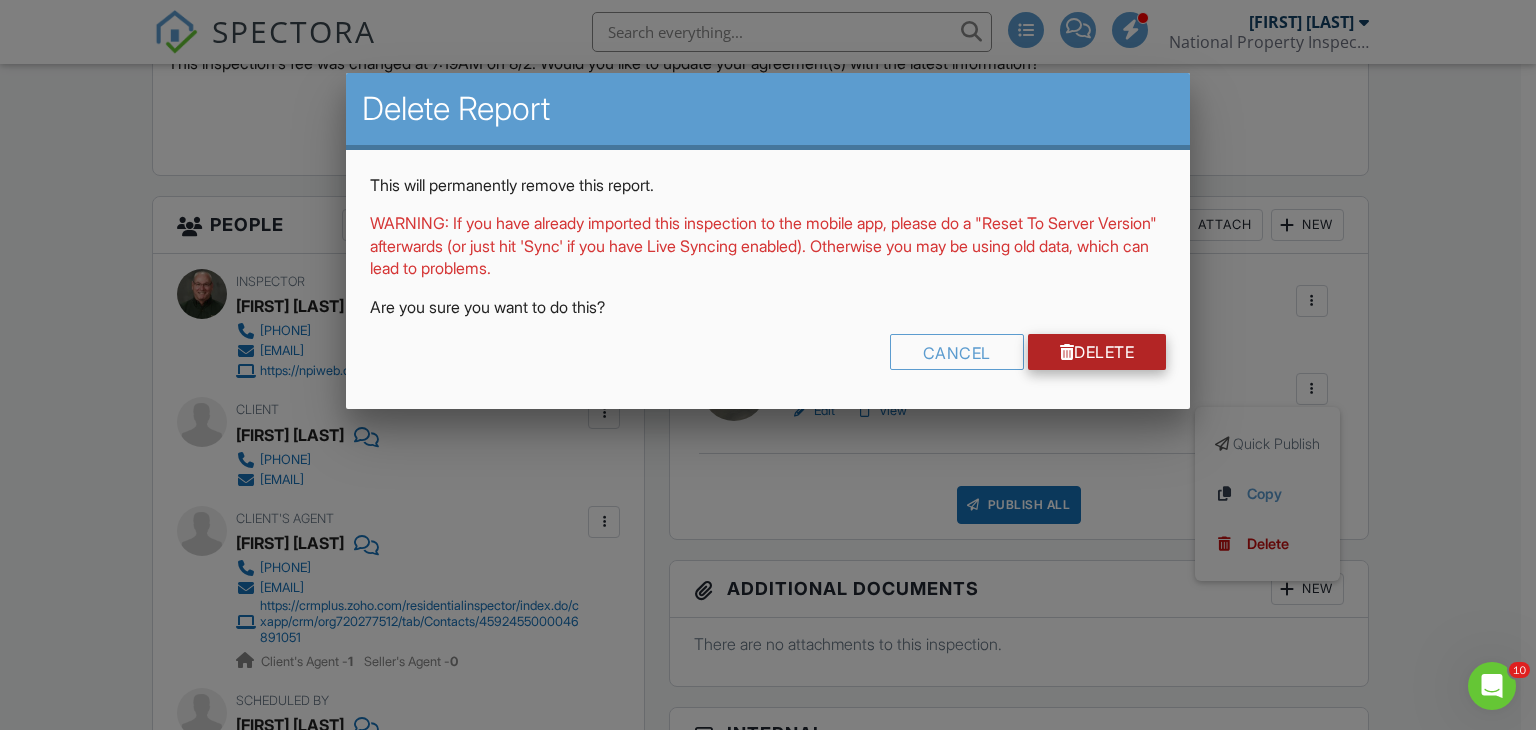 click on "Delete" at bounding box center (1097, 352) 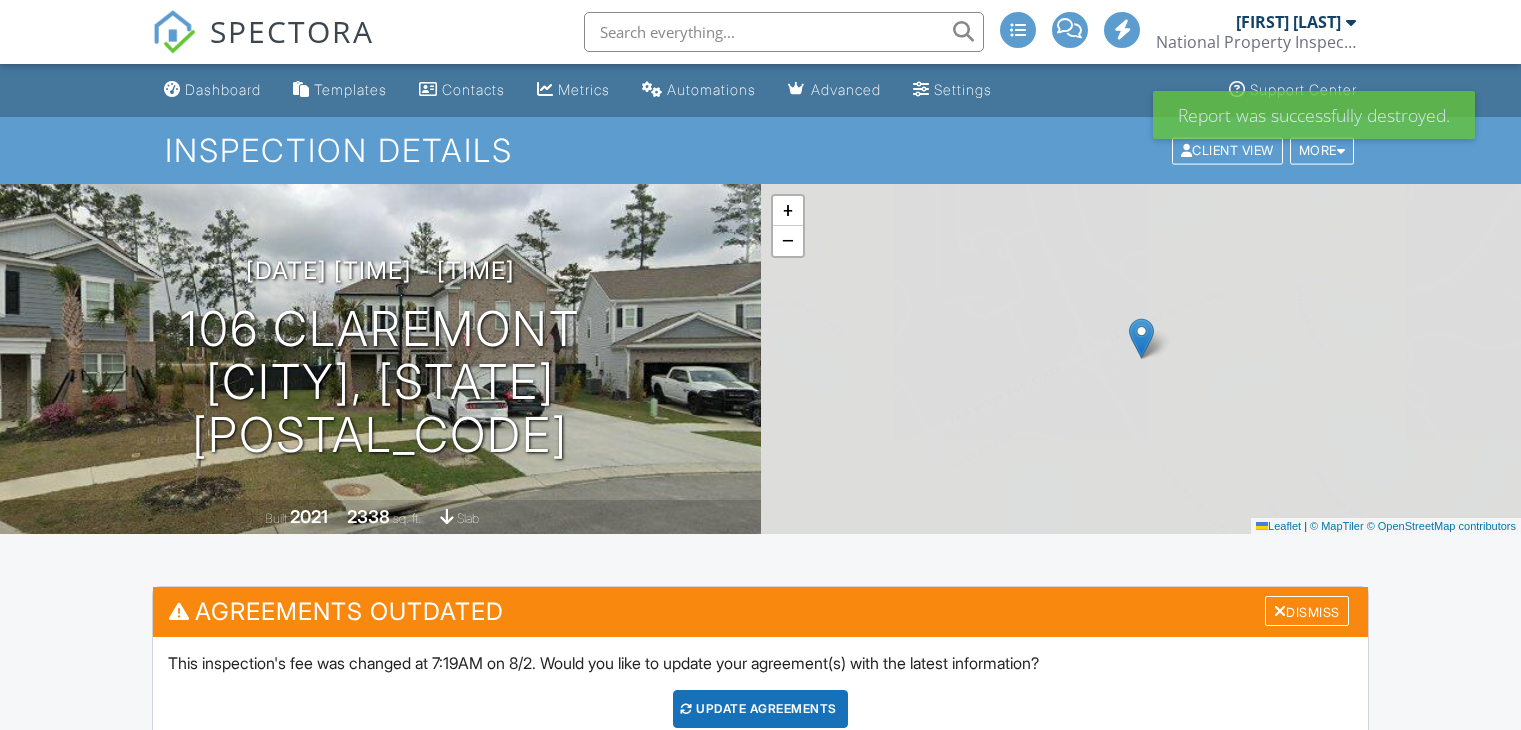 scroll, scrollTop: 0, scrollLeft: 0, axis: both 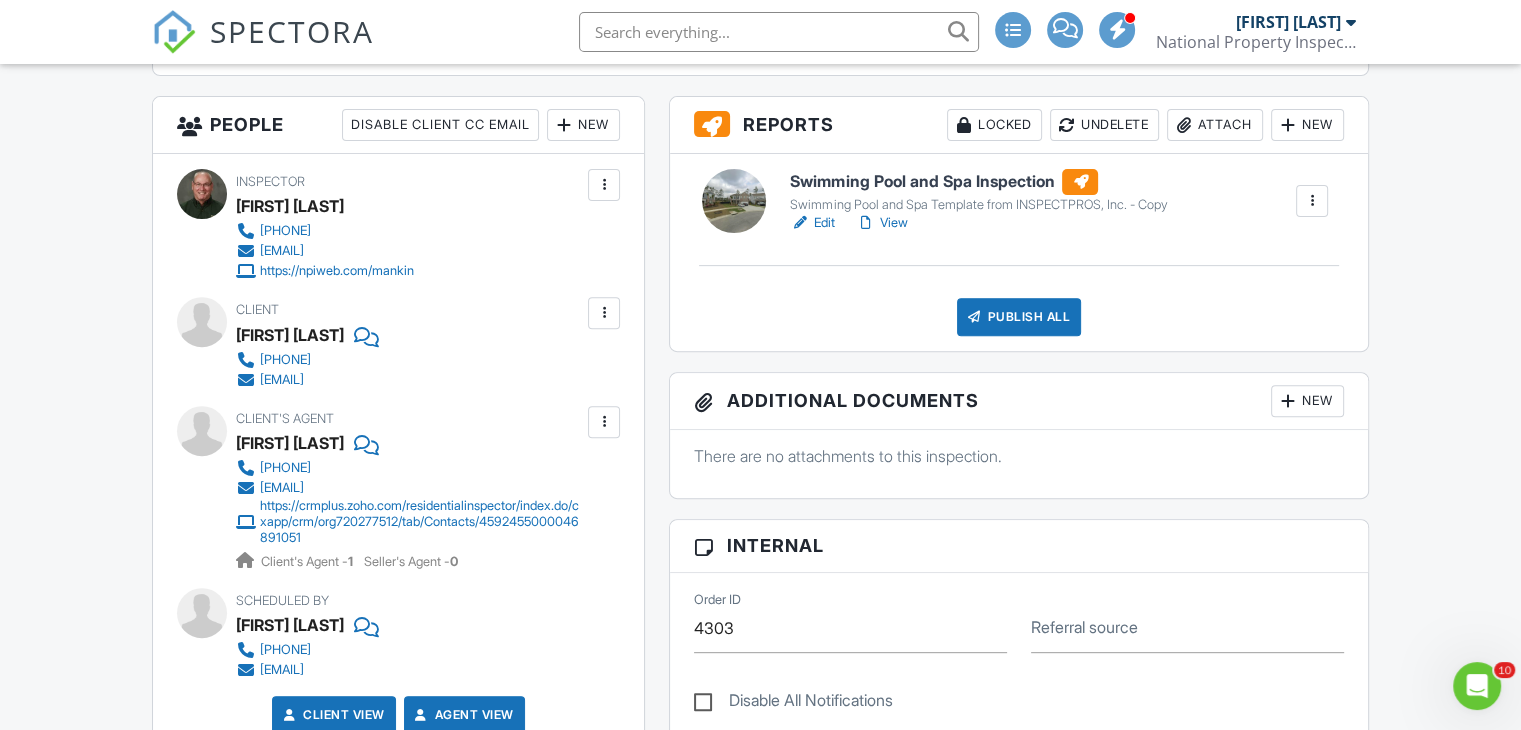 click at bounding box center (604, 422) 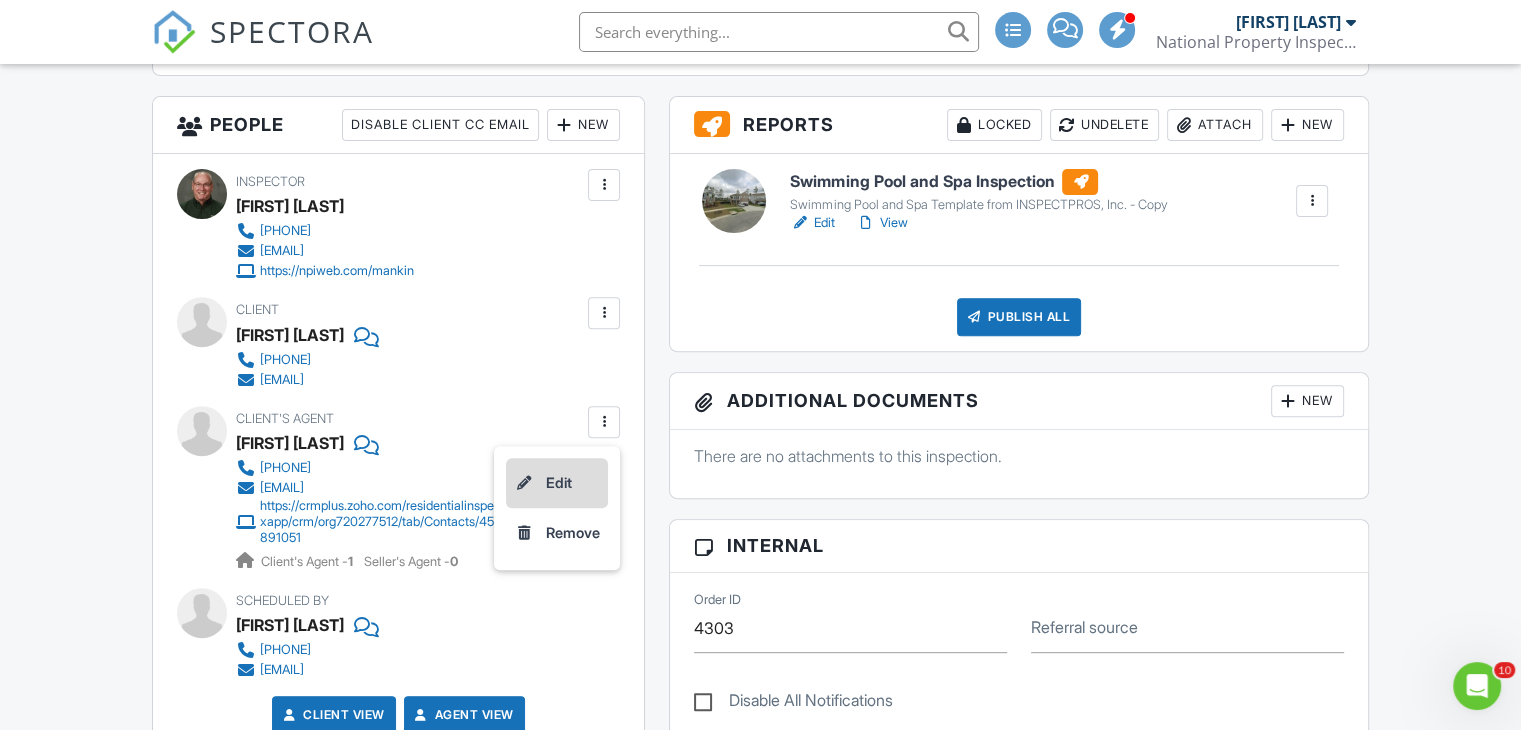 click on "Edit" at bounding box center [557, 483] 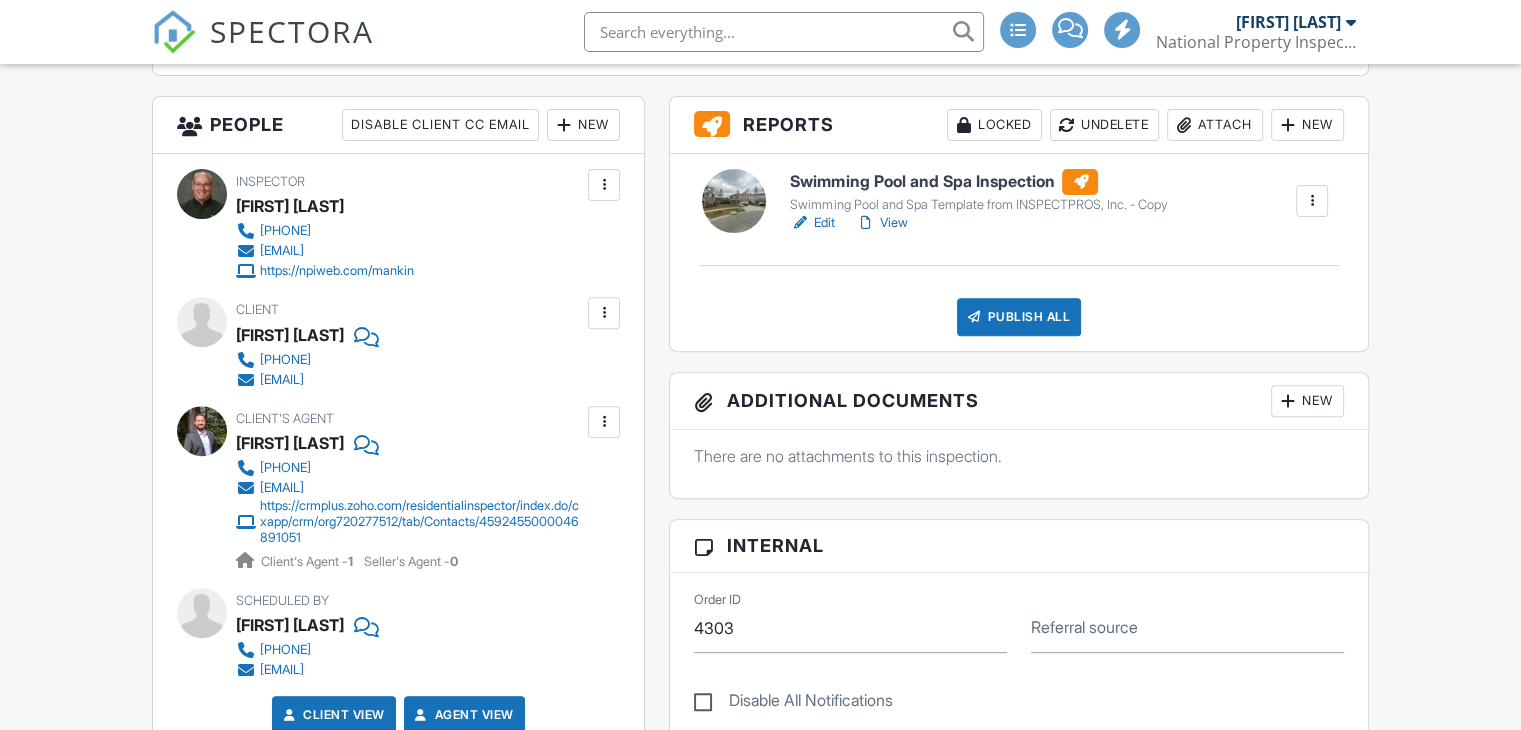 scroll, scrollTop: 700, scrollLeft: 0, axis: vertical 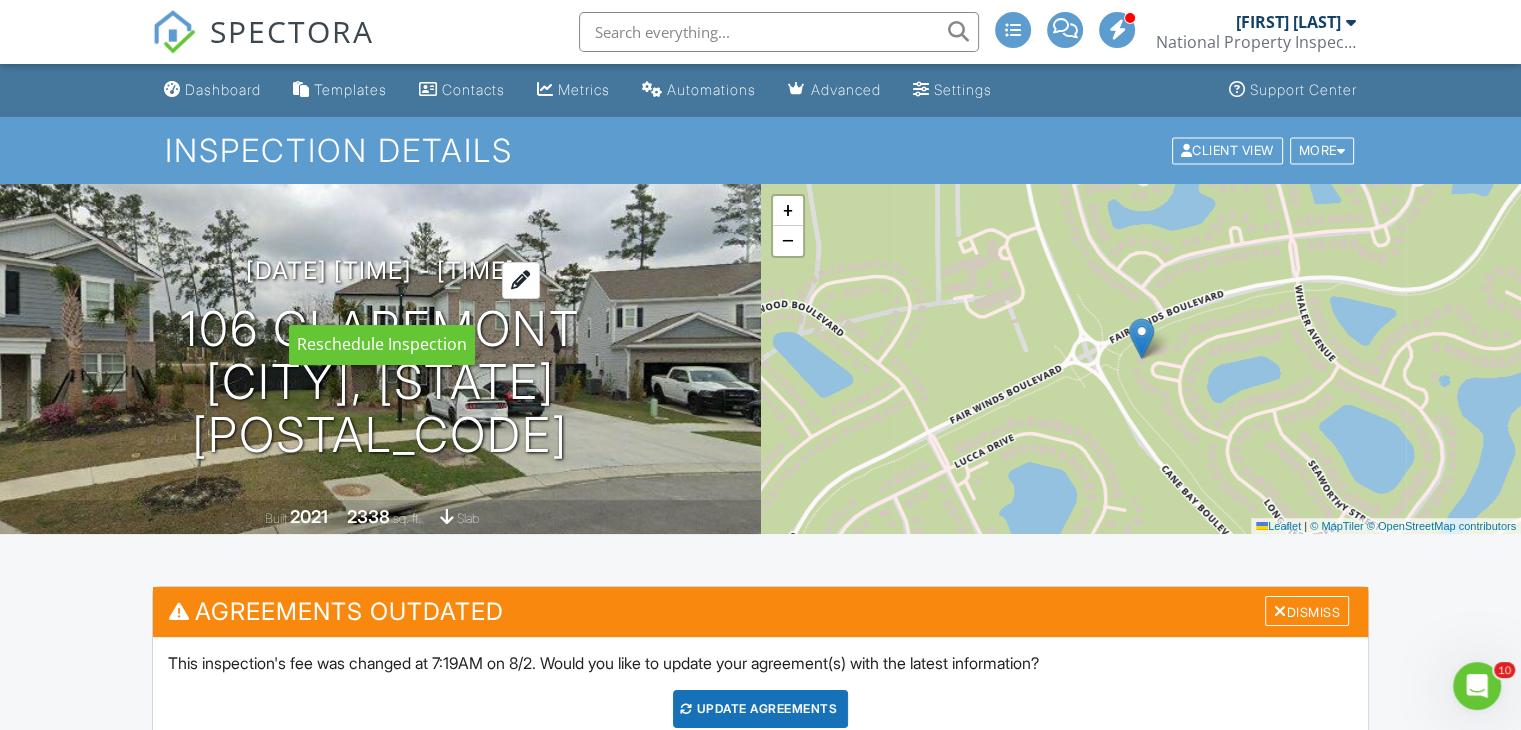 click at bounding box center (521, 280) 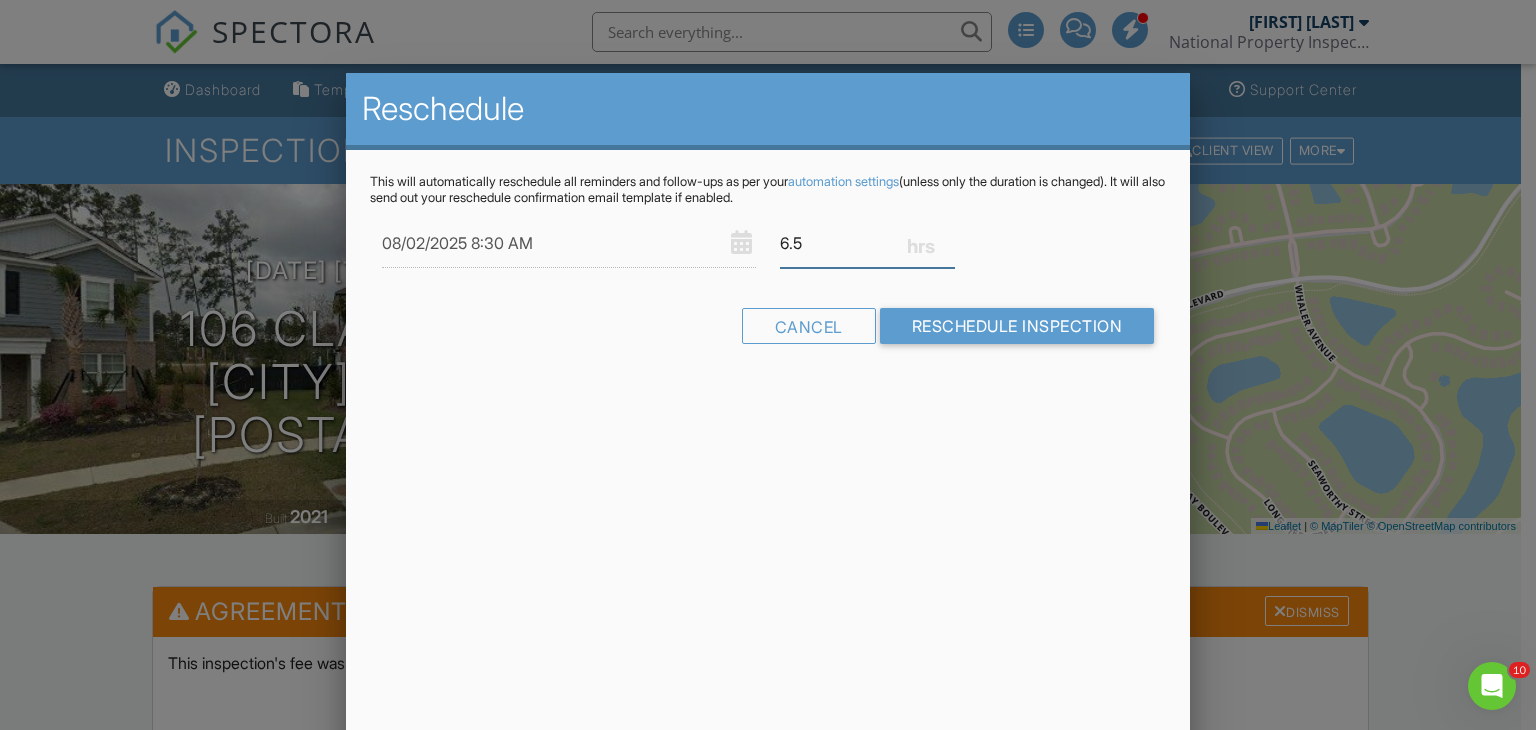 drag, startPoint x: 803, startPoint y: 240, endPoint x: 784, endPoint y: 249, distance: 21.023796 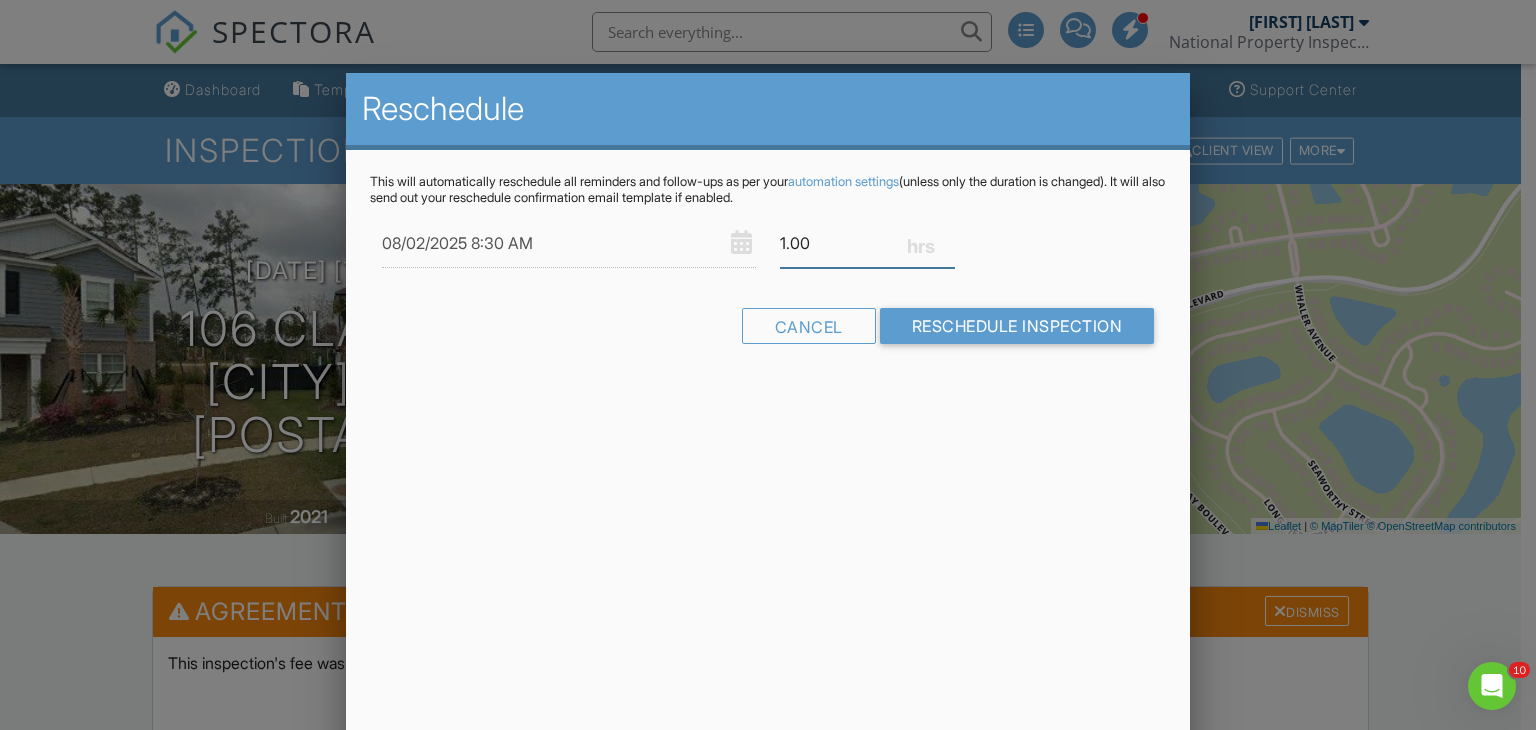 type on "1.00" 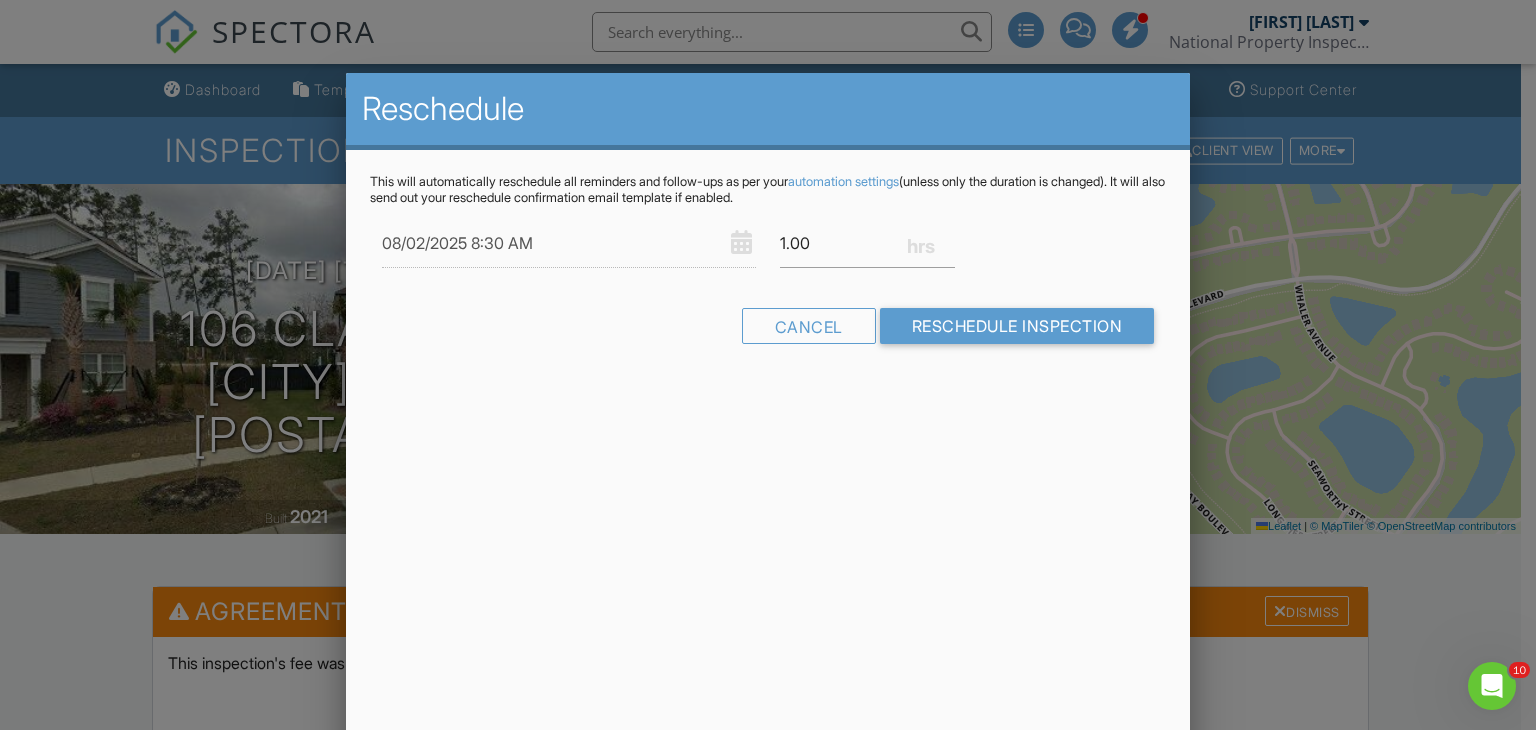 click on "Reschedule
This will automatically reschedule all reminders and follow-ups as per your  automation settings  (unless only the duration is changed). It will also send out your reschedule confirmation email template if enabled.
[DATE] [TIME]
1.00
Warning: this date/time is in the past.
Cancel
Reschedule Inspection" at bounding box center [768, 423] 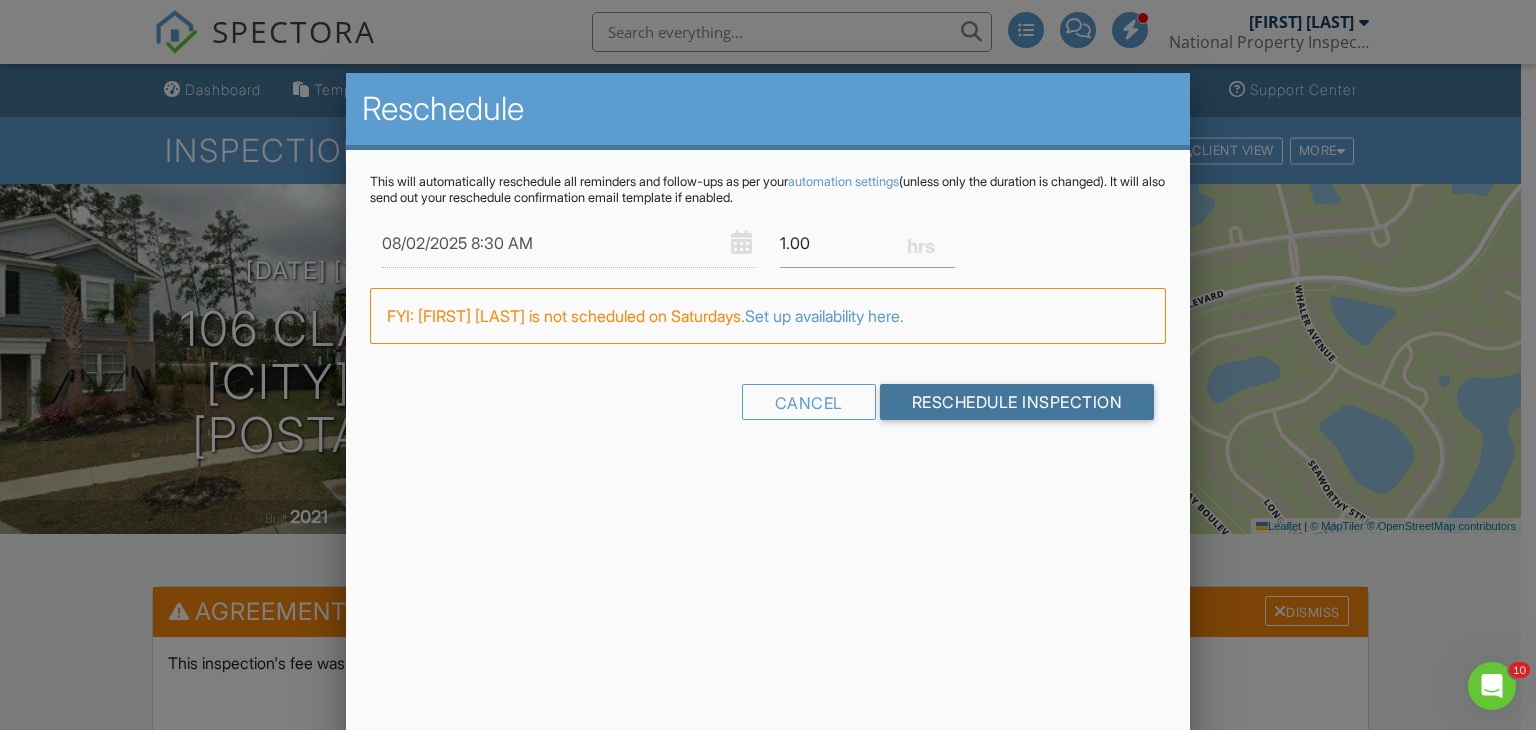 click on "Reschedule Inspection" at bounding box center [1017, 402] 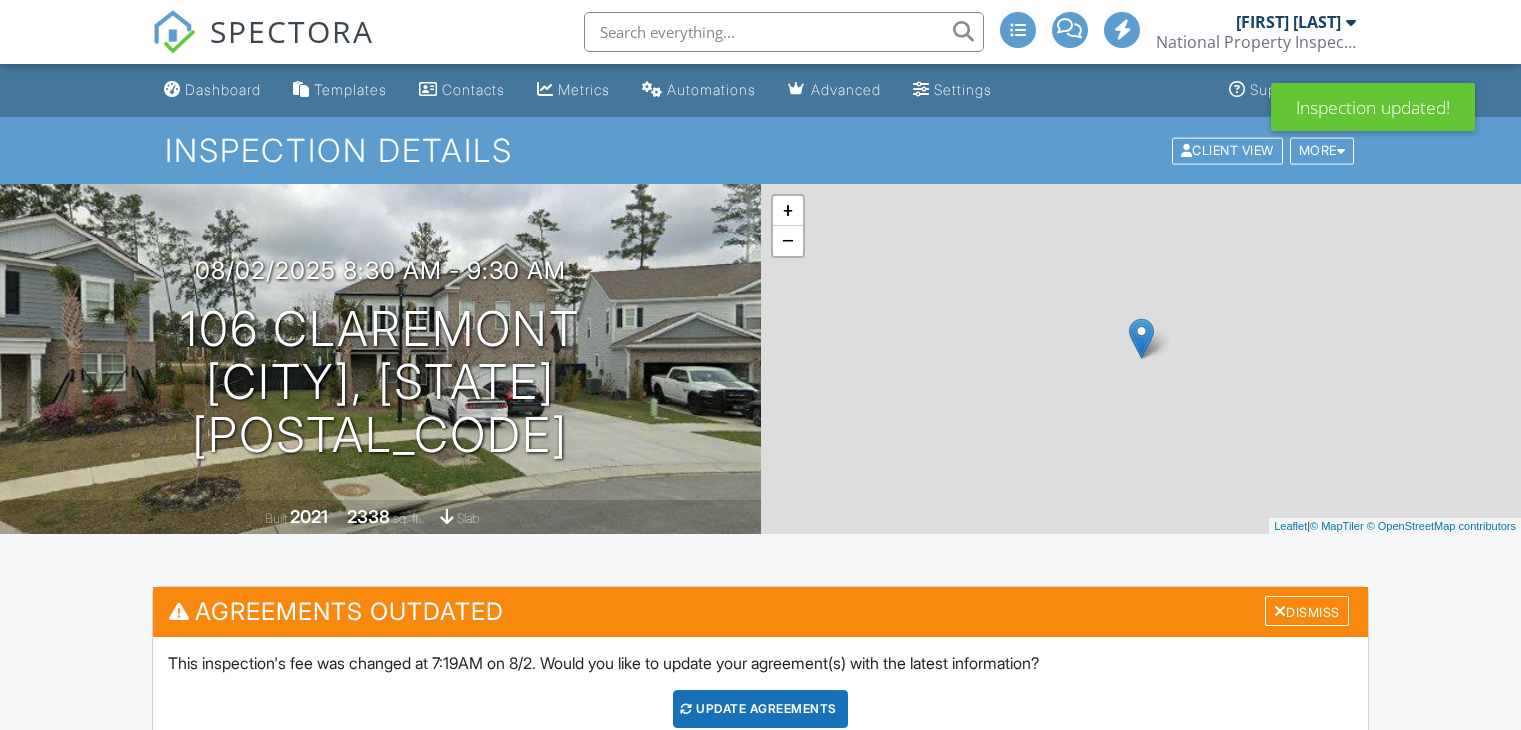 scroll, scrollTop: 0, scrollLeft: 0, axis: both 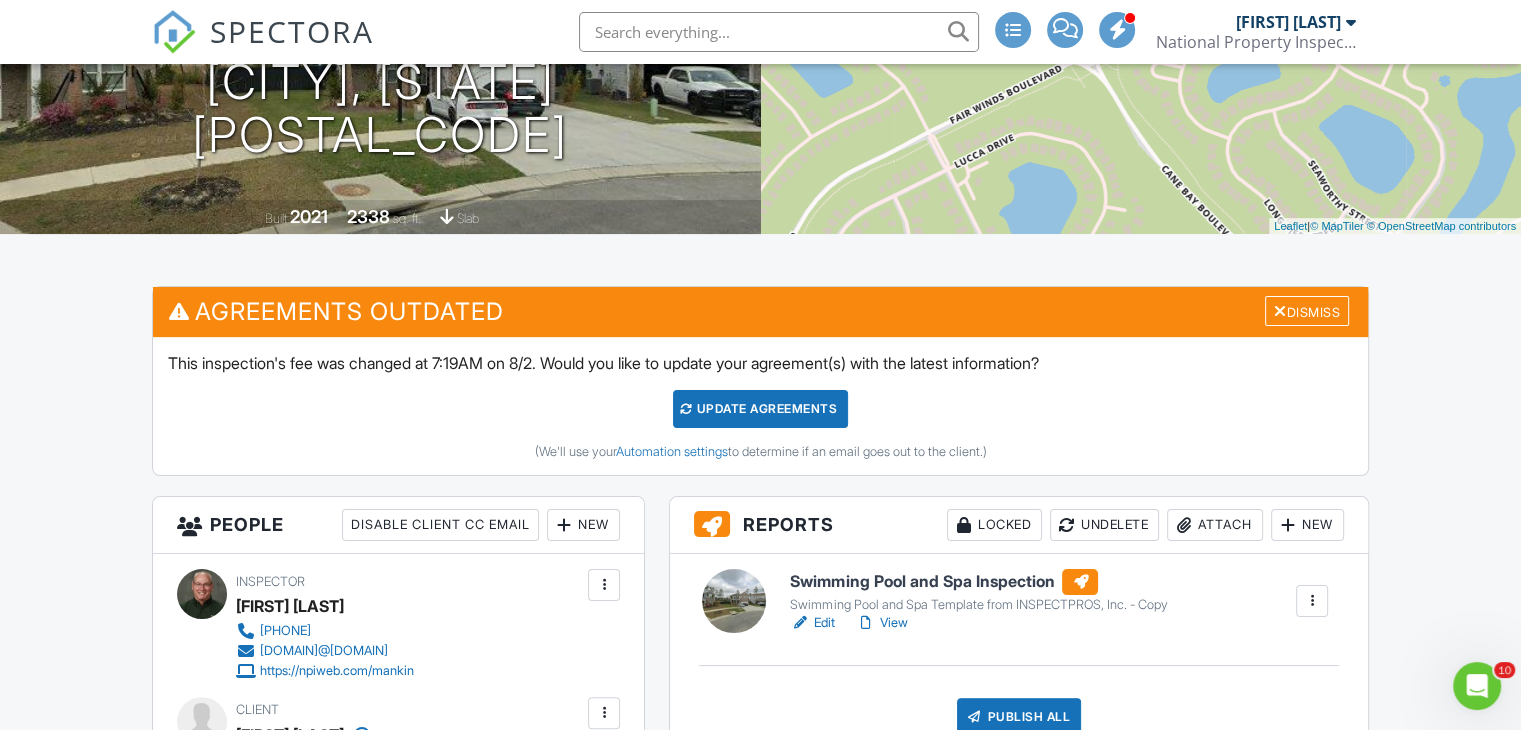 click on "Update Agreements" at bounding box center (760, 409) 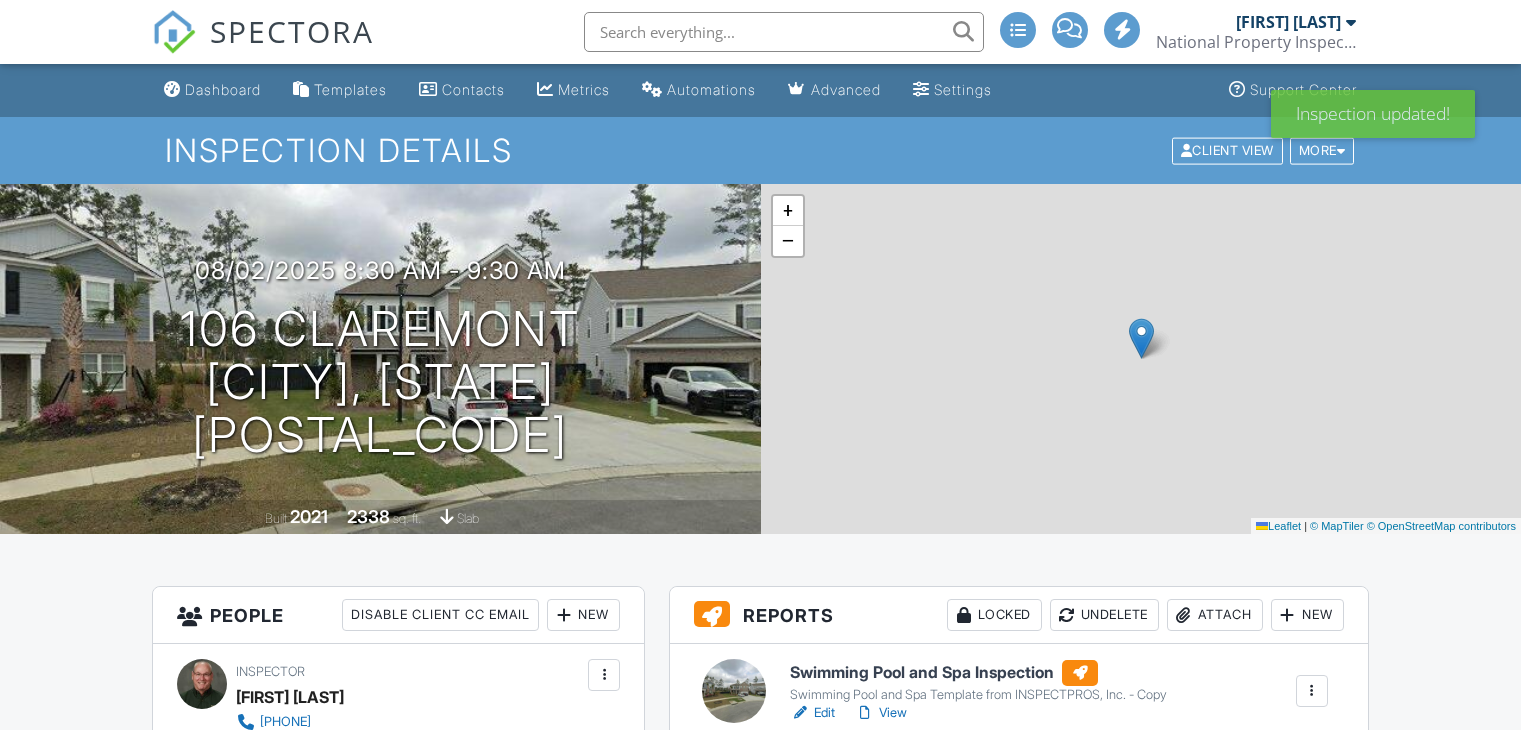 scroll, scrollTop: 0, scrollLeft: 0, axis: both 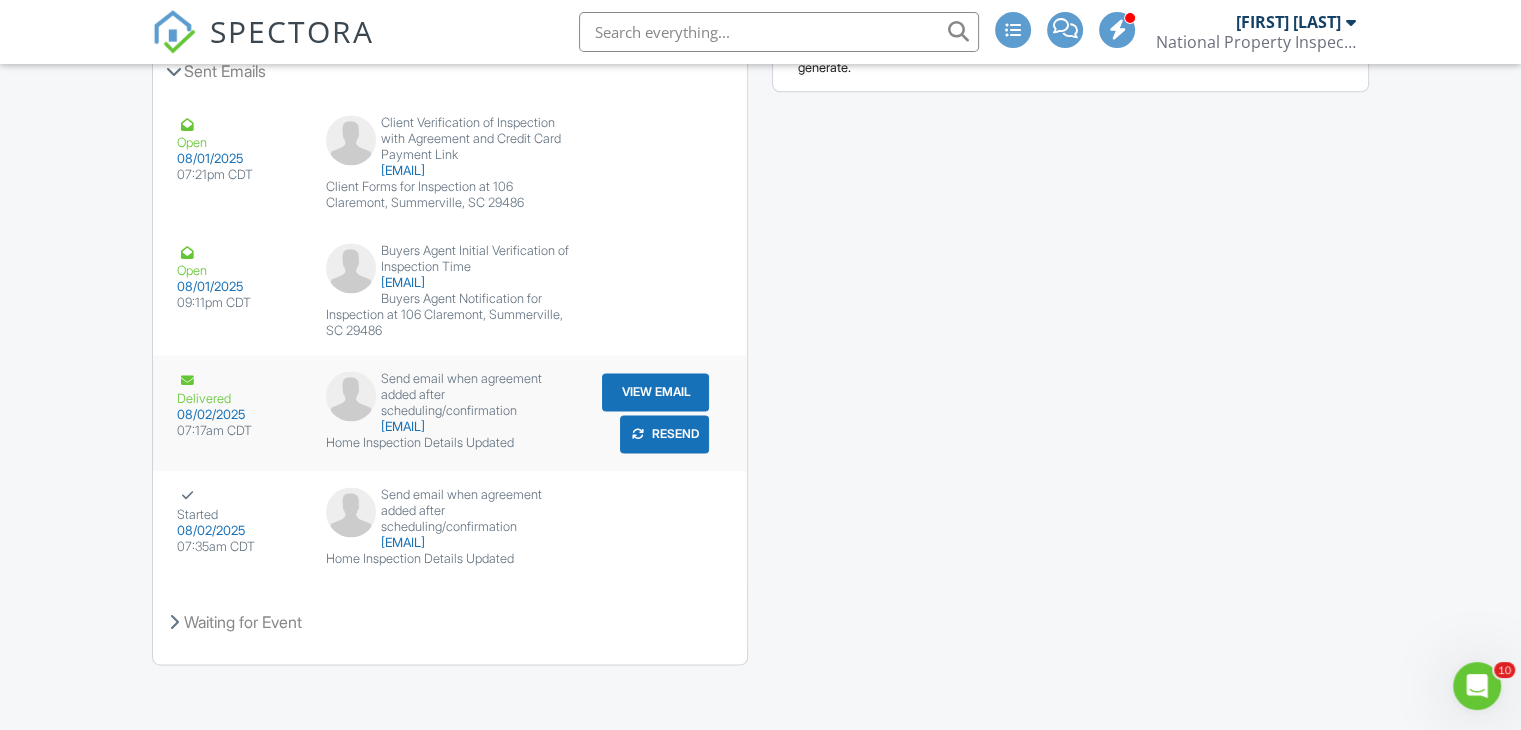 click on "View Email" at bounding box center (655, 392) 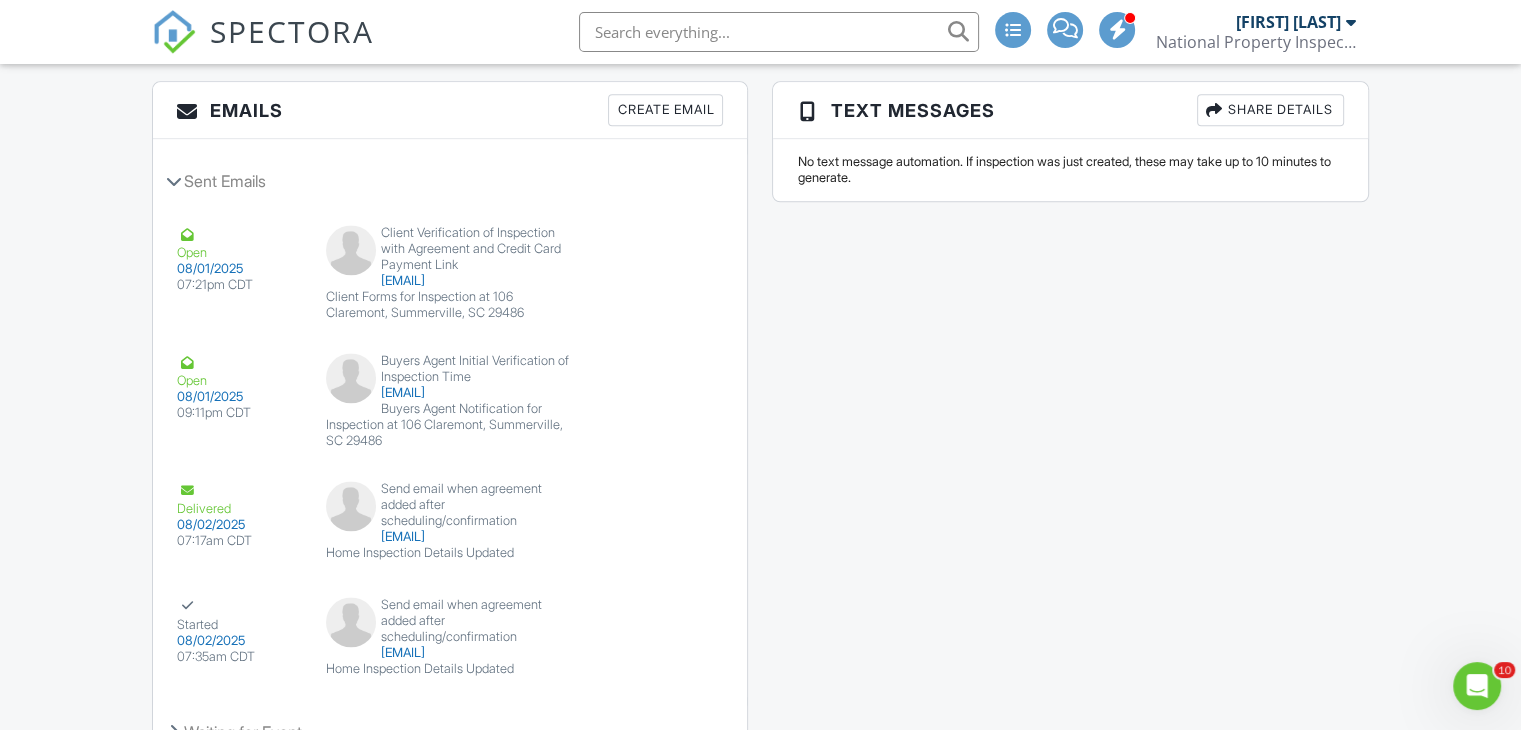 scroll, scrollTop: 2550, scrollLeft: 0, axis: vertical 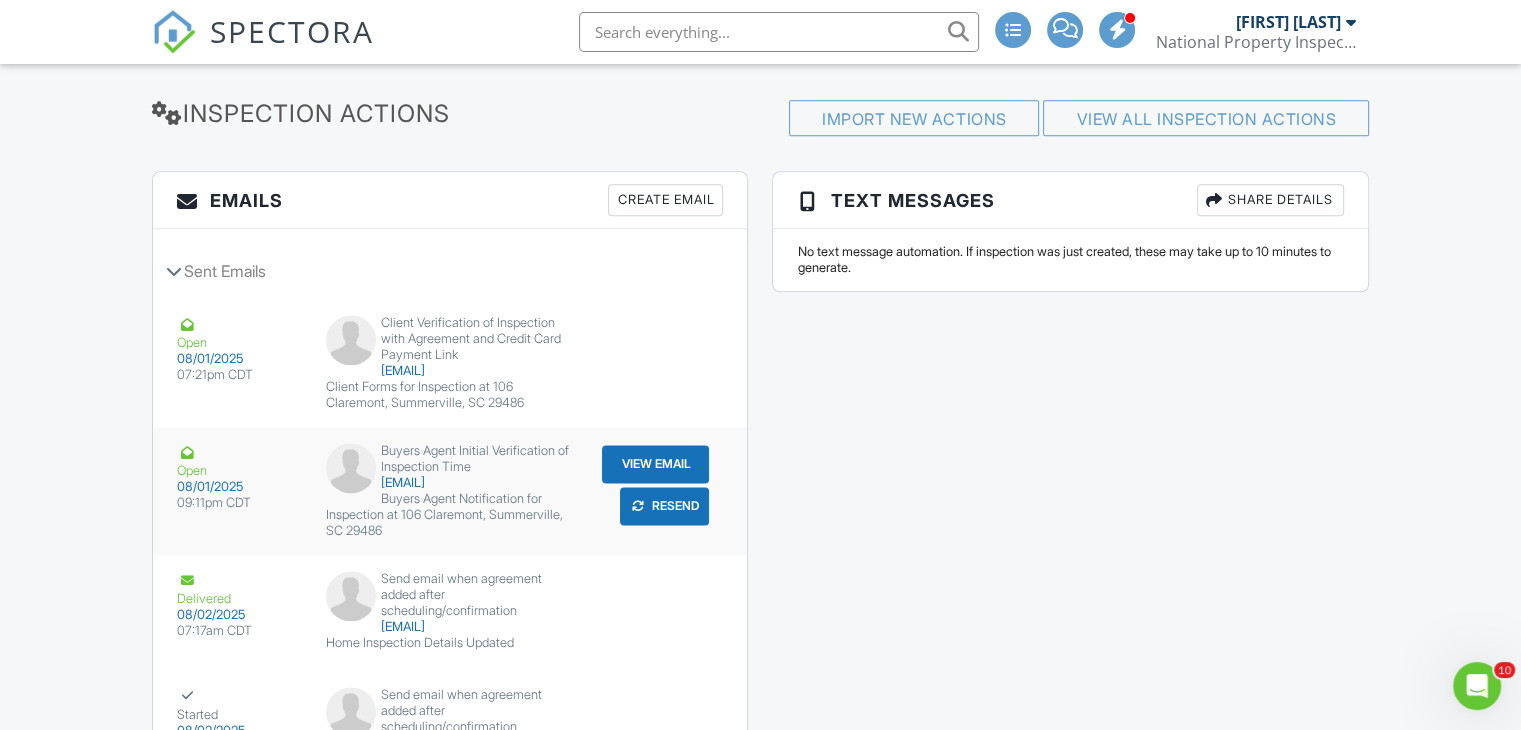 click on "View Email" at bounding box center [655, 464] 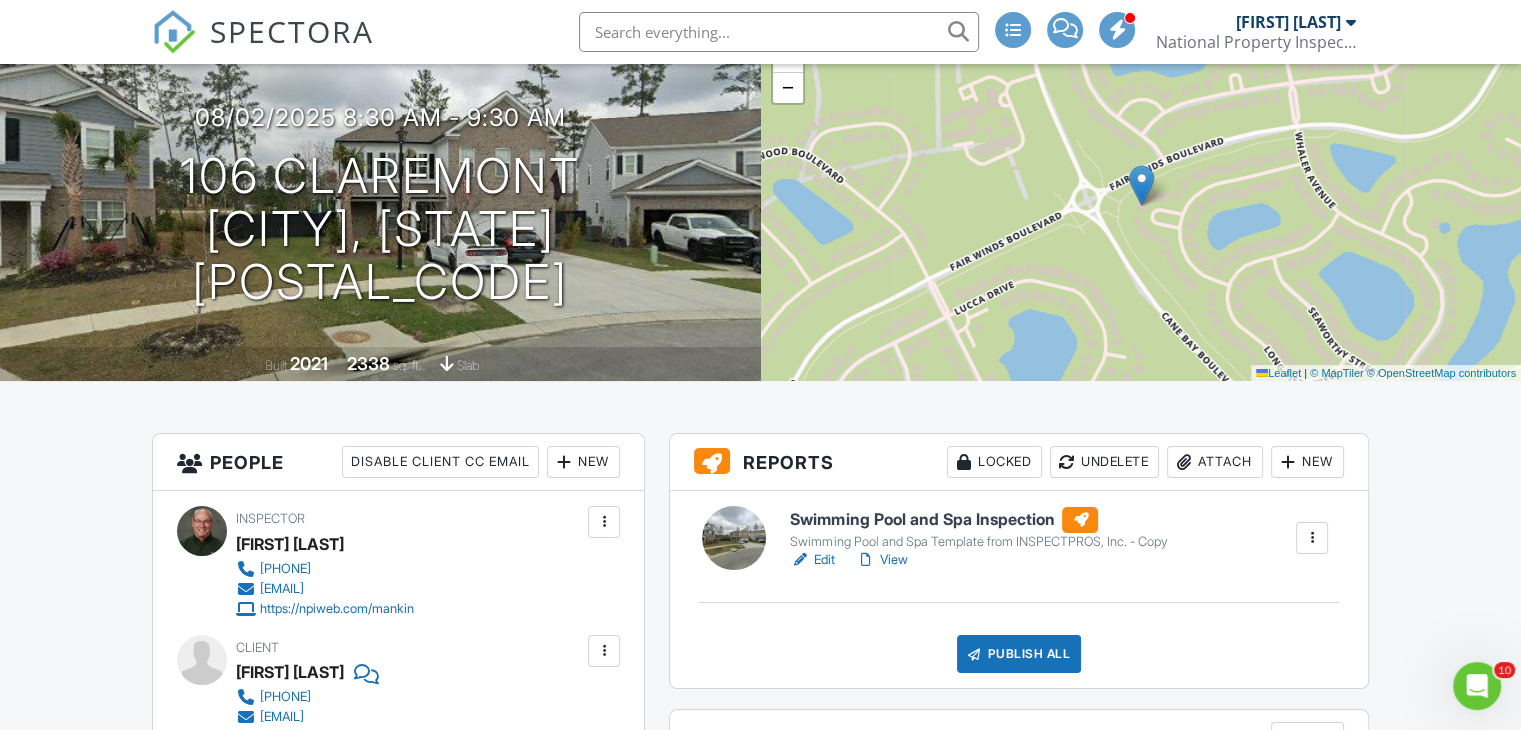 scroll, scrollTop: 0, scrollLeft: 0, axis: both 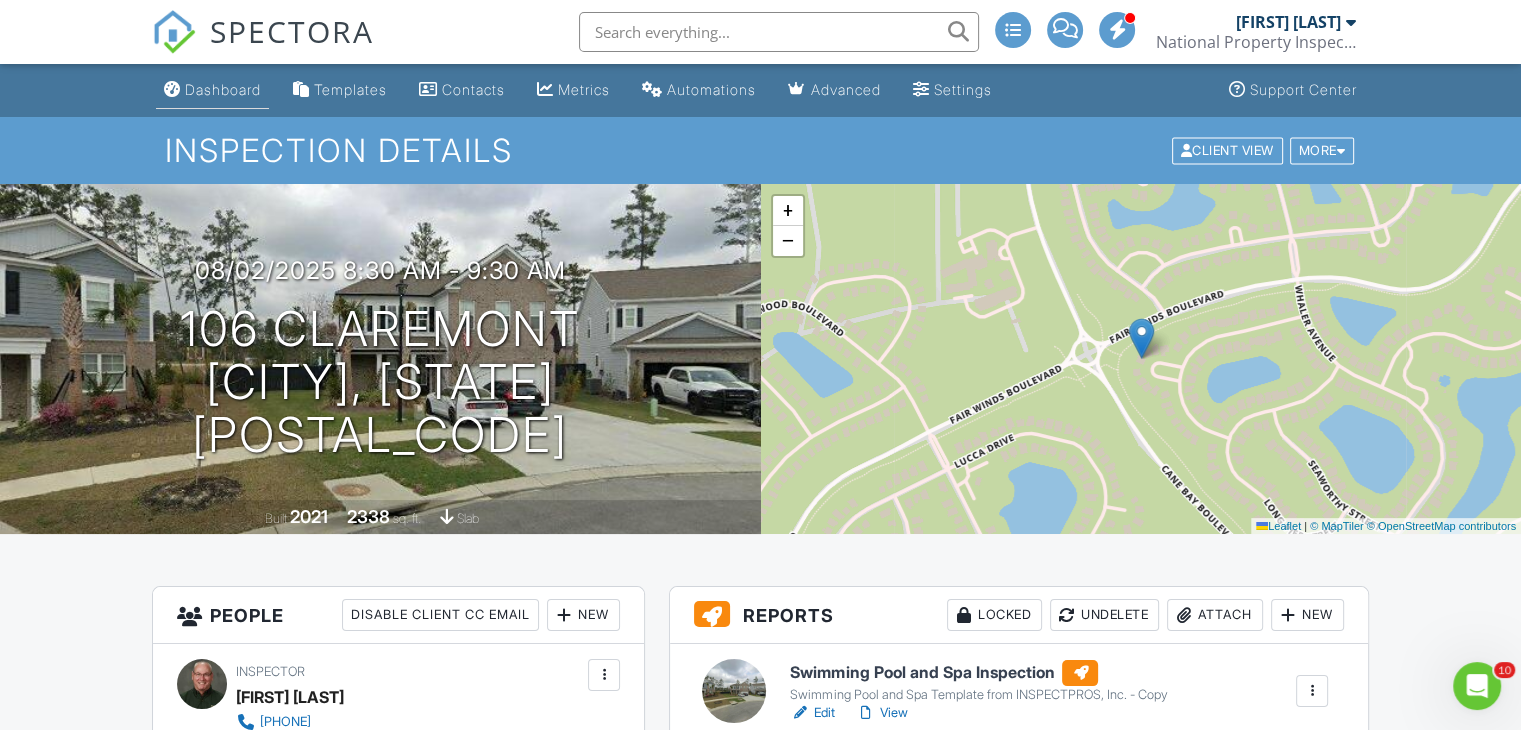 click on "Dashboard" at bounding box center [223, 89] 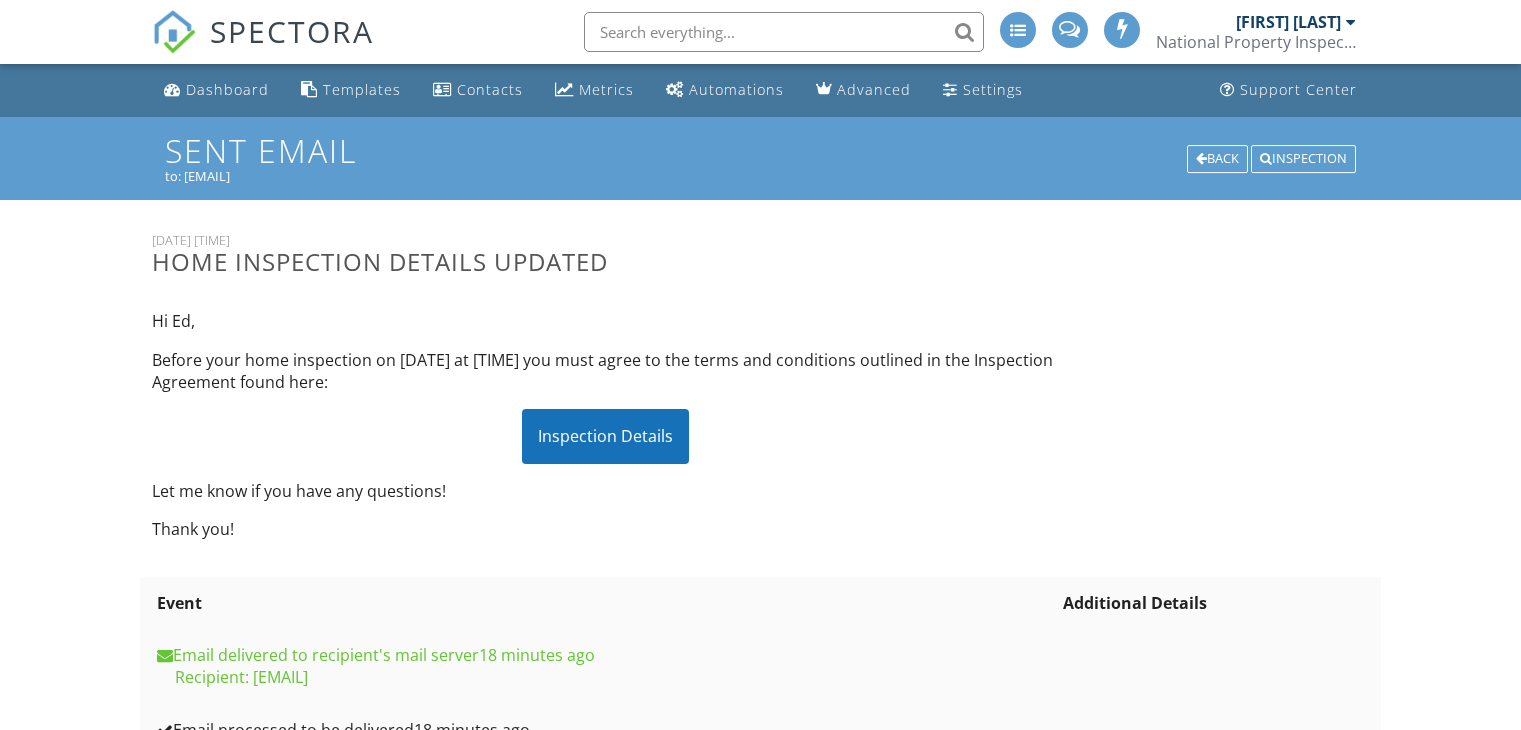 scroll, scrollTop: 0, scrollLeft: 0, axis: both 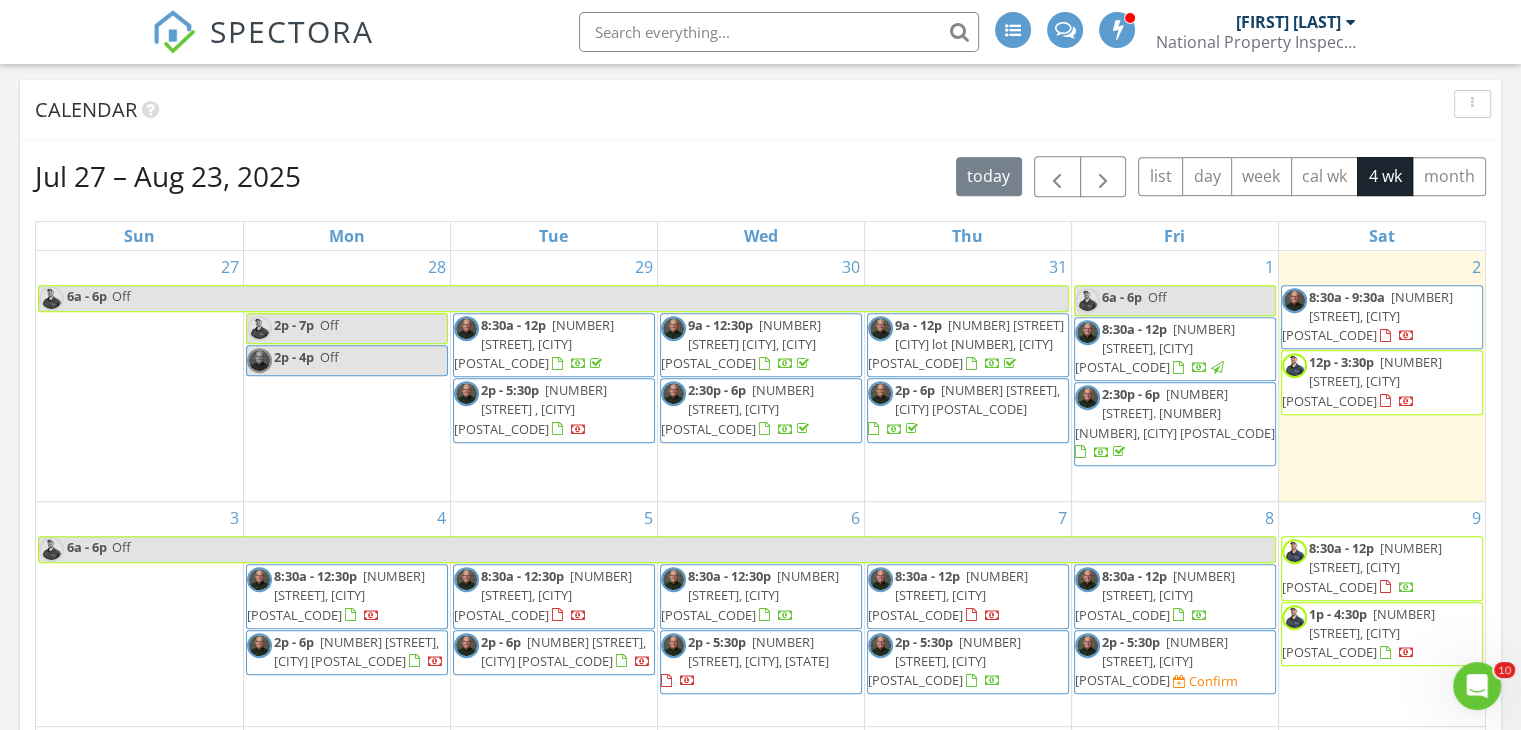 click on "5559 Colonial Chatsworth Cir , North Charleston 29418" at bounding box center (530, 409) 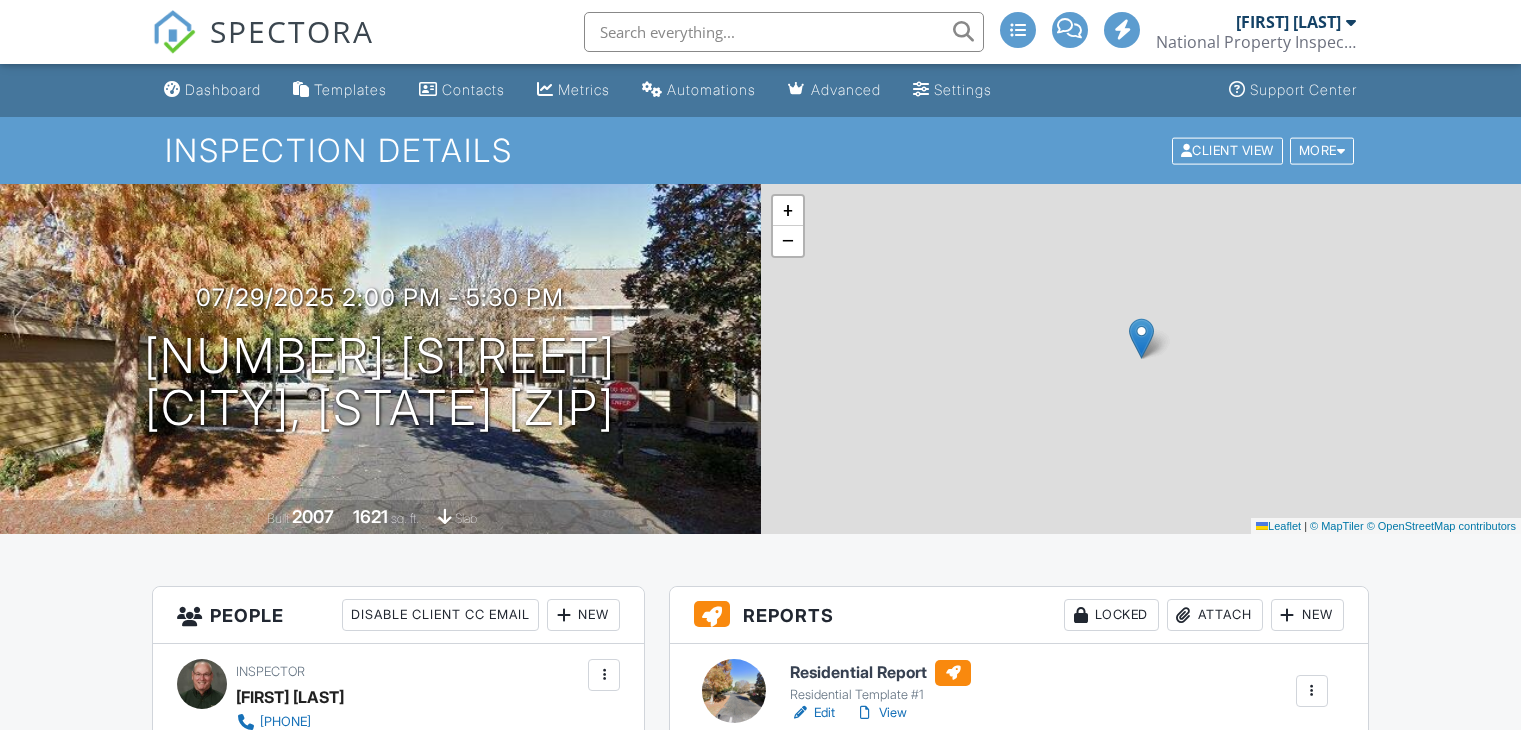 scroll, scrollTop: 0, scrollLeft: 0, axis: both 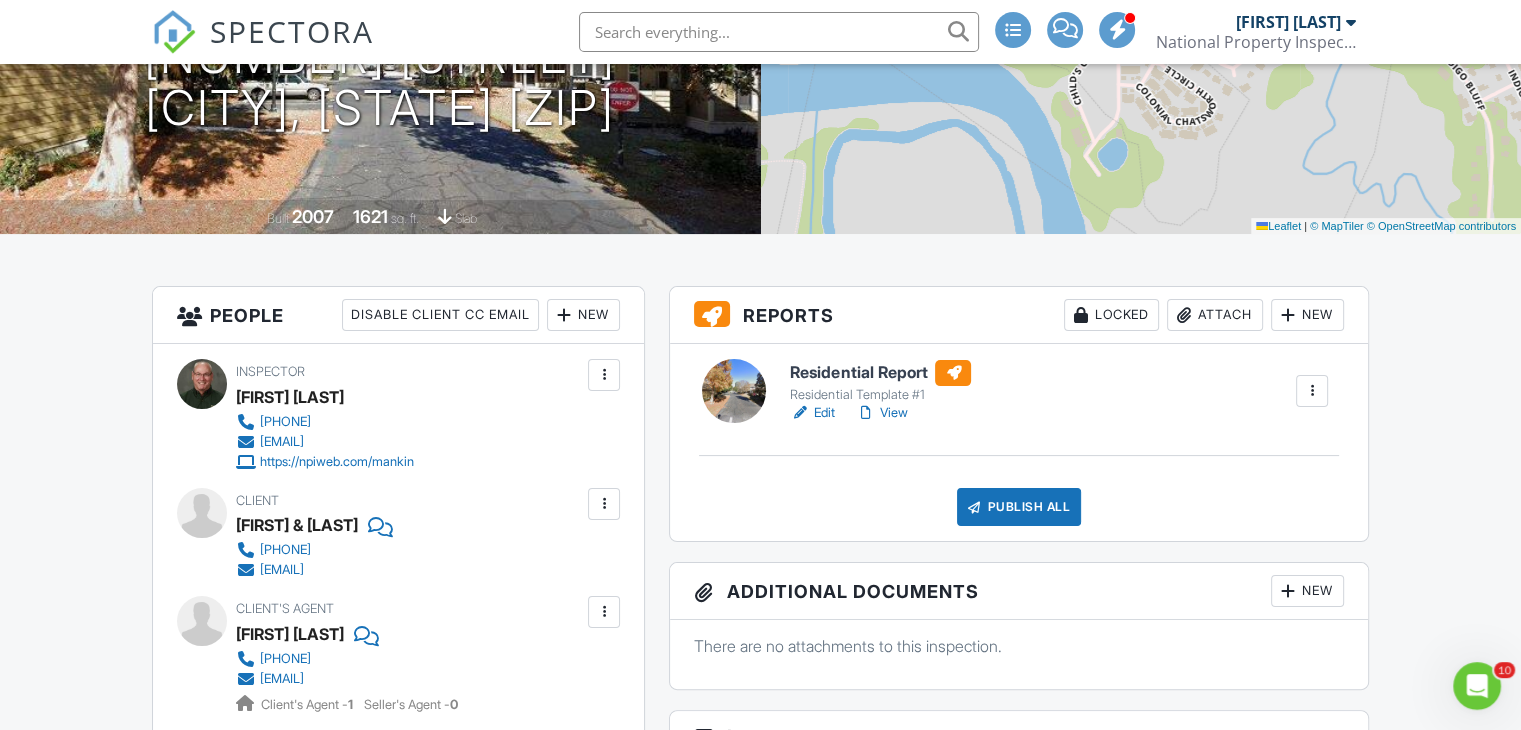 click on "New" at bounding box center [1307, 315] 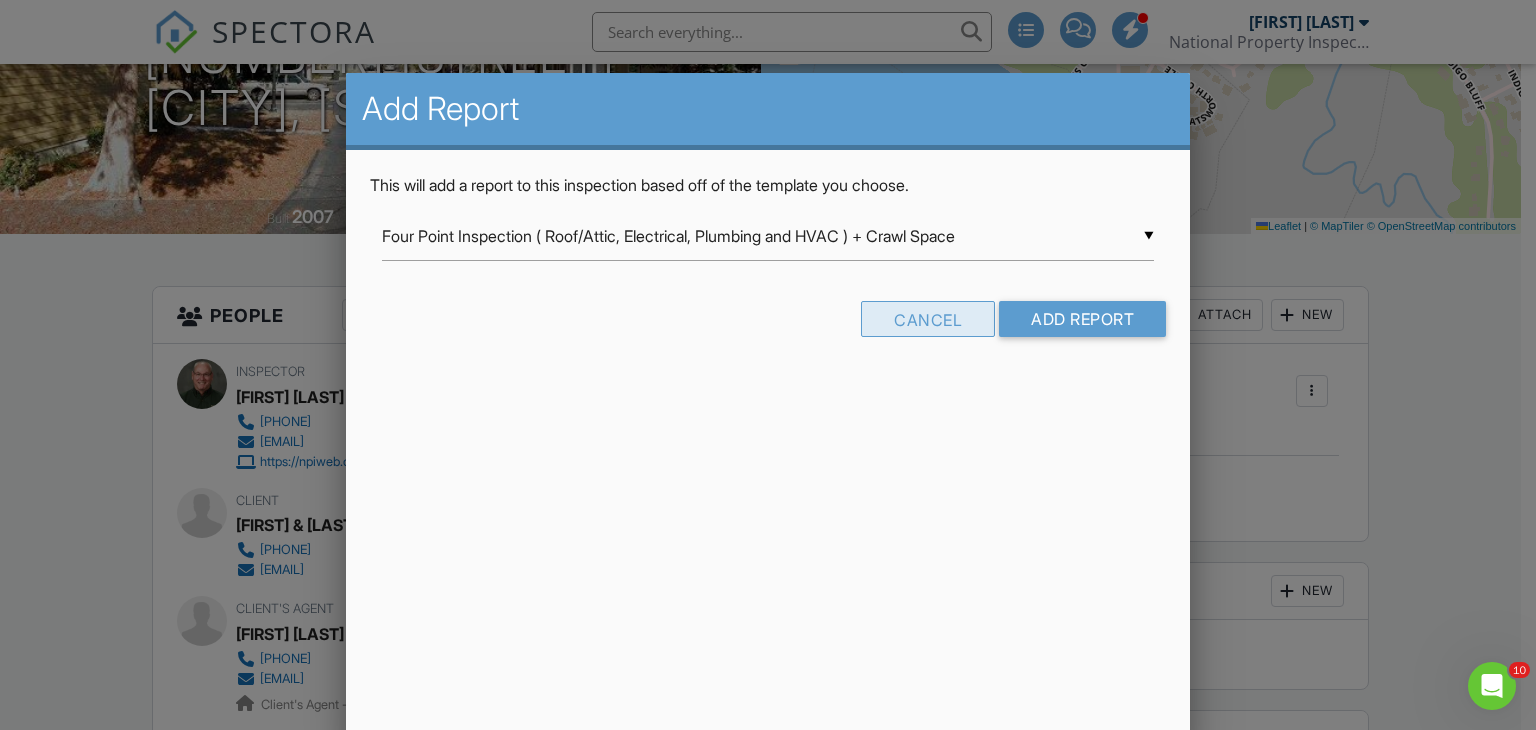 click on "Cancel" at bounding box center [928, 319] 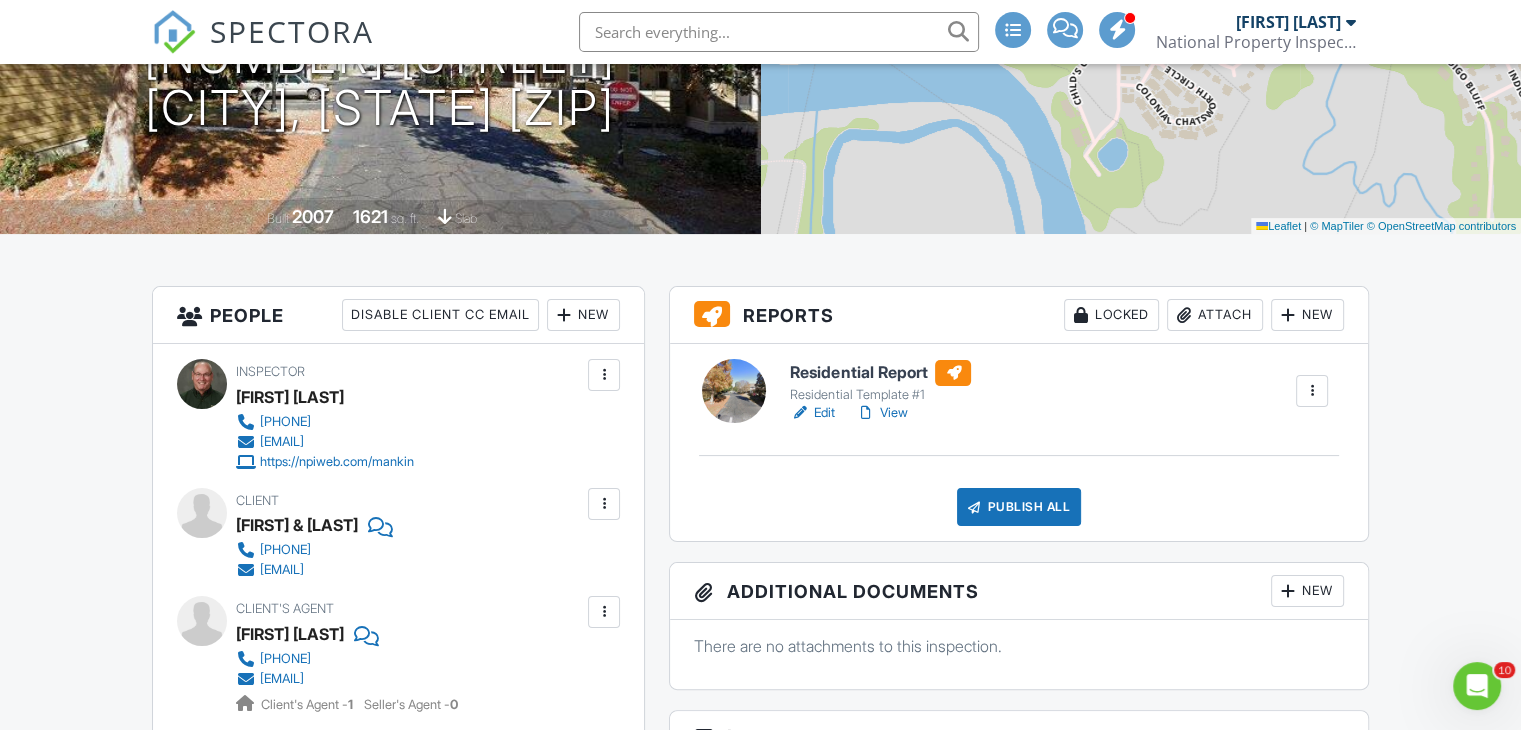 scroll, scrollTop: 400, scrollLeft: 0, axis: vertical 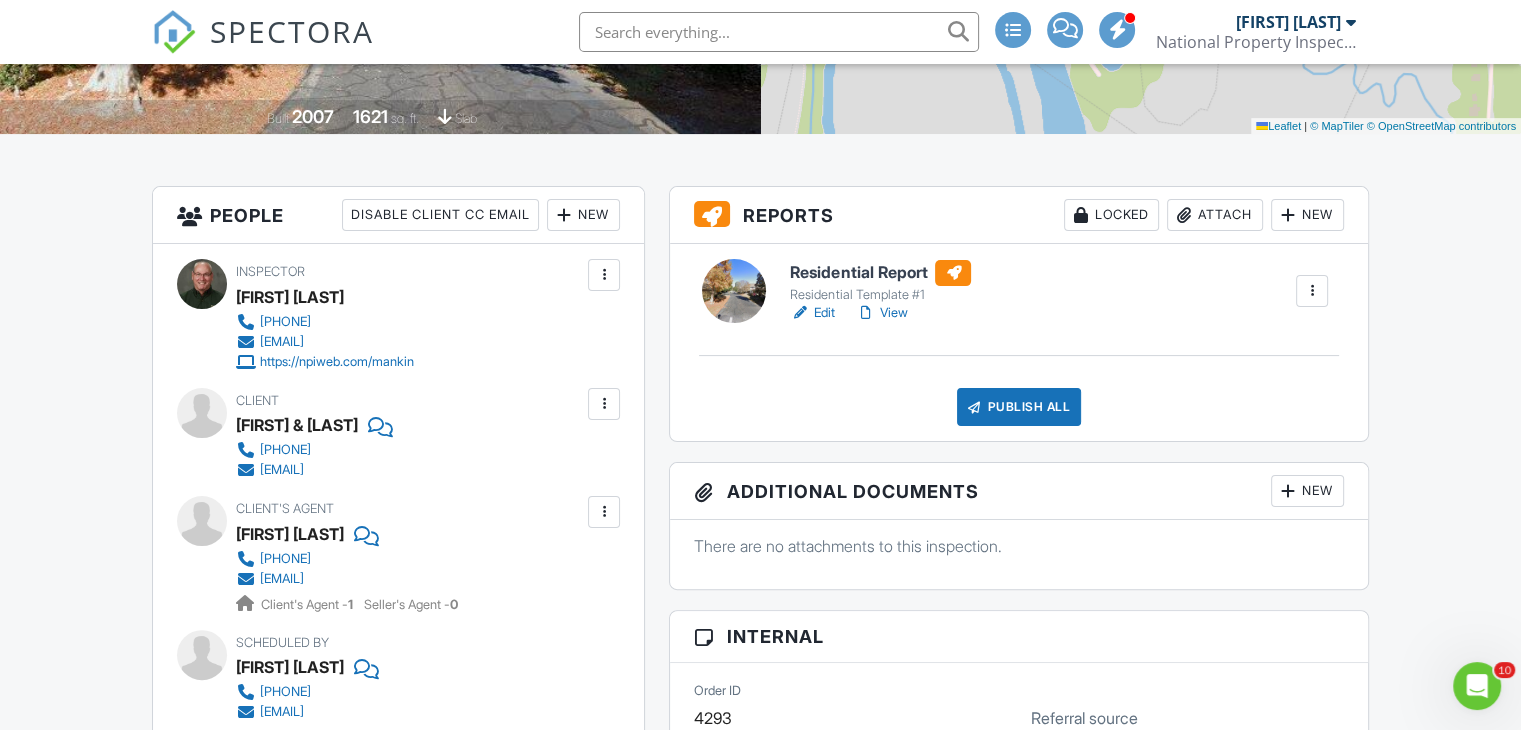 click at bounding box center [1312, 291] 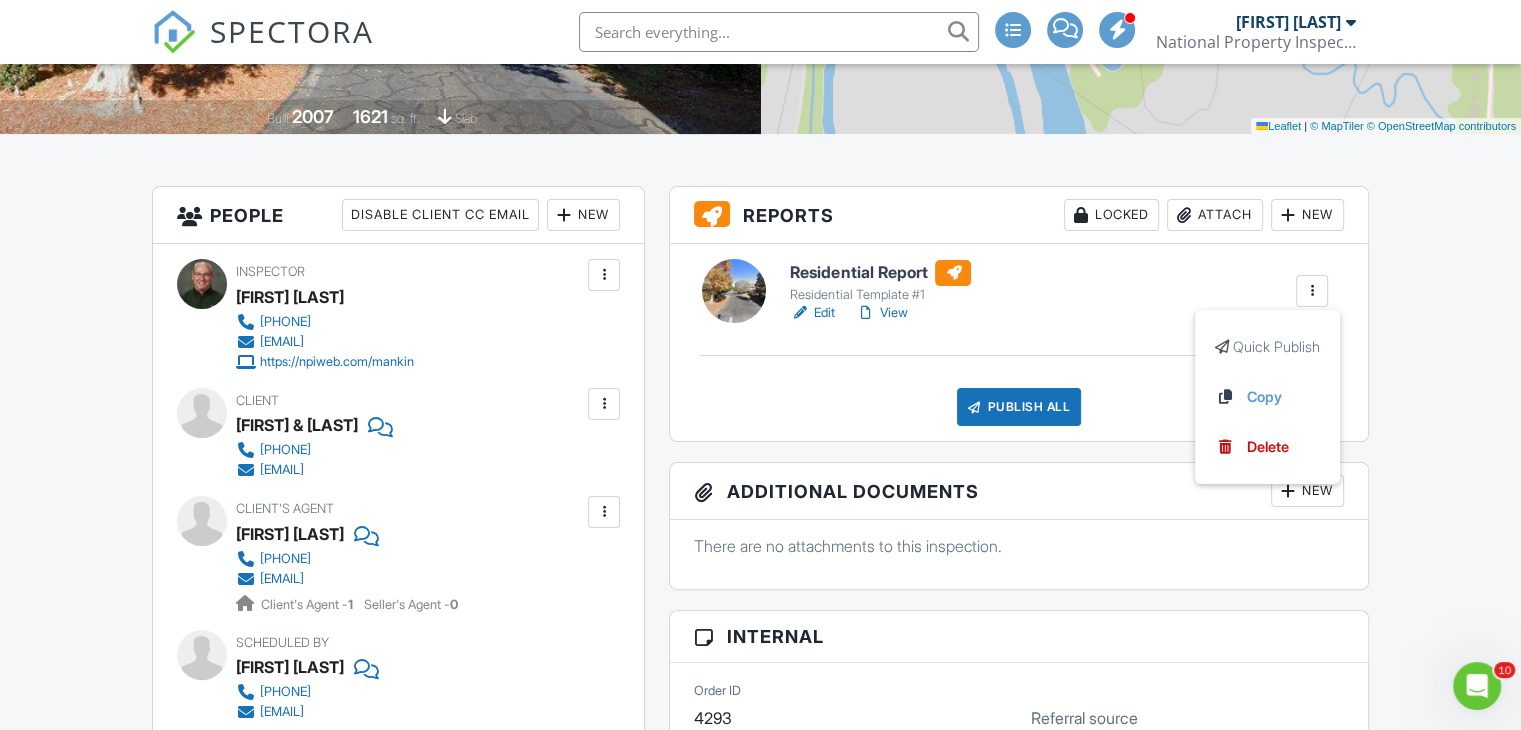 click on "Dashboard
Templates
Contacts
Metrics
Automations
Advanced
Settings
Support Center
Inspection Details
Client View
More
Property Details
Reschedule
Reorder / Copy
Share
Cancel
Delete
Print Order
Convert to V9
View Change Log
[DATE]  [TIME] - [TIME]
[NUMBER] [STREET]
[CITY], [STATE] [ZIP]
Built
[YEAR]
[NUMBER]
sq. ft.
slab
+ −  Leaflet   |   © MapTiler   © OpenStreetMap contributors
All emails and texts are disabled for this inspection!
All emails and texts have been disabled for this inspection. This may have happened due to someone manually disabling them or this inspection being unconfirmed when it was scheduled. To re-enable emails and texts for this inspection, click the button below." at bounding box center (760, 1533) 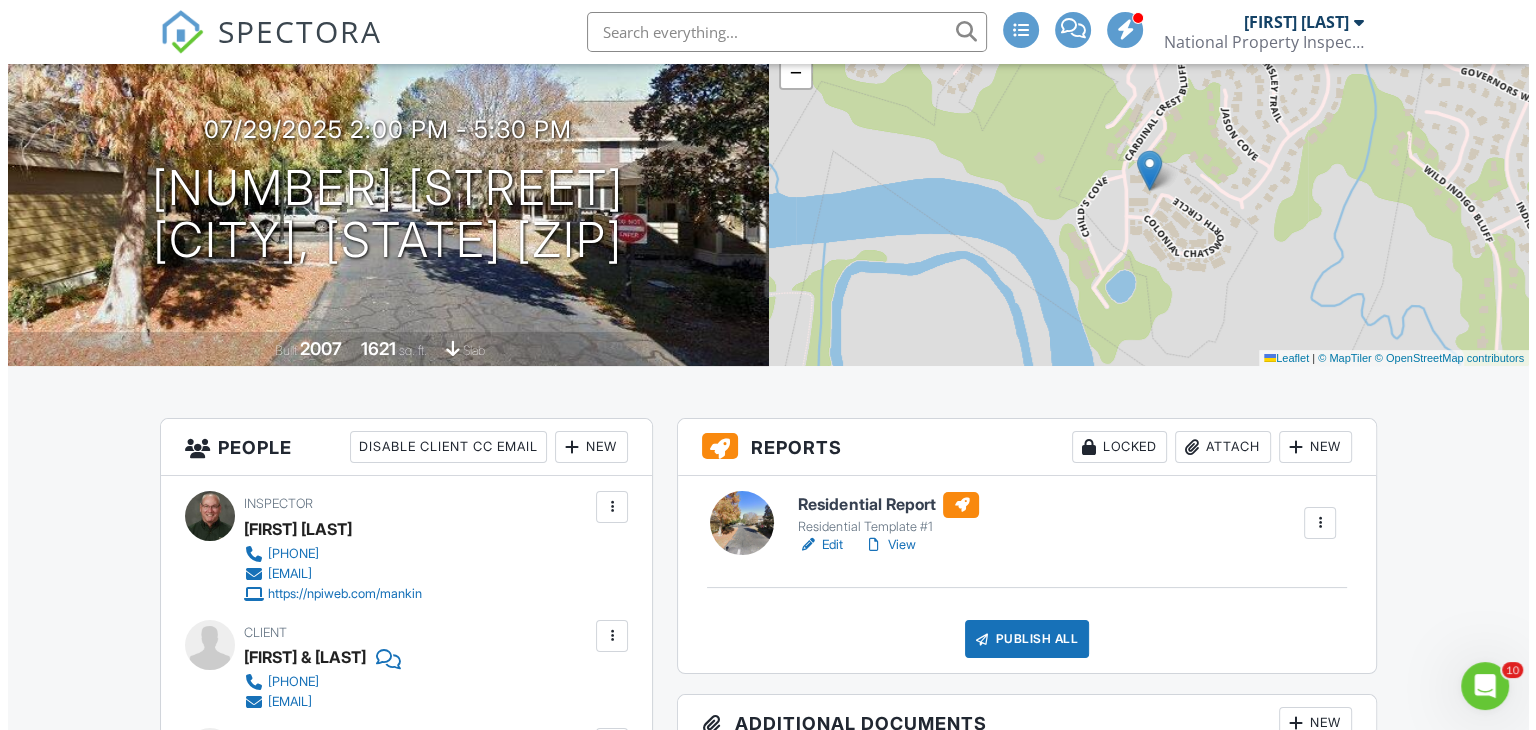 scroll, scrollTop: 0, scrollLeft: 0, axis: both 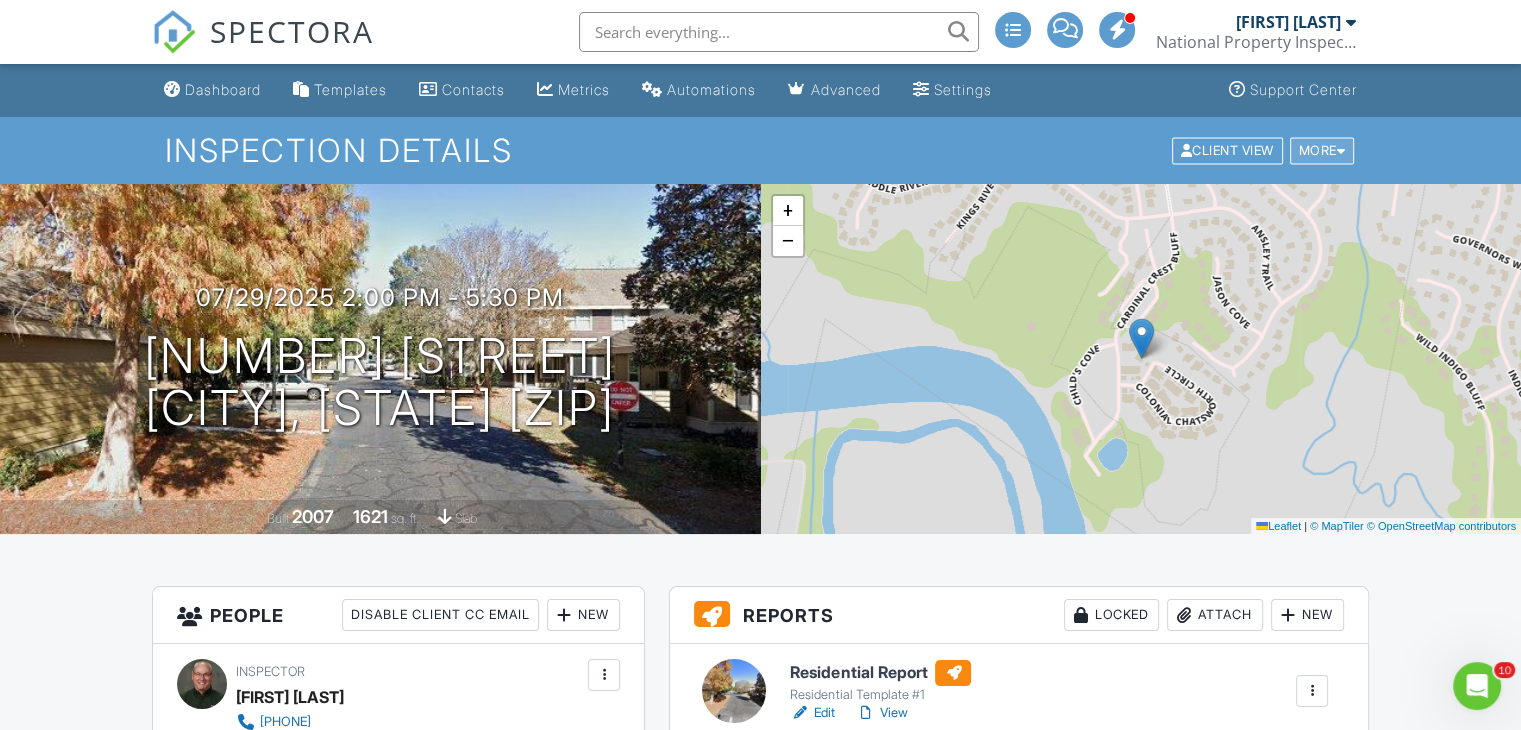 click on "More" at bounding box center (1322, 150) 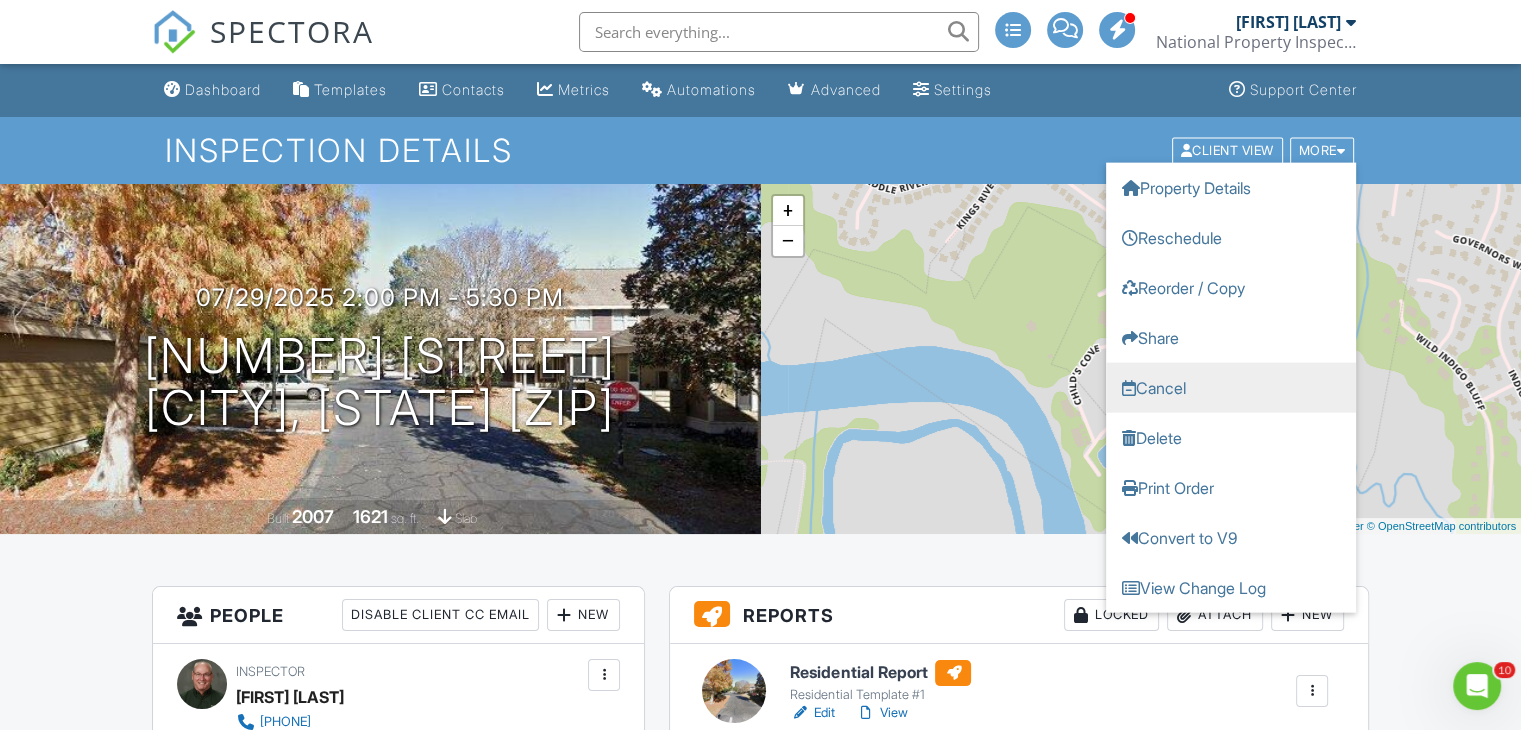 click on "Cancel" at bounding box center [1231, 387] 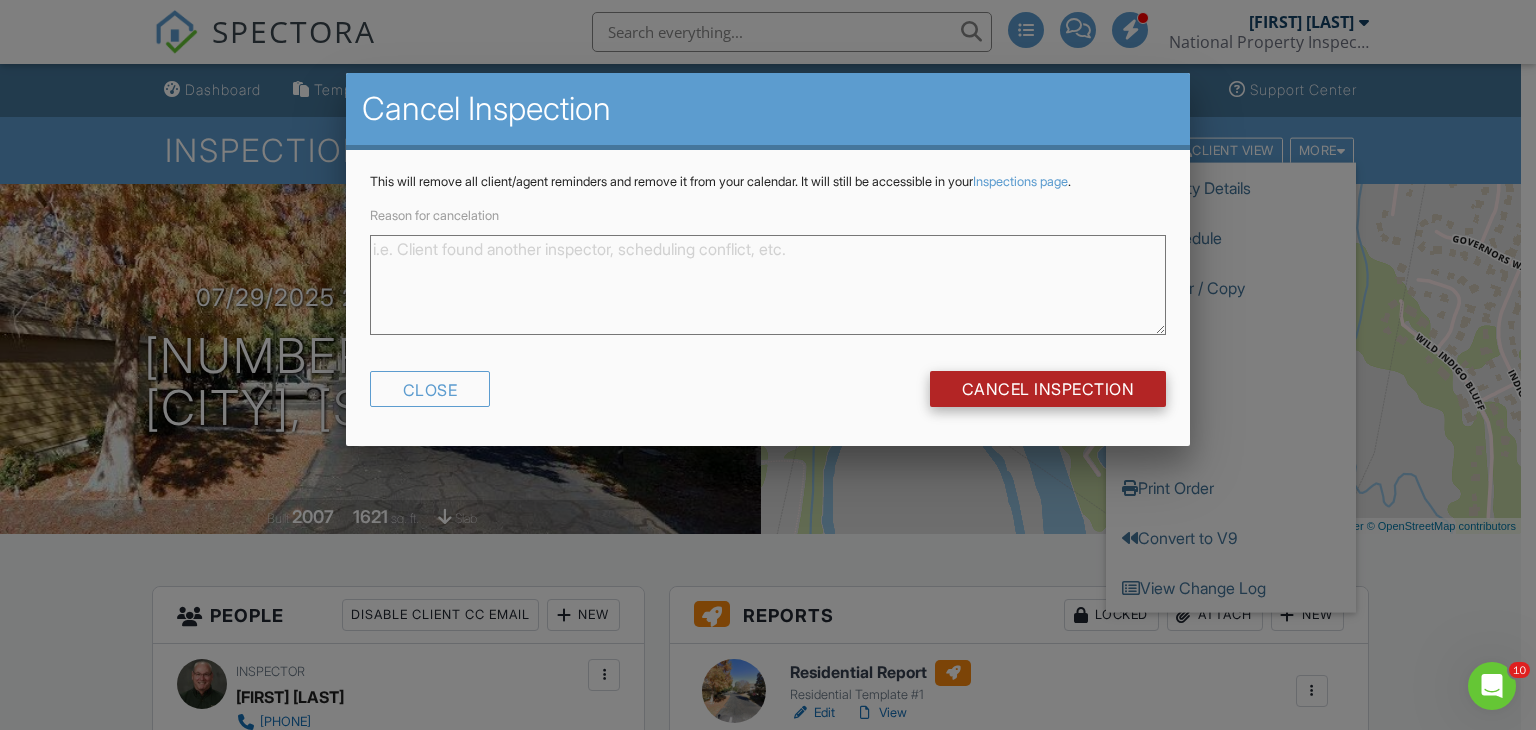 click on "Cancel Inspection" at bounding box center [1048, 389] 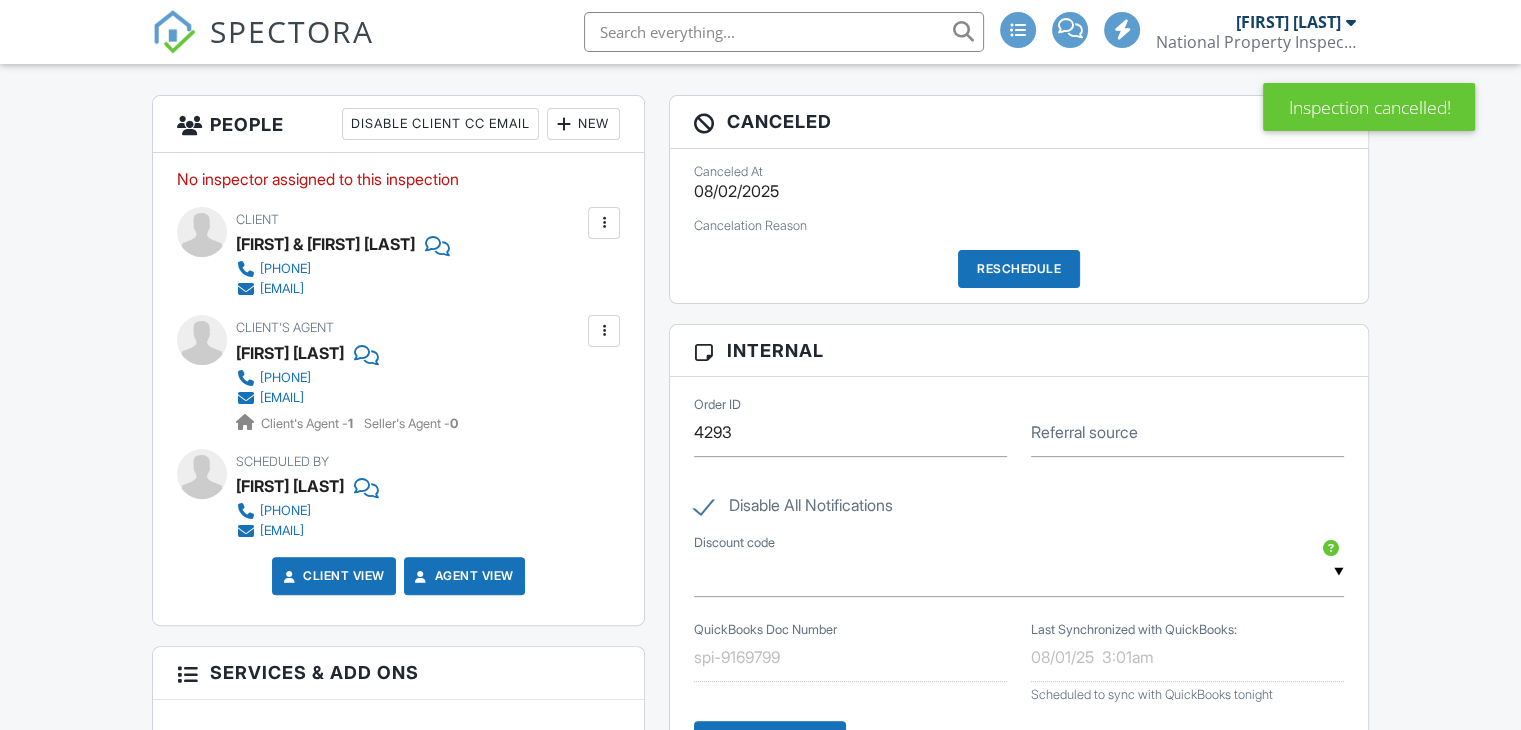 scroll, scrollTop: 422, scrollLeft: 0, axis: vertical 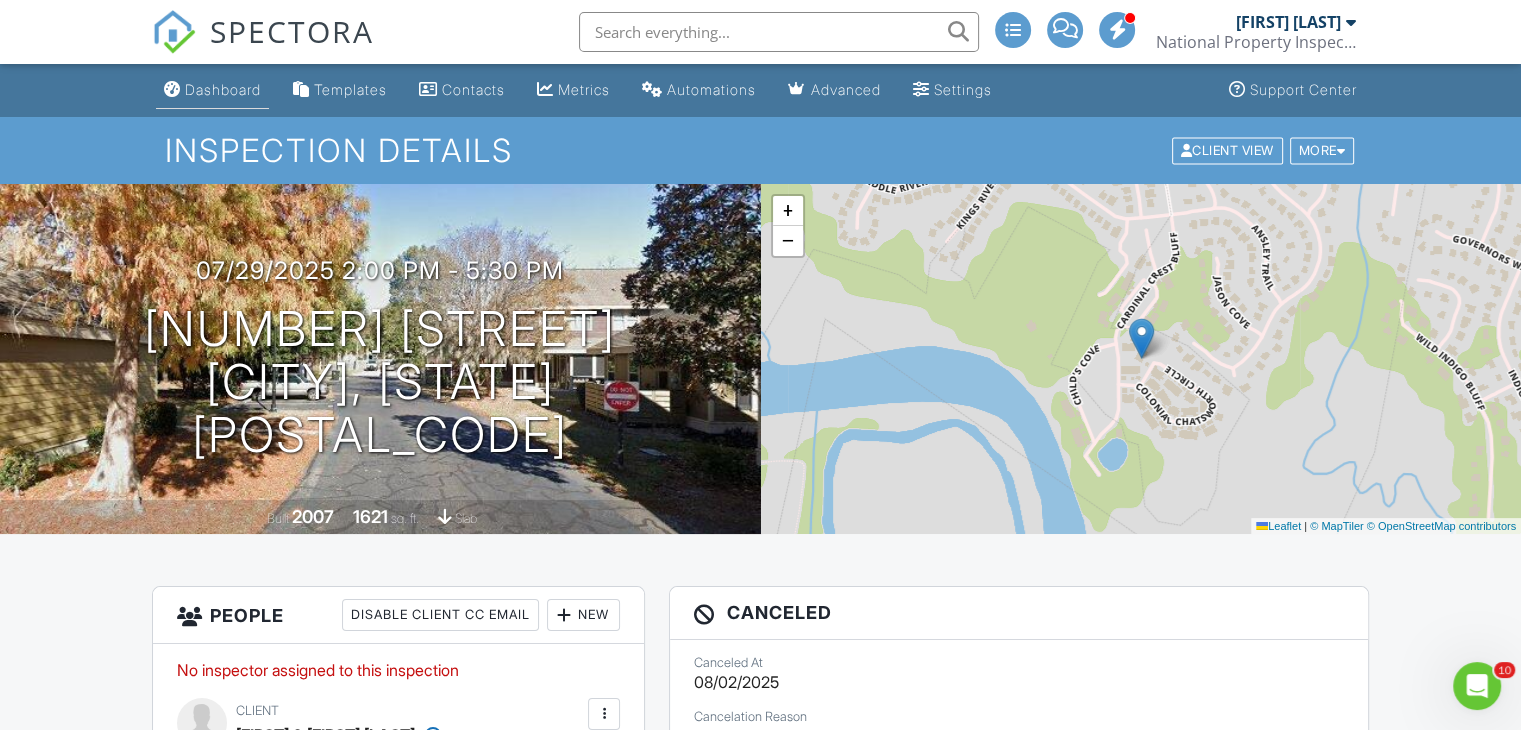 click on "Dashboard" at bounding box center (223, 89) 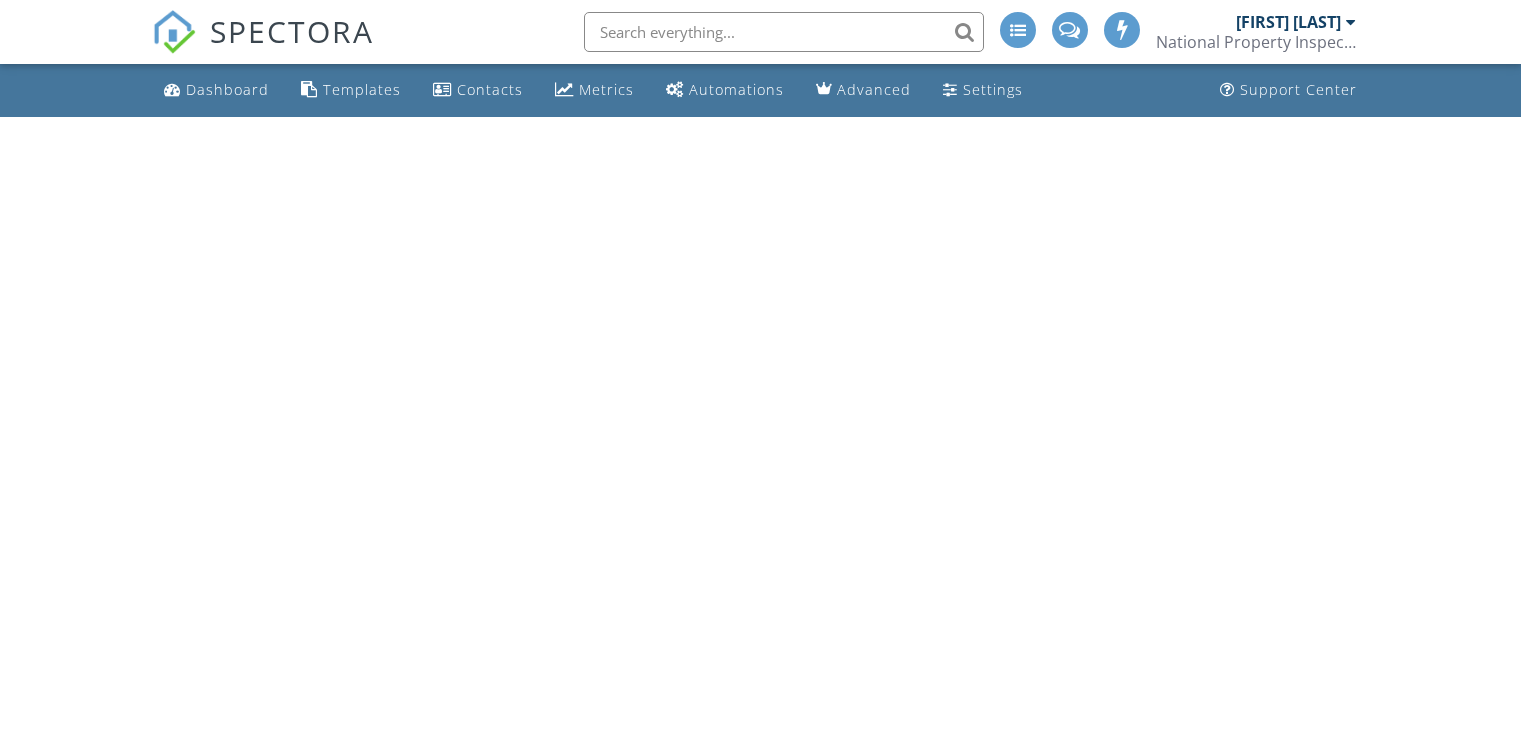 scroll, scrollTop: 0, scrollLeft: 0, axis: both 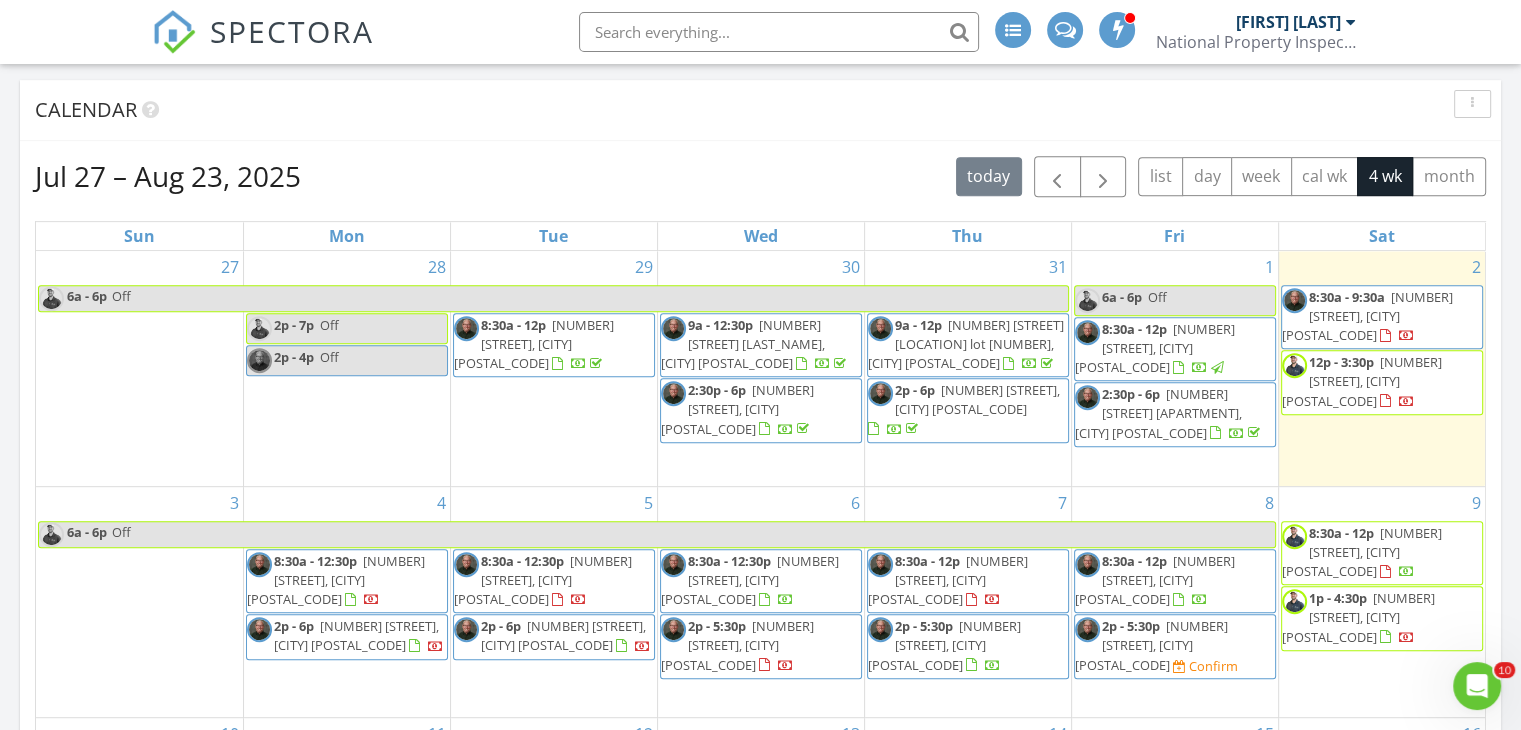 click at bounding box center (1397, 336) 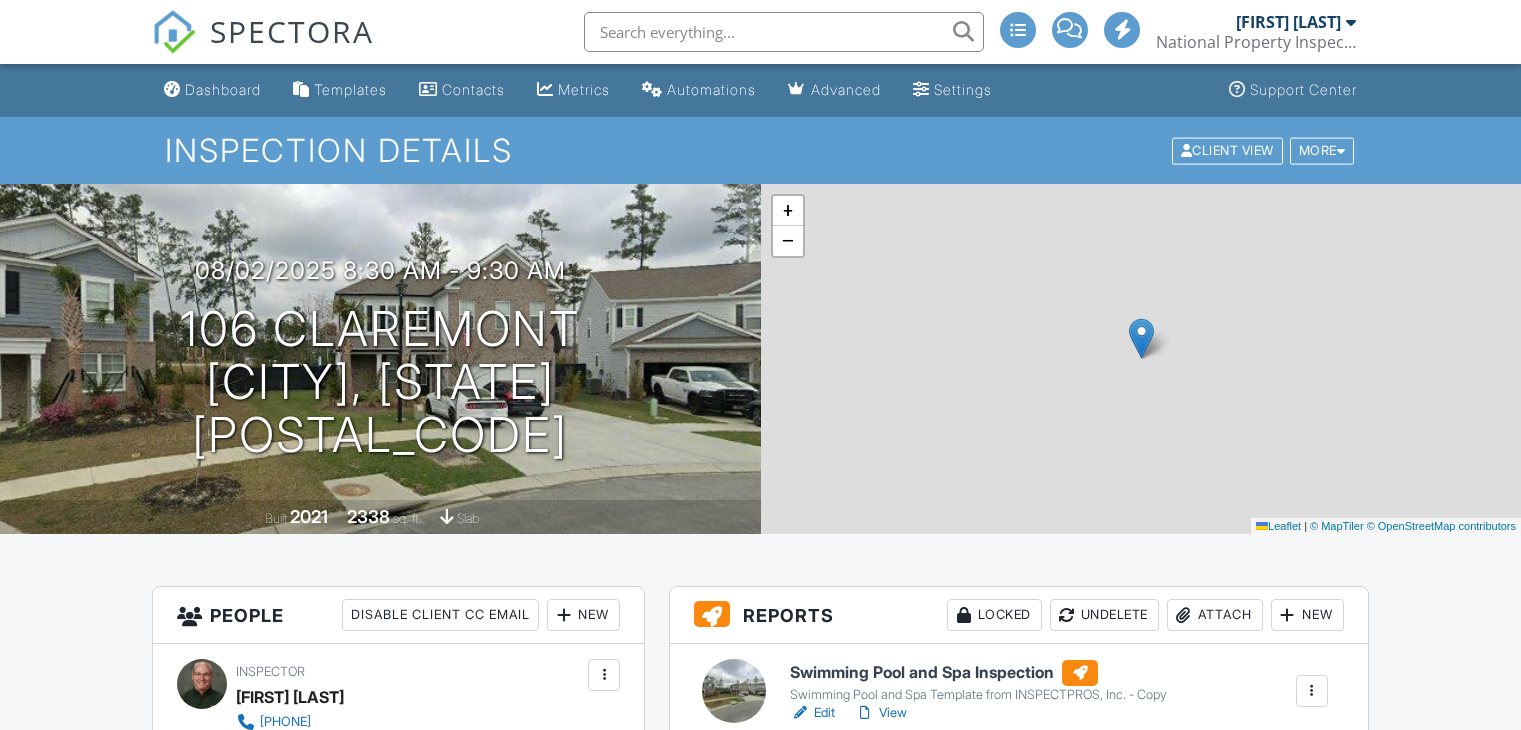 scroll, scrollTop: 0, scrollLeft: 0, axis: both 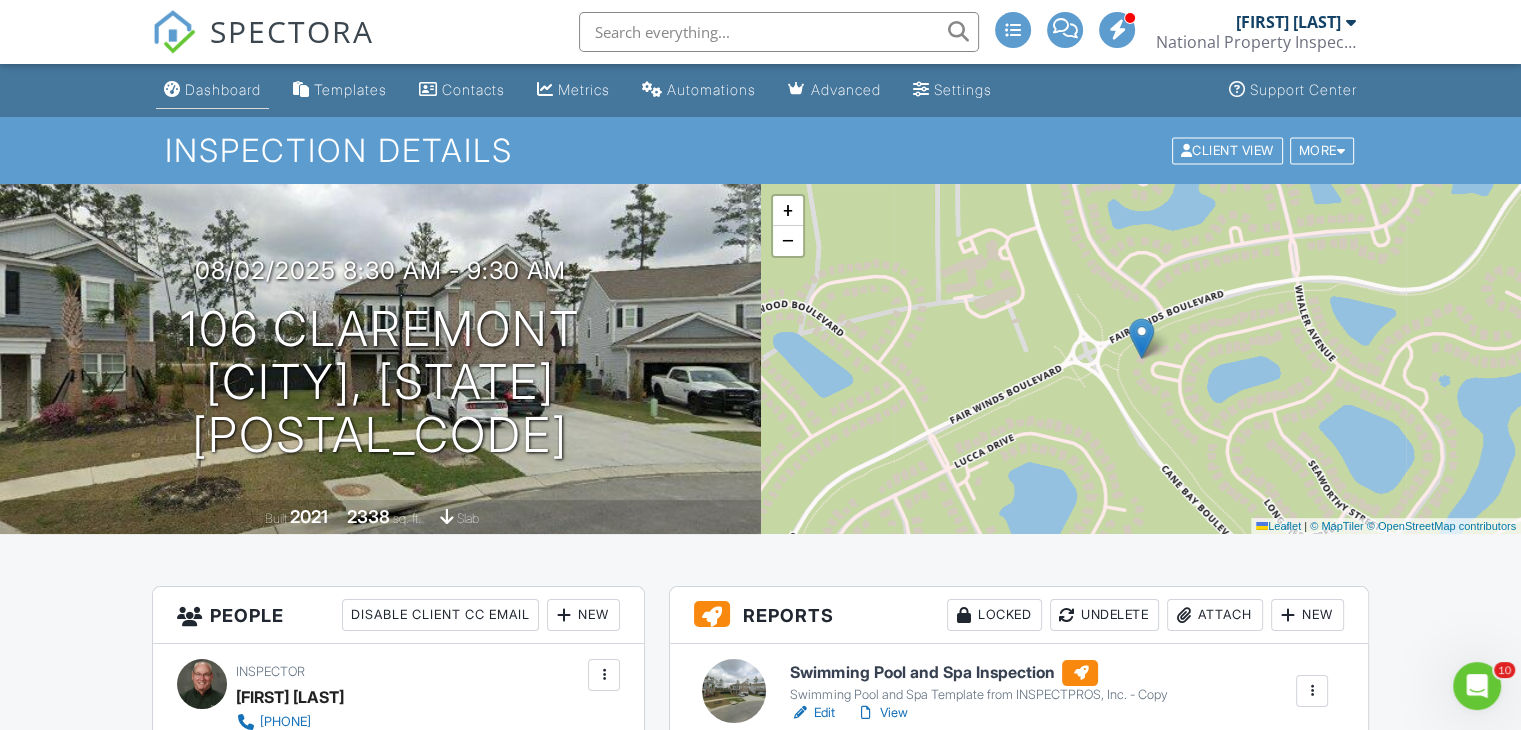 click on "Dashboard" at bounding box center [223, 89] 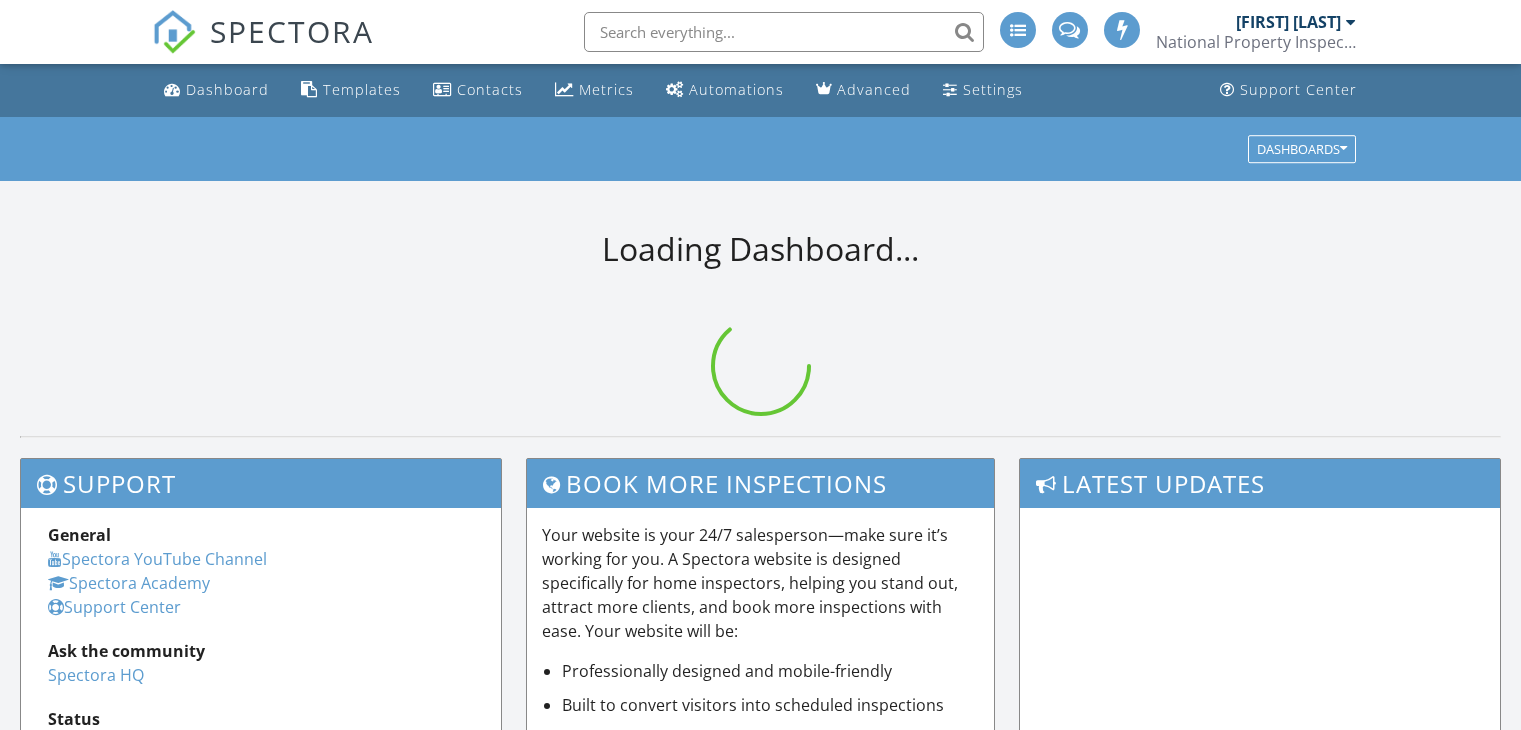 scroll, scrollTop: 0, scrollLeft: 0, axis: both 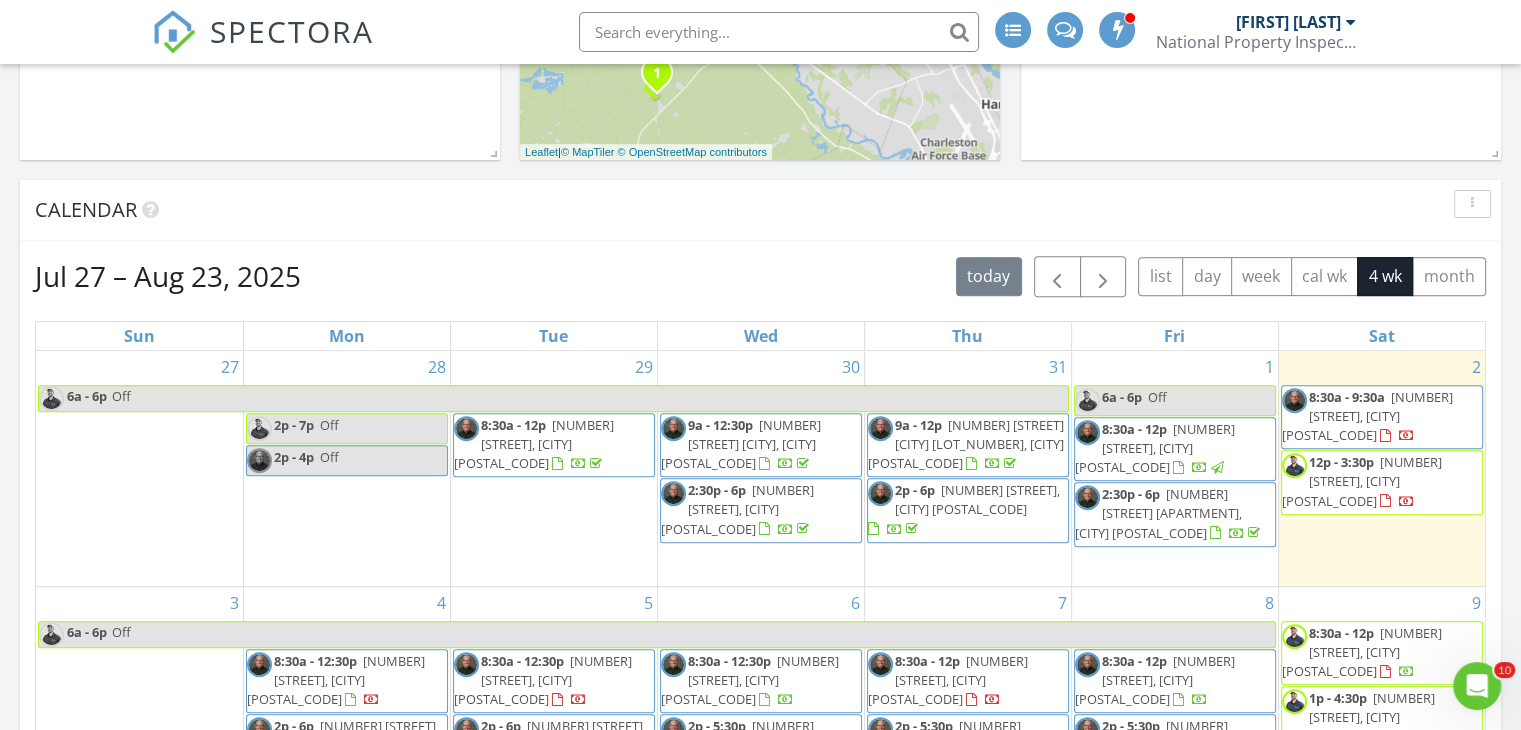 click on "[TIME]
[NUMBER] [STREET], [CITY] [POSTAL_CODE]" at bounding box center (1382, 482) 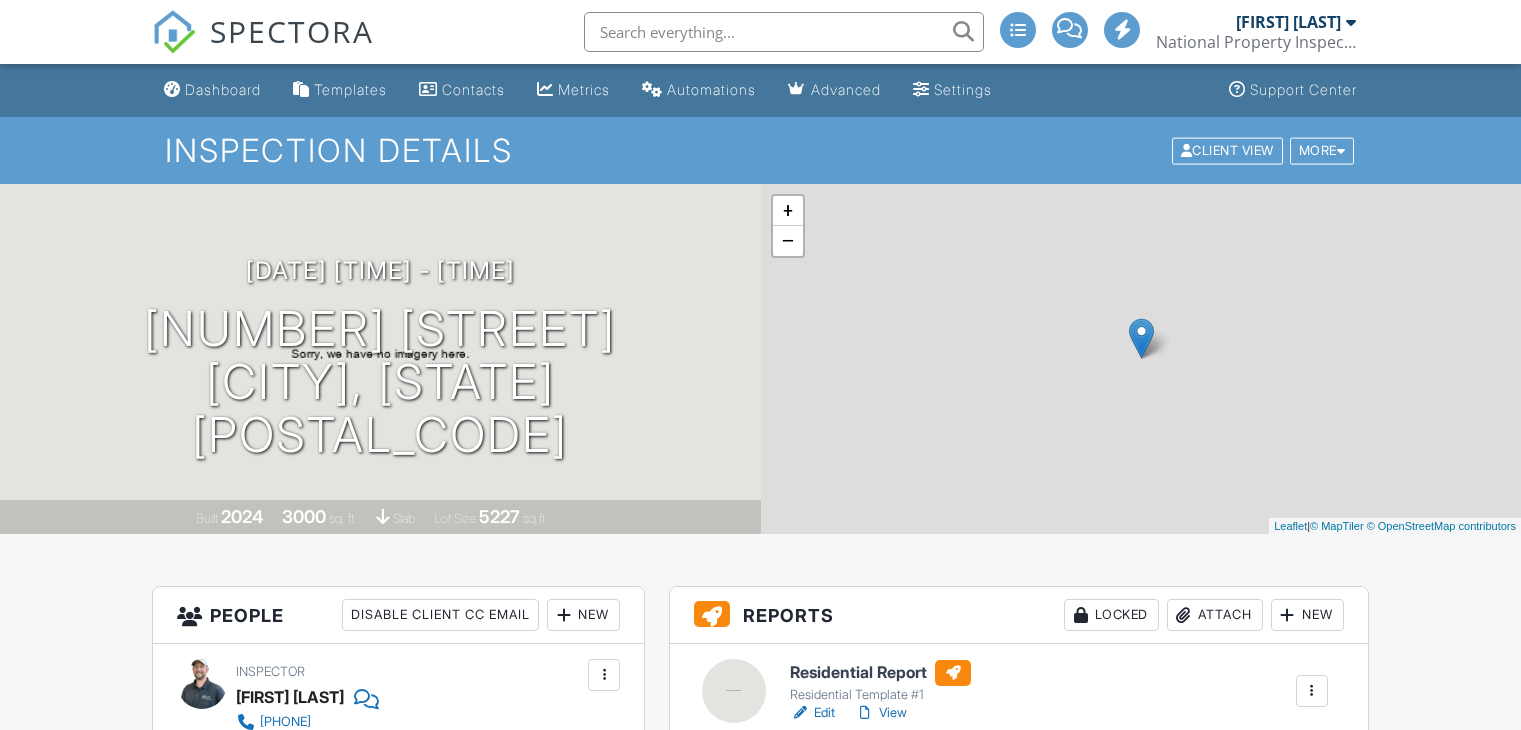 scroll, scrollTop: 0, scrollLeft: 0, axis: both 